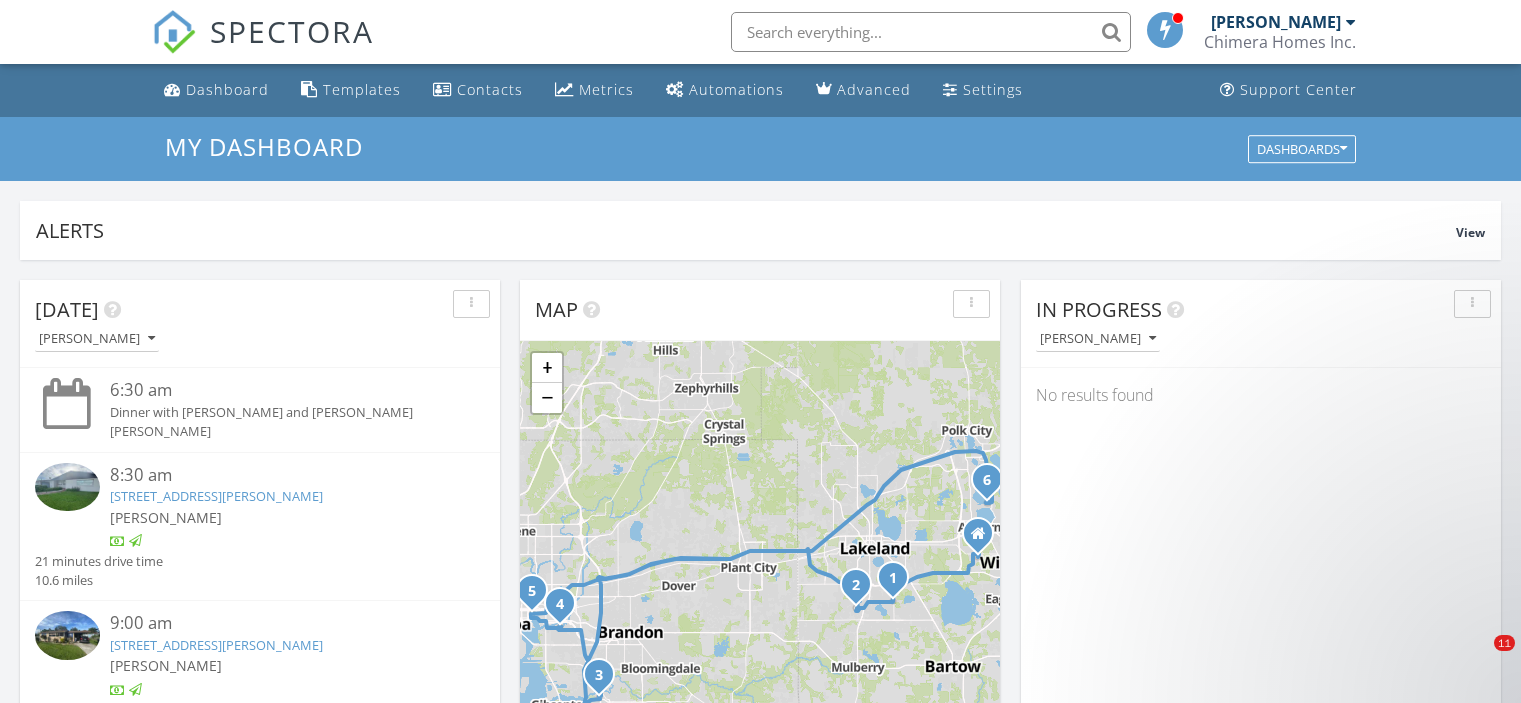 scroll, scrollTop: 200, scrollLeft: 0, axis: vertical 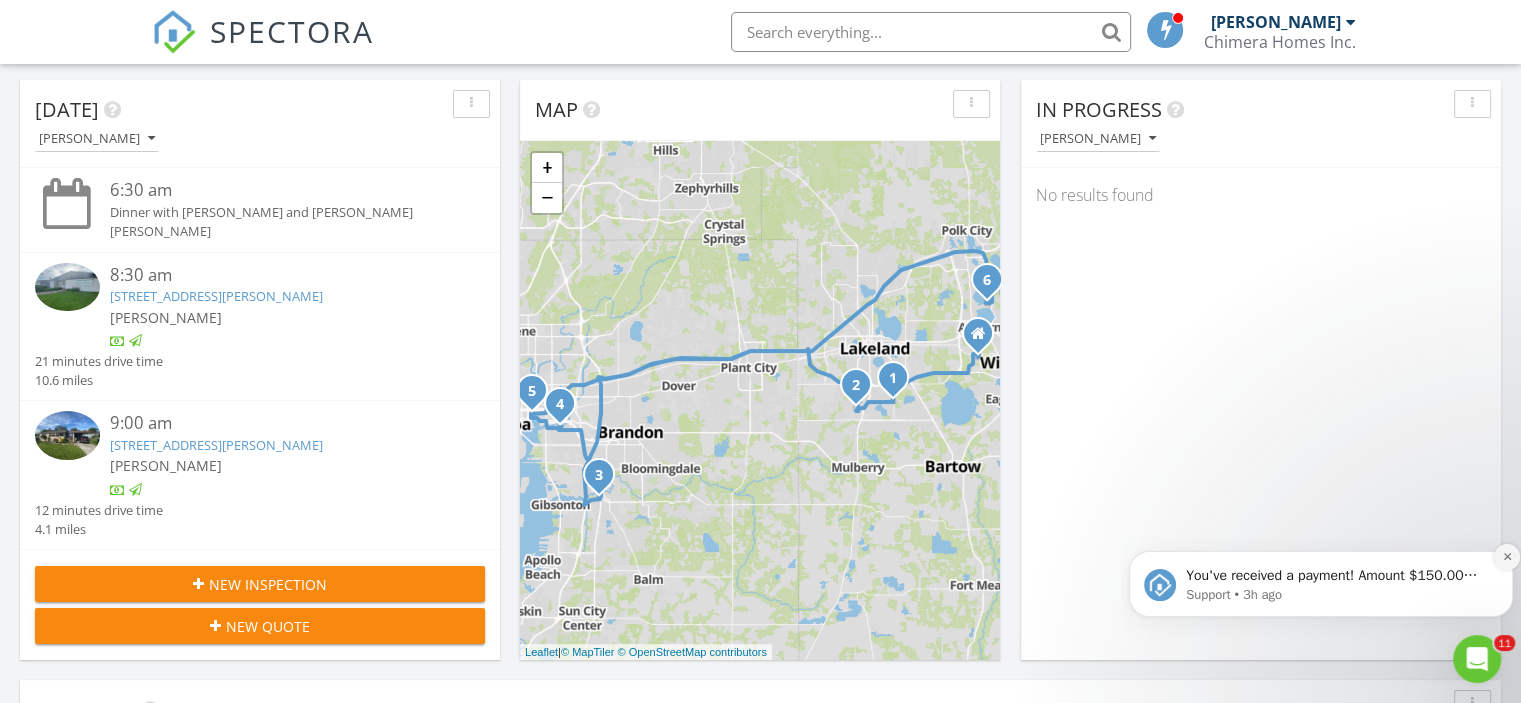 click 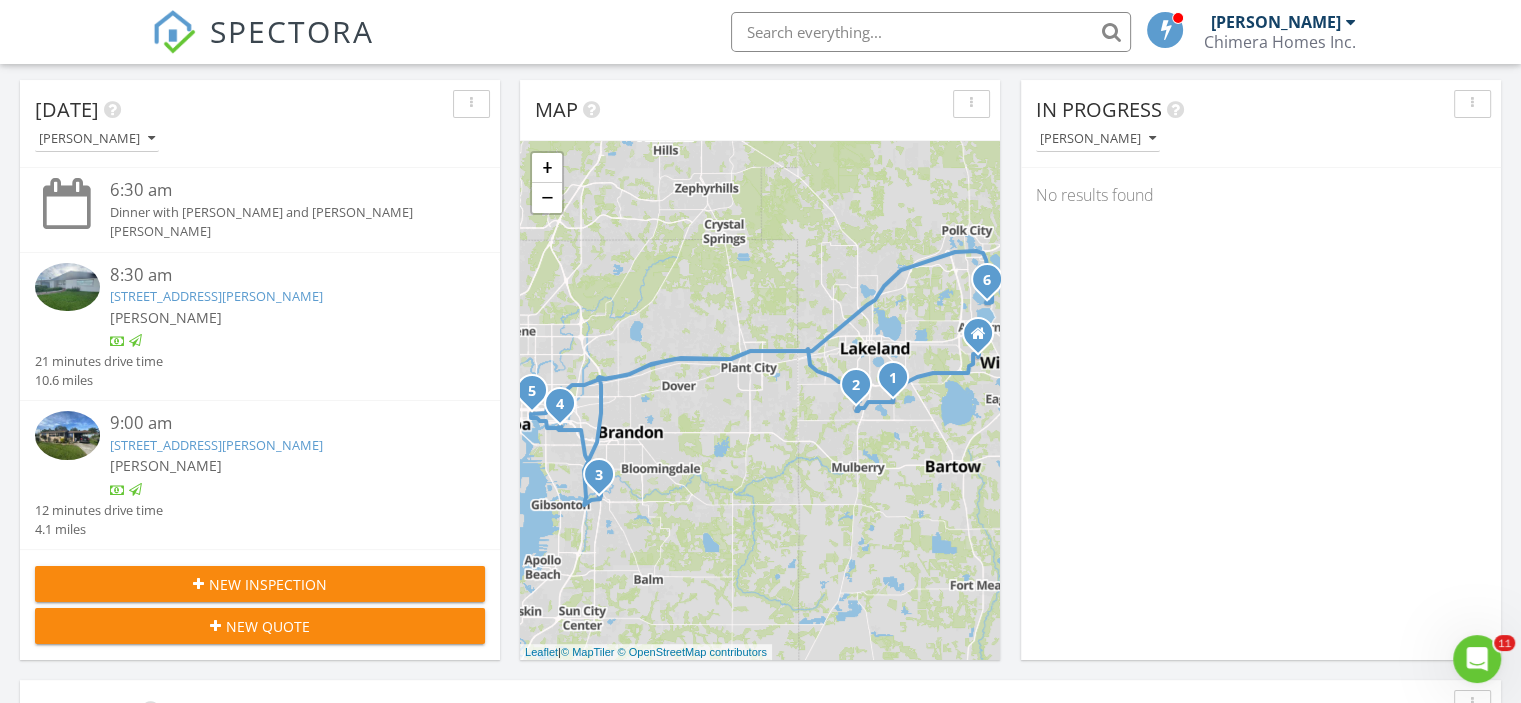 click on "Josh Whittenton
Chimera Homes Inc." at bounding box center (1280, 32) 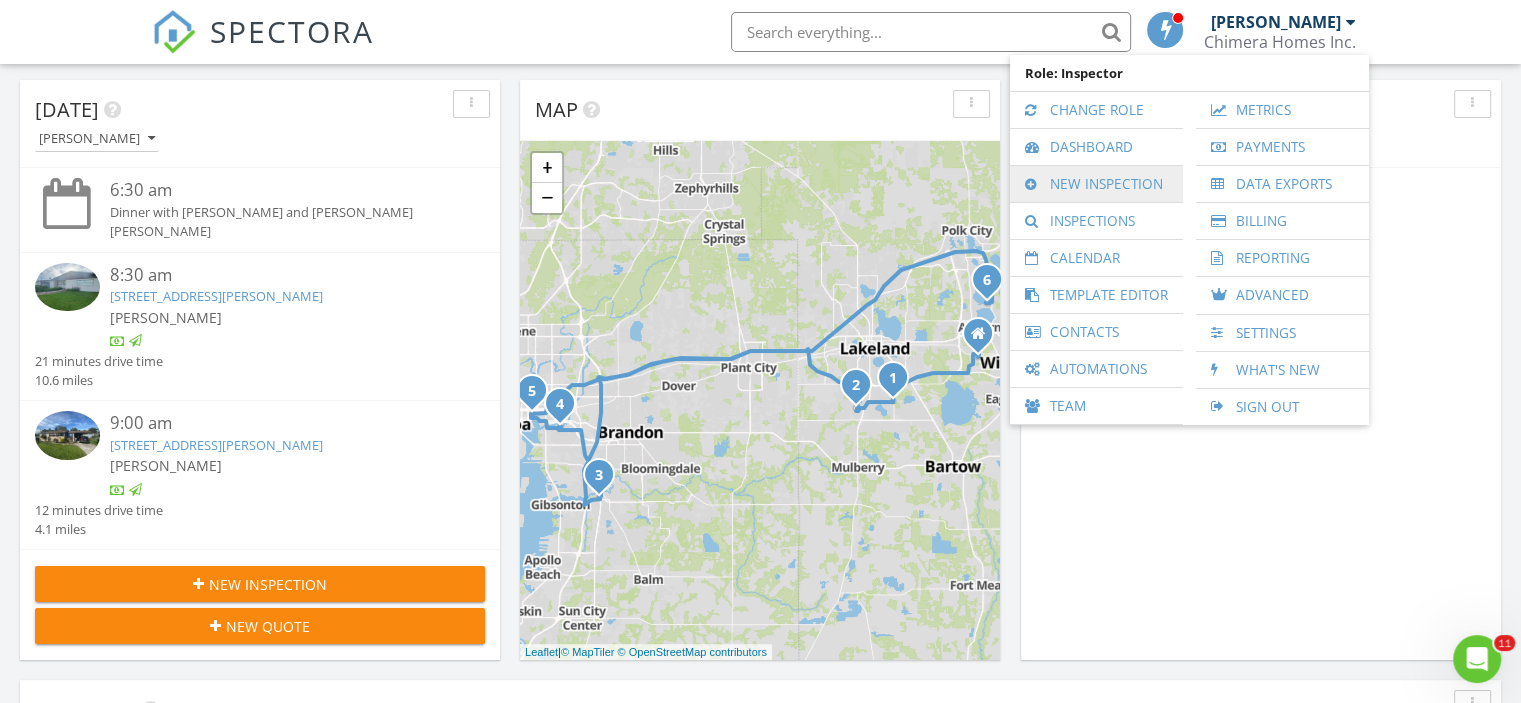 click on "New Inspection" at bounding box center (1096, 184) 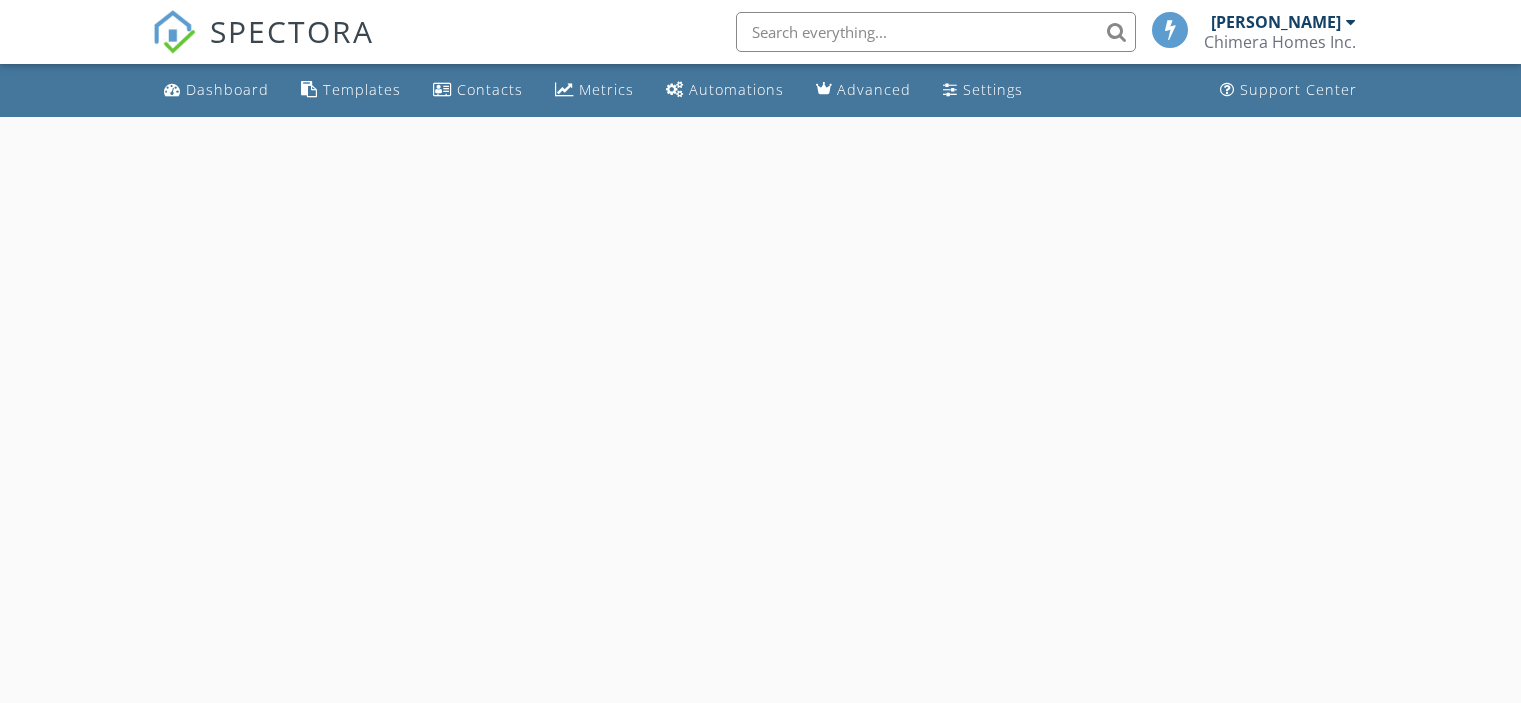 scroll, scrollTop: 0, scrollLeft: 0, axis: both 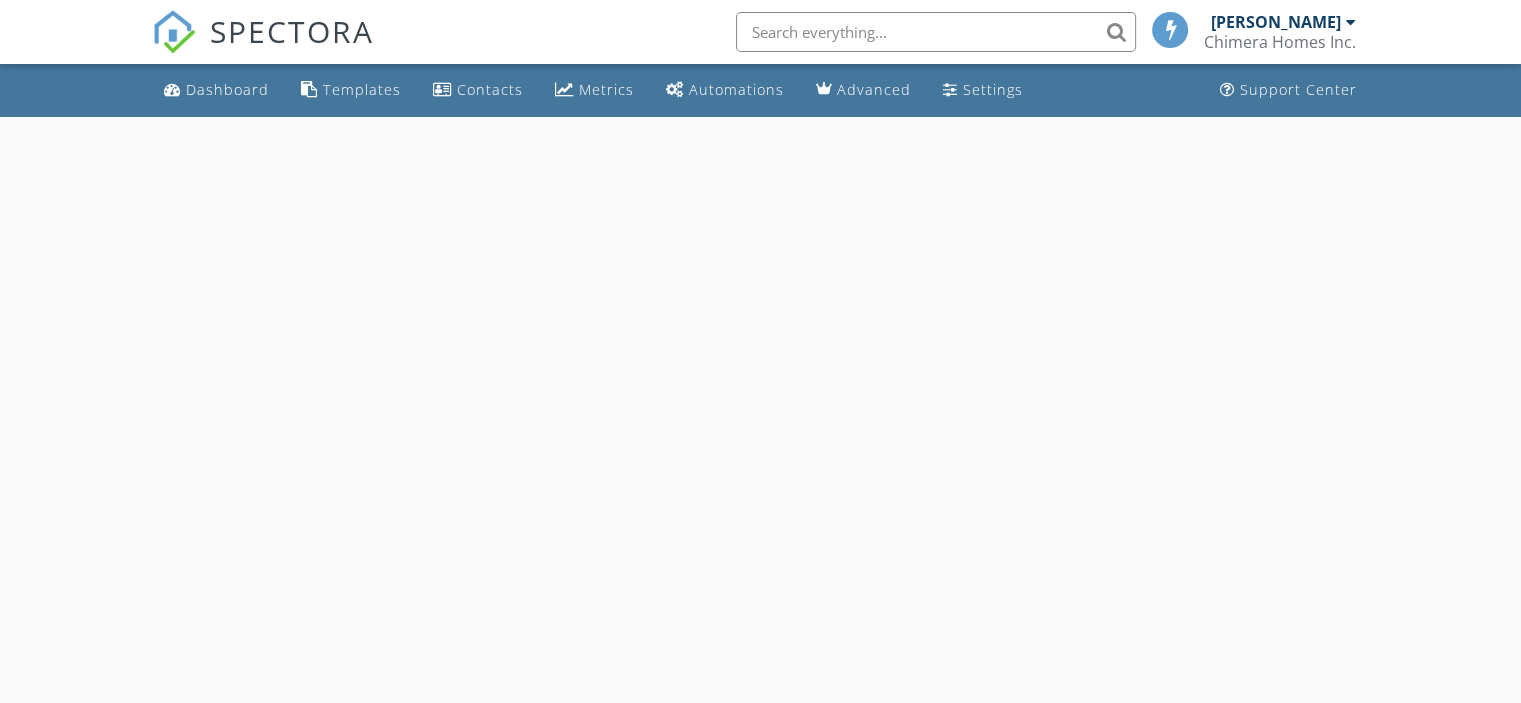 select on "6" 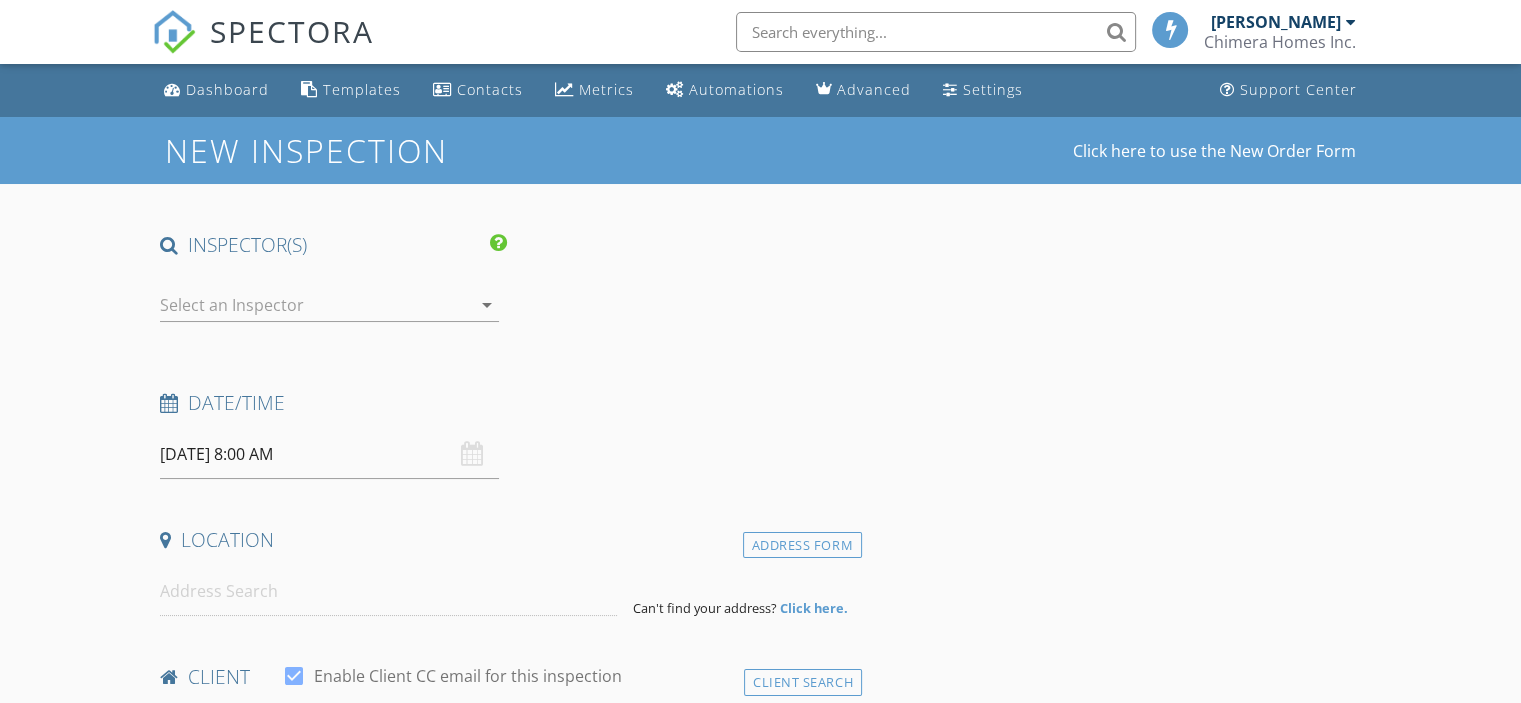 scroll, scrollTop: 0, scrollLeft: 0, axis: both 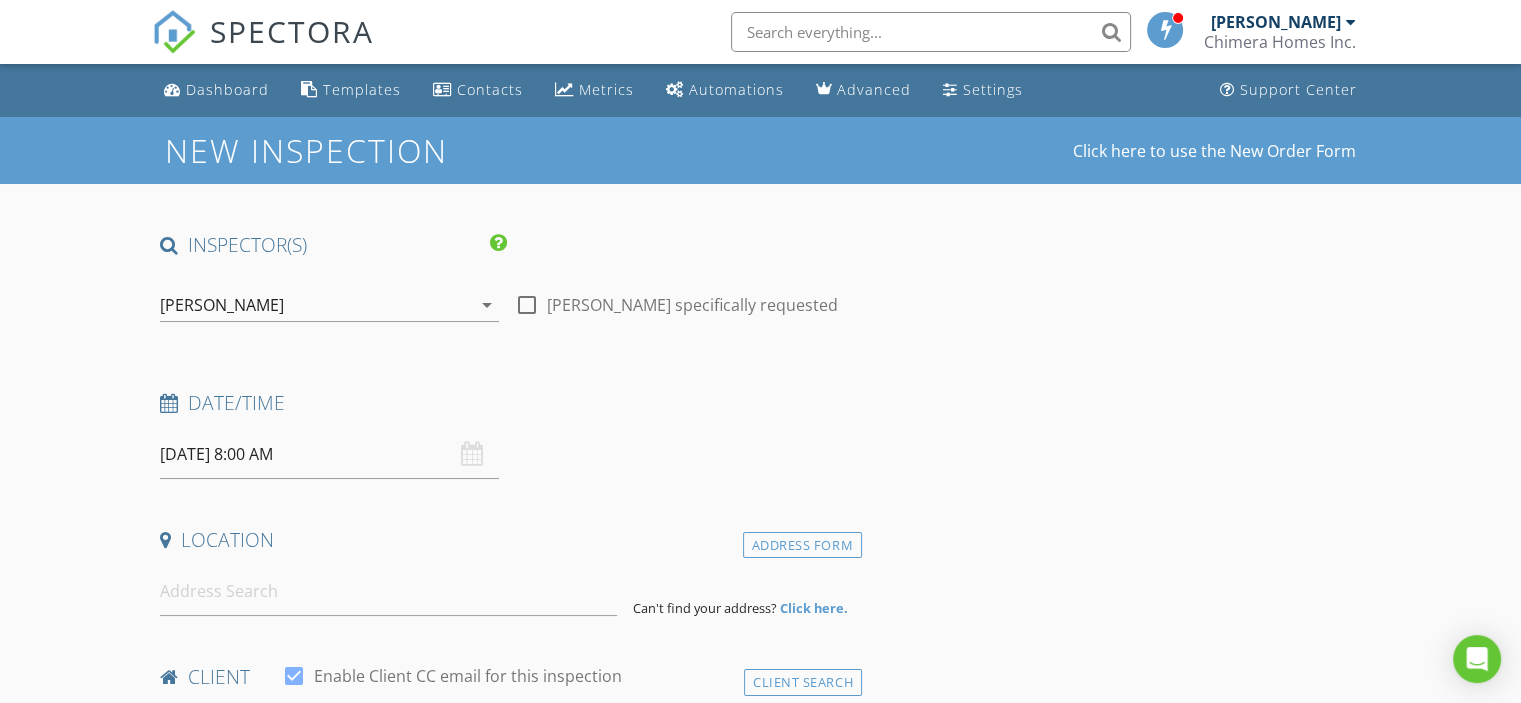 click on "07/12/2025 8:00 AM" at bounding box center [329, 454] 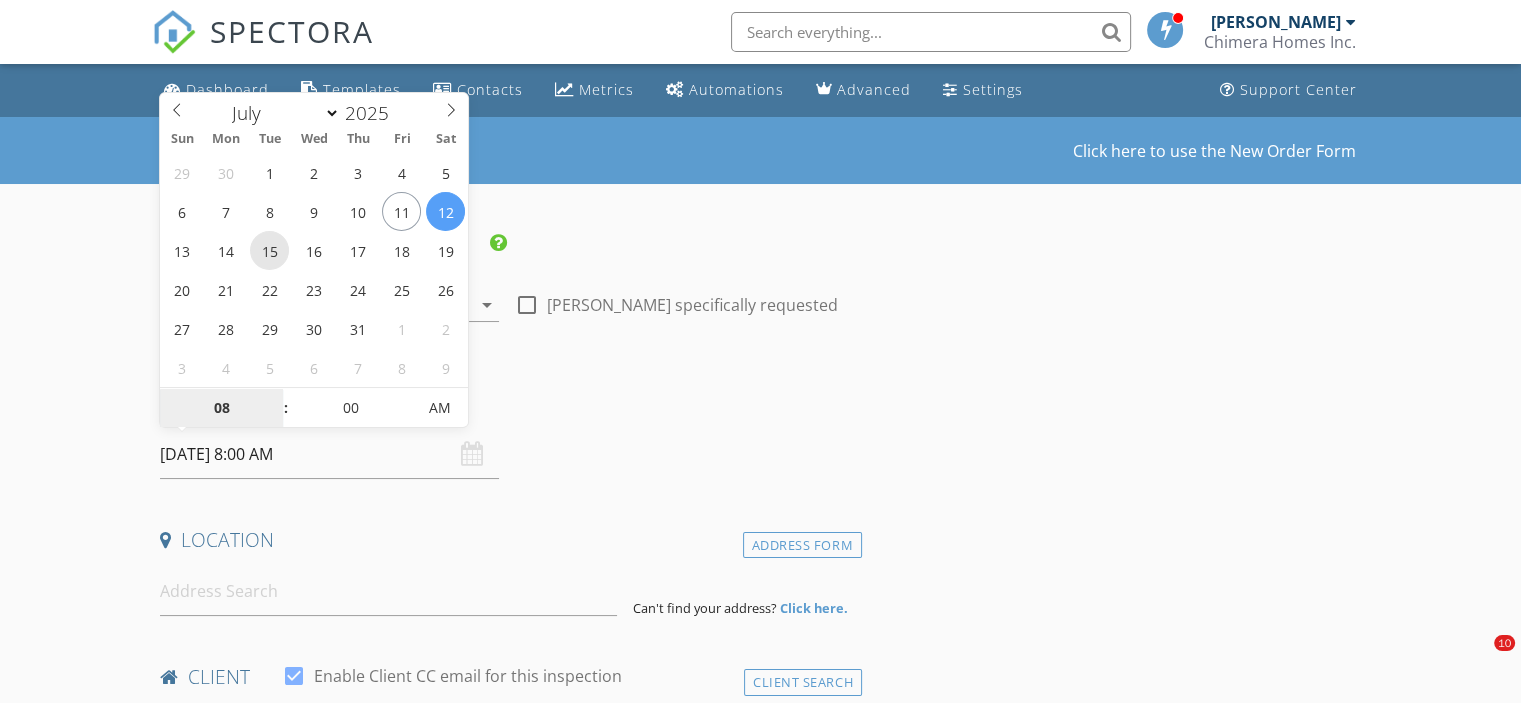 type on "07/15/2025 8:00 AM" 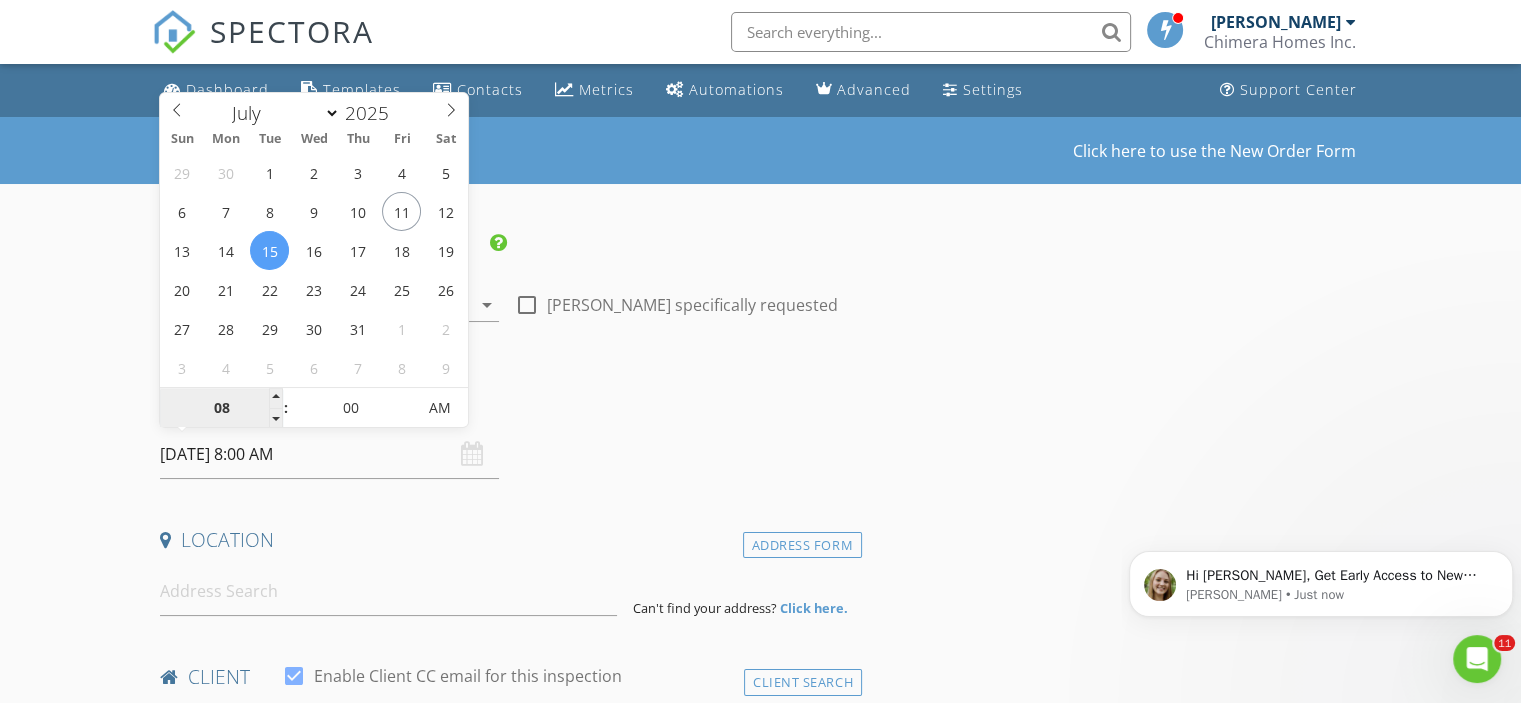 scroll, scrollTop: 0, scrollLeft: 0, axis: both 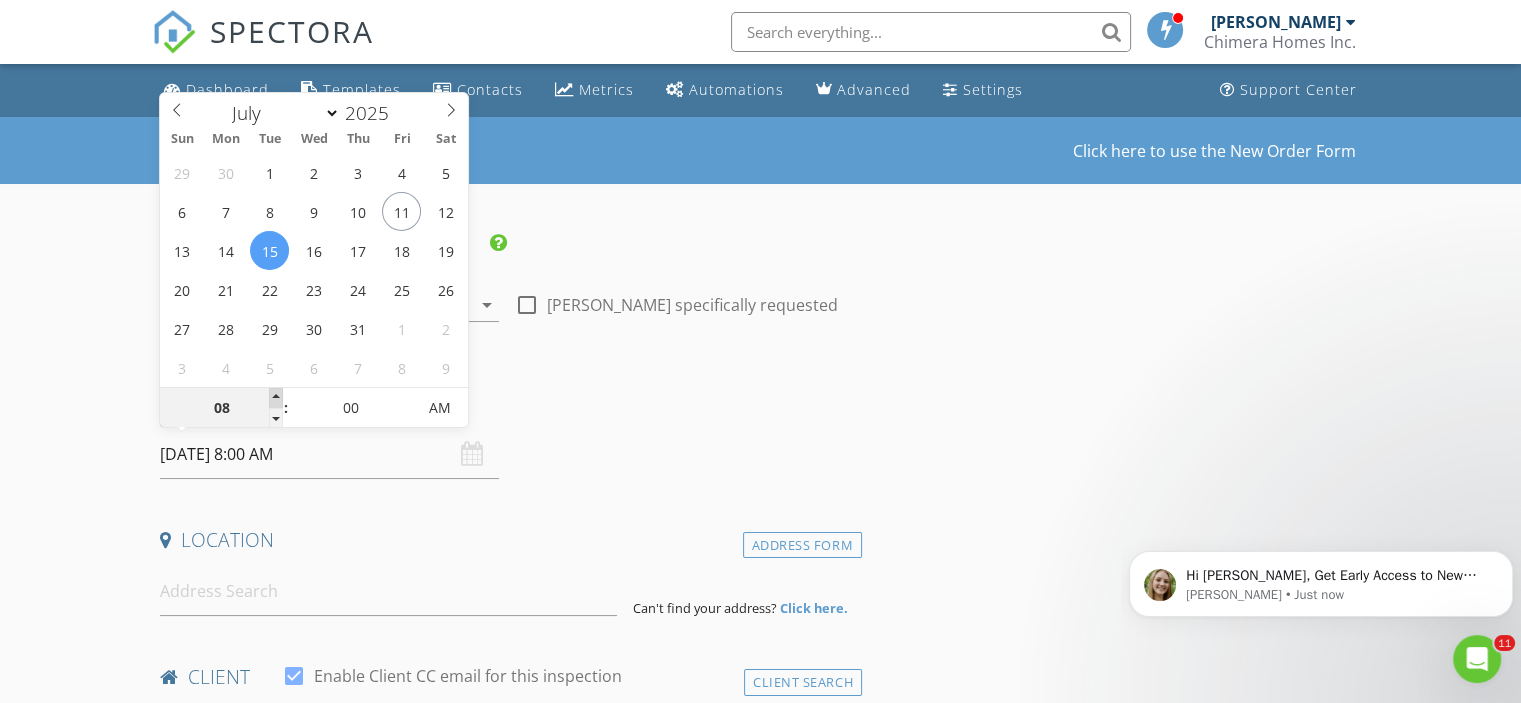 type on "09" 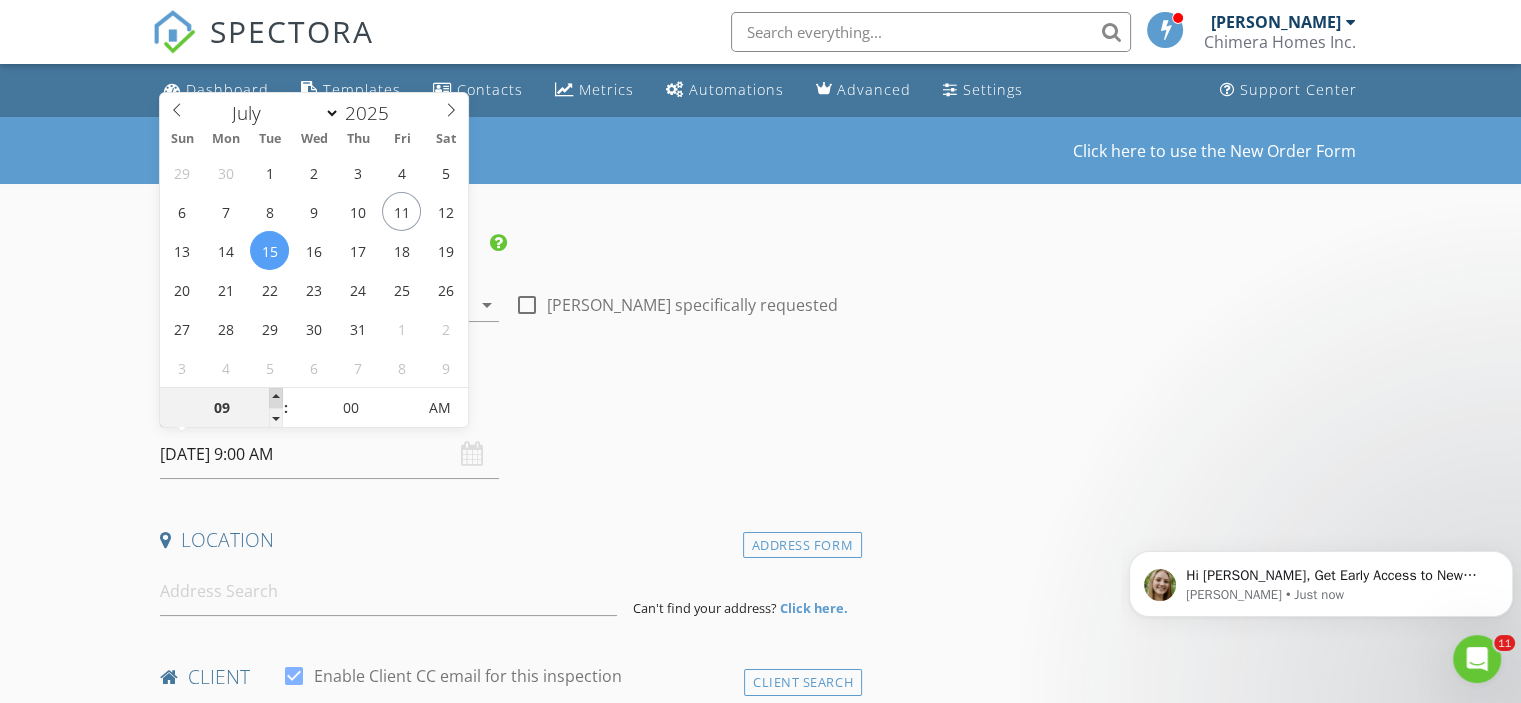 click at bounding box center [276, 398] 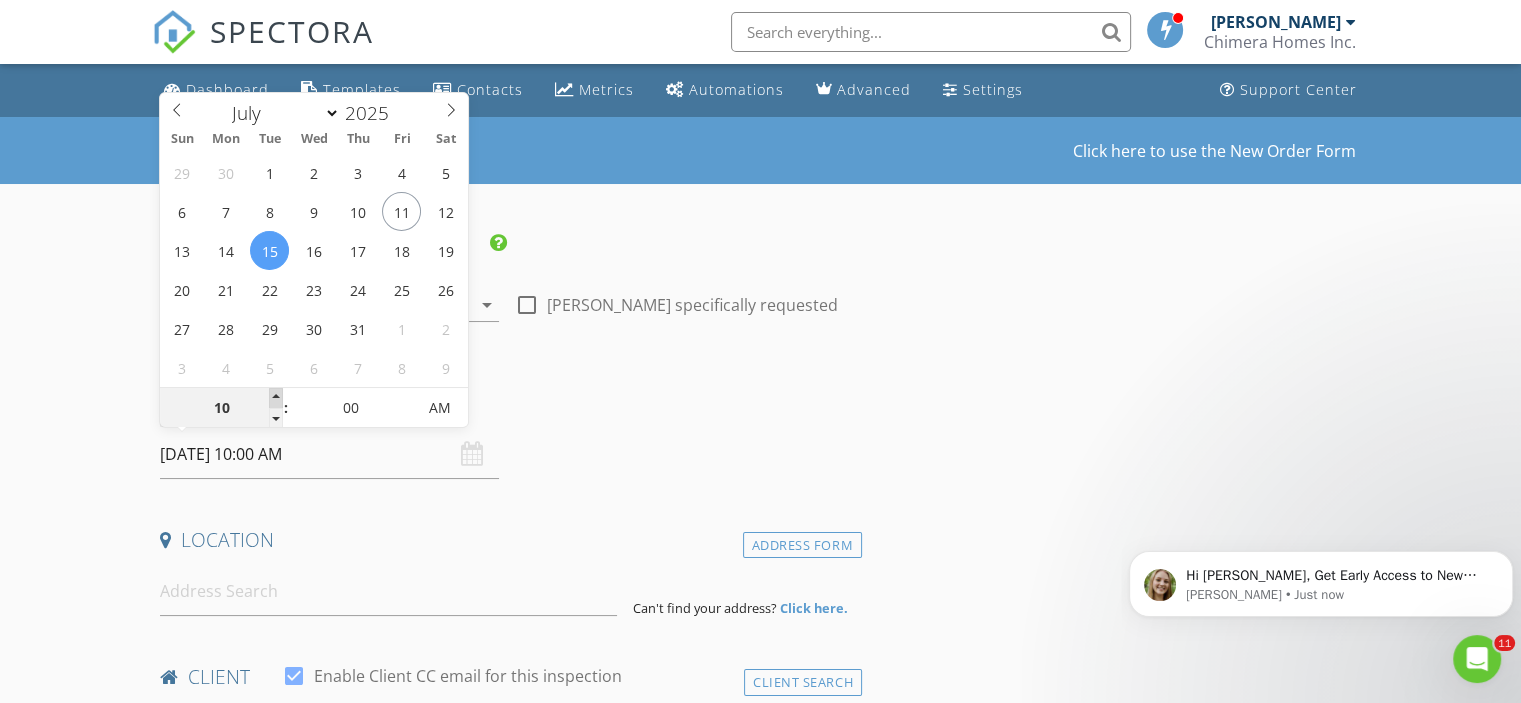 click at bounding box center [276, 398] 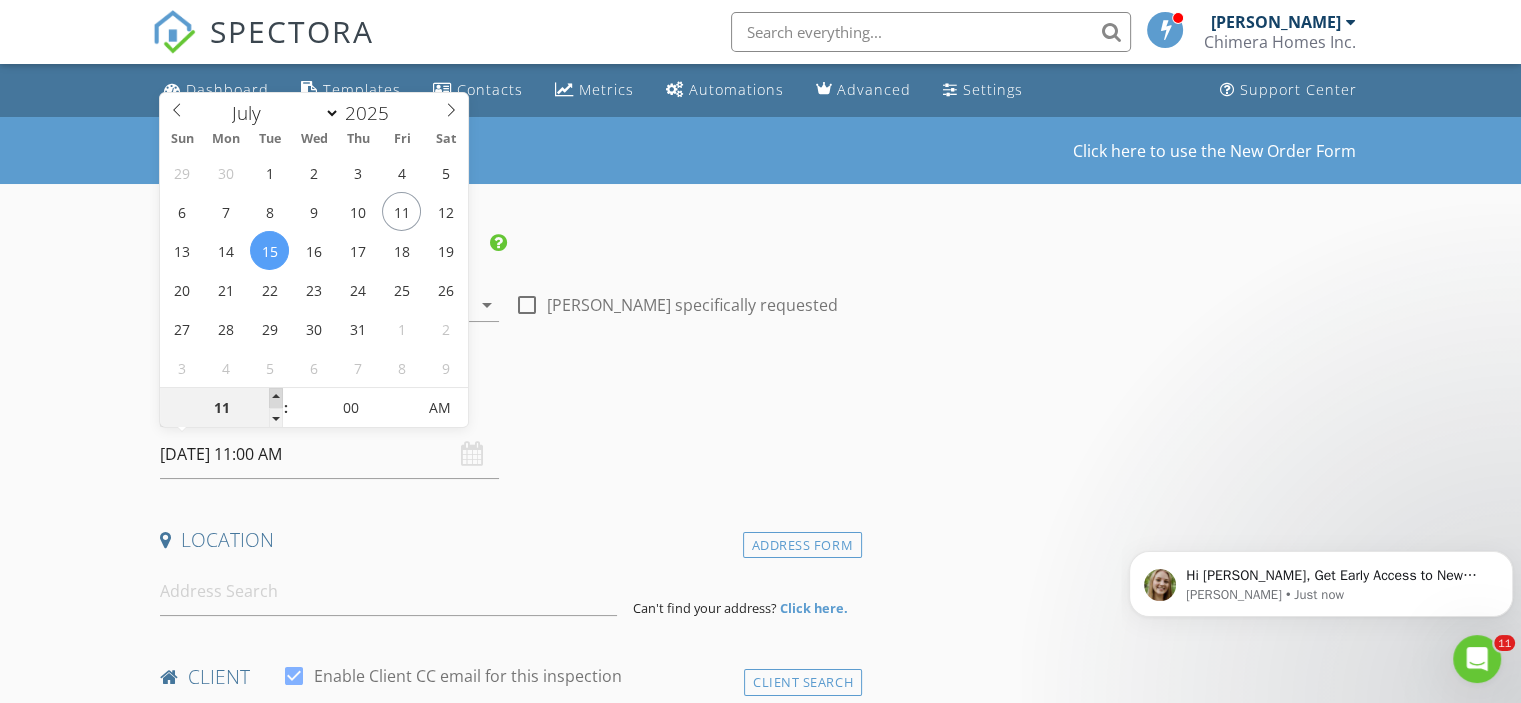click at bounding box center (276, 398) 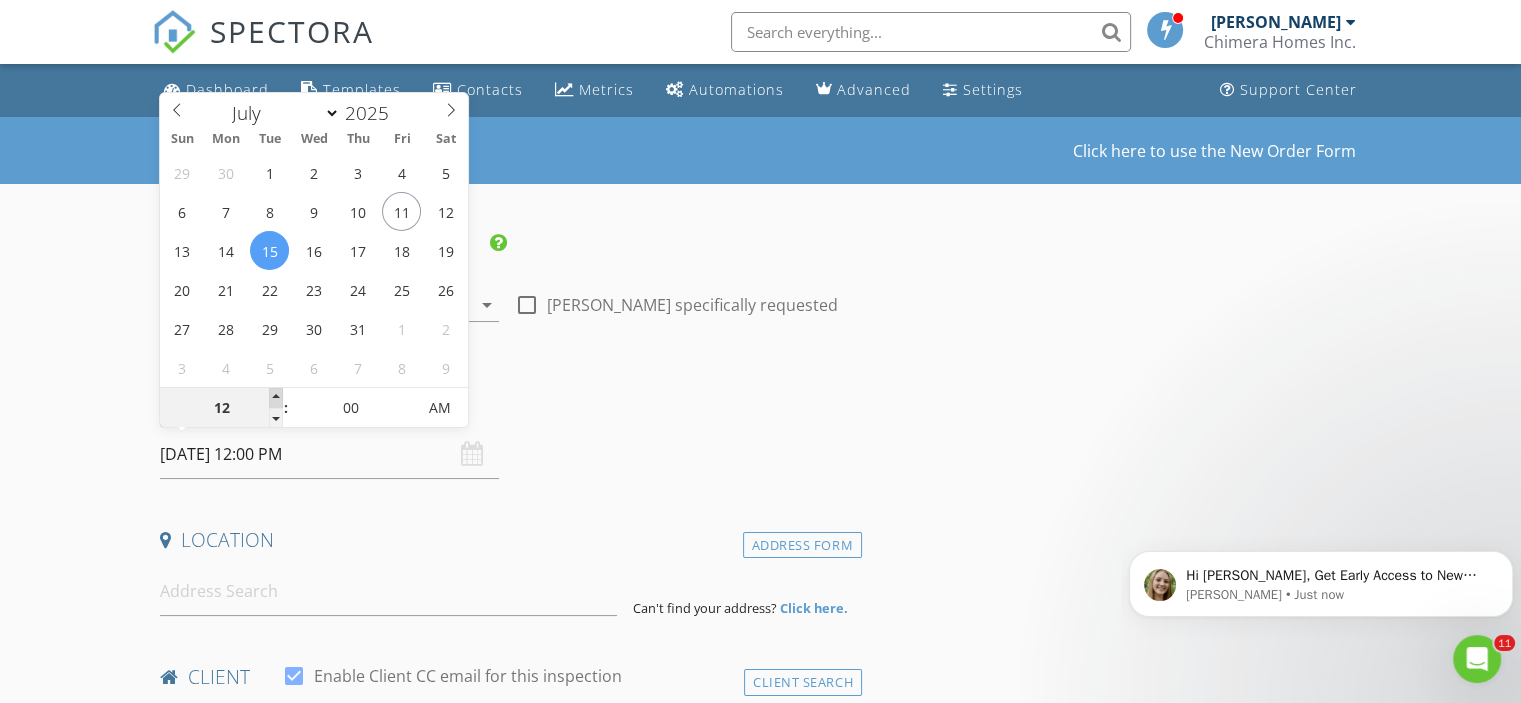 click at bounding box center [276, 398] 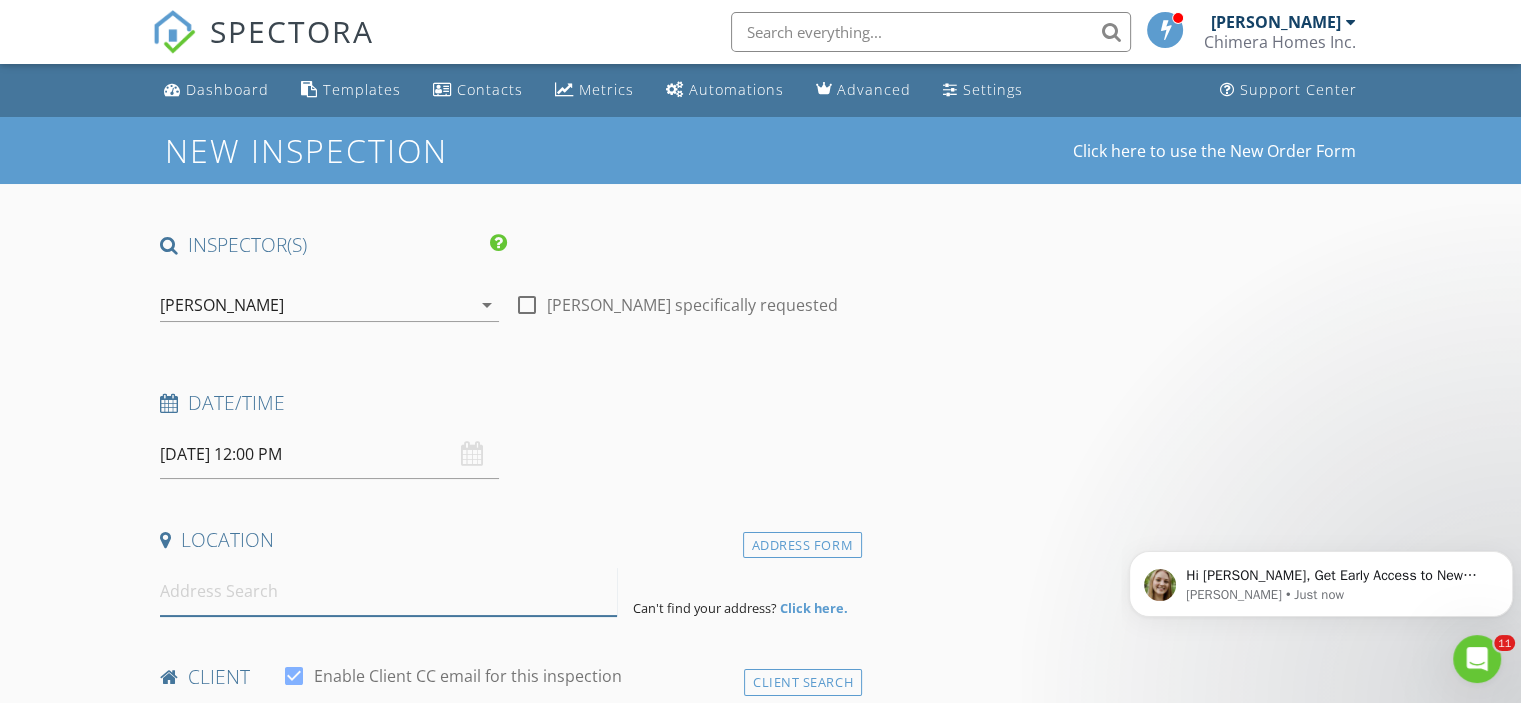 click at bounding box center [388, 591] 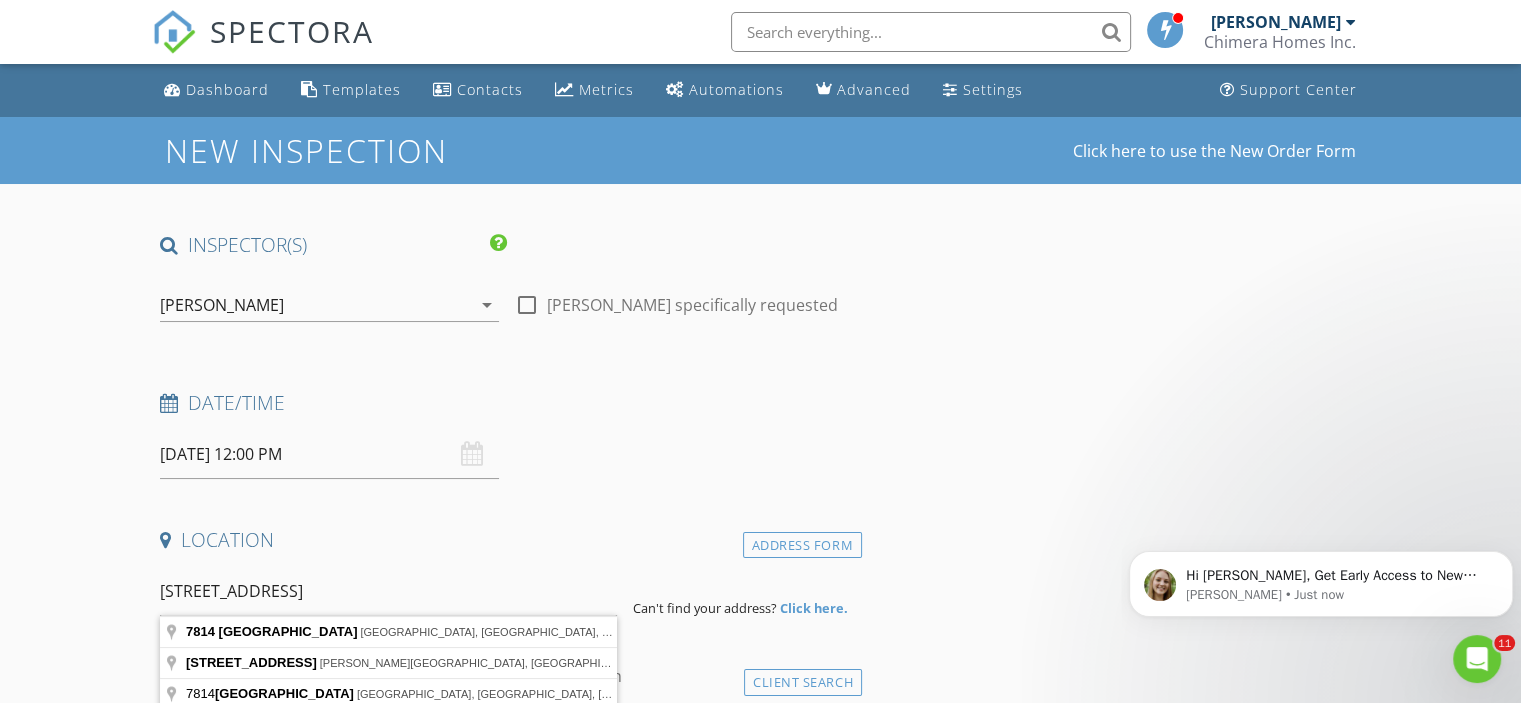 type on "7814 North Mulberry Street, Tampa, FL, USA" 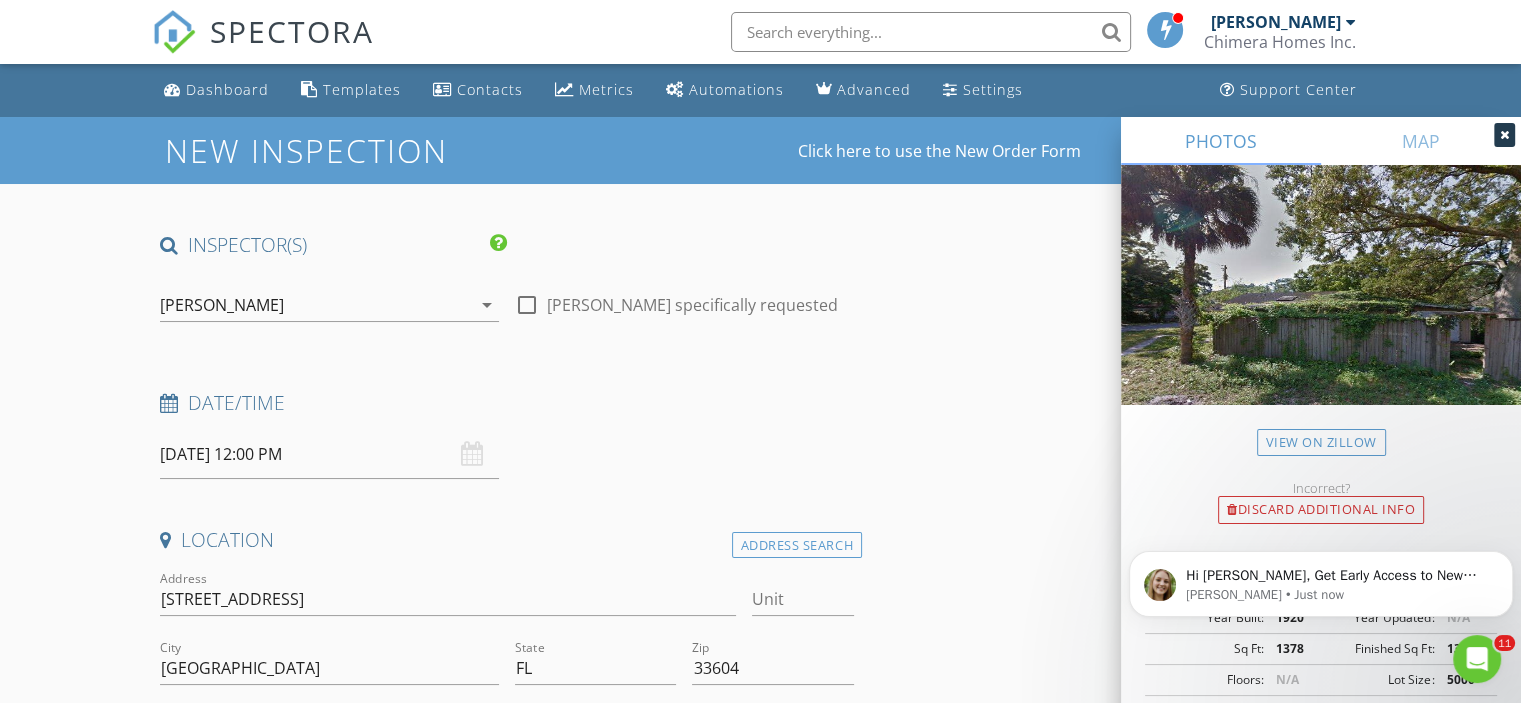 click at bounding box center (1504, 135) 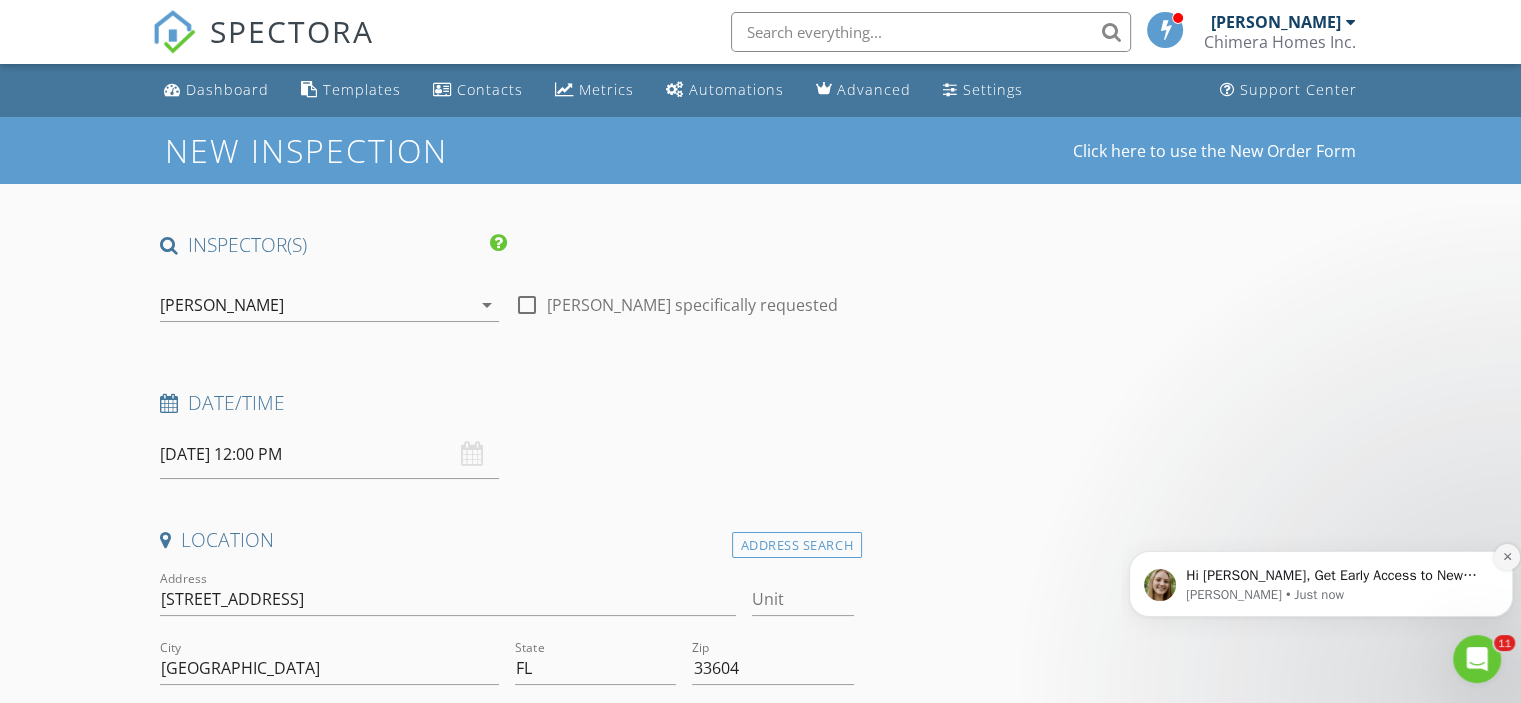 click 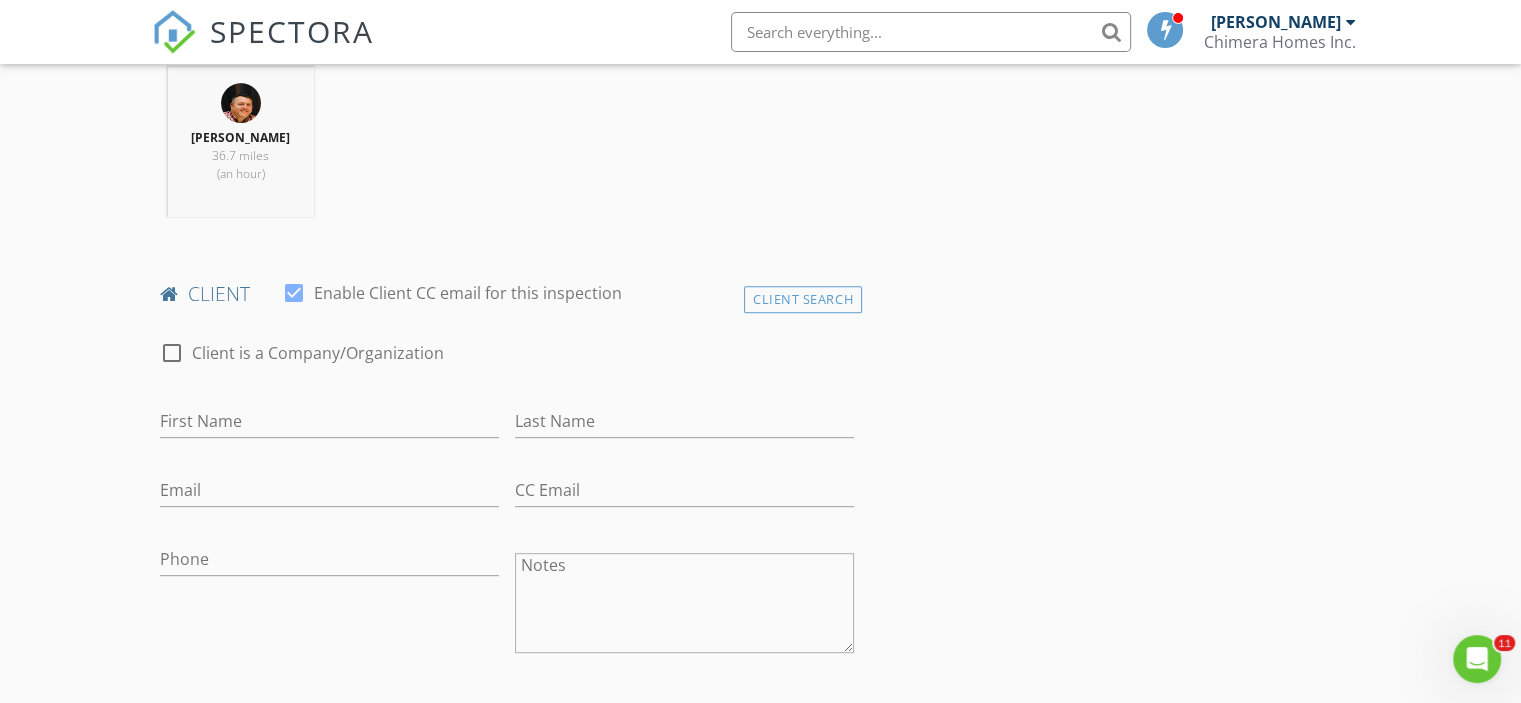 scroll, scrollTop: 800, scrollLeft: 0, axis: vertical 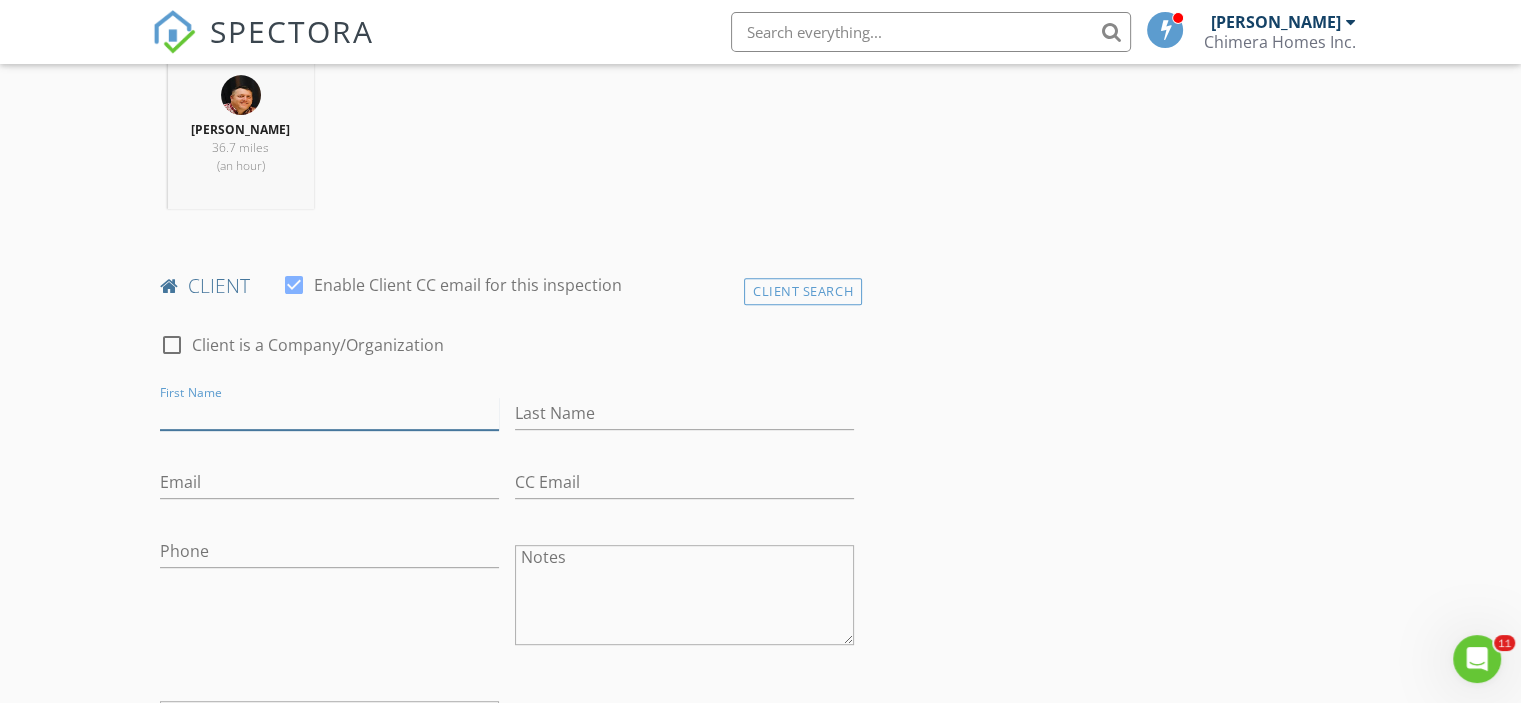 click on "First Name" at bounding box center [329, 413] 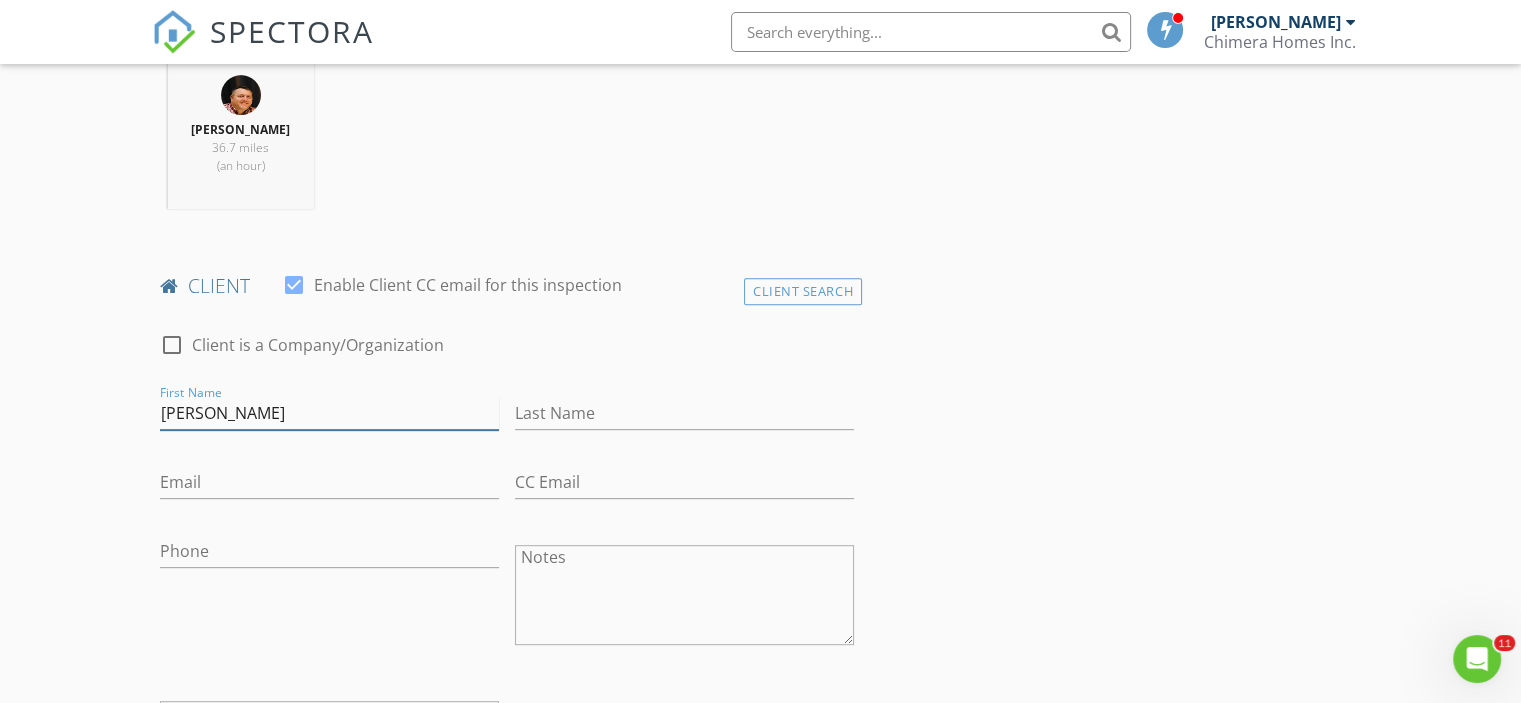 type on "Travis" 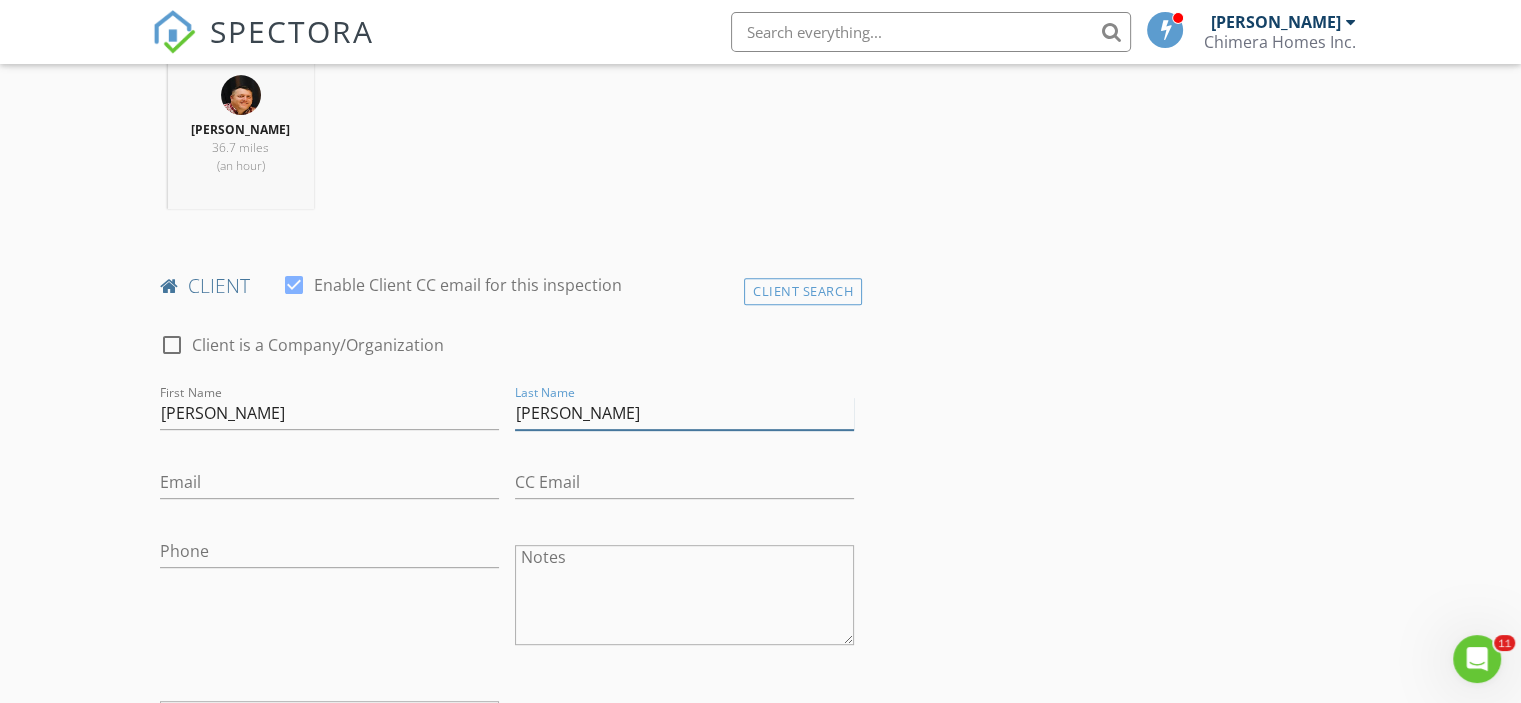 type on "Hines" 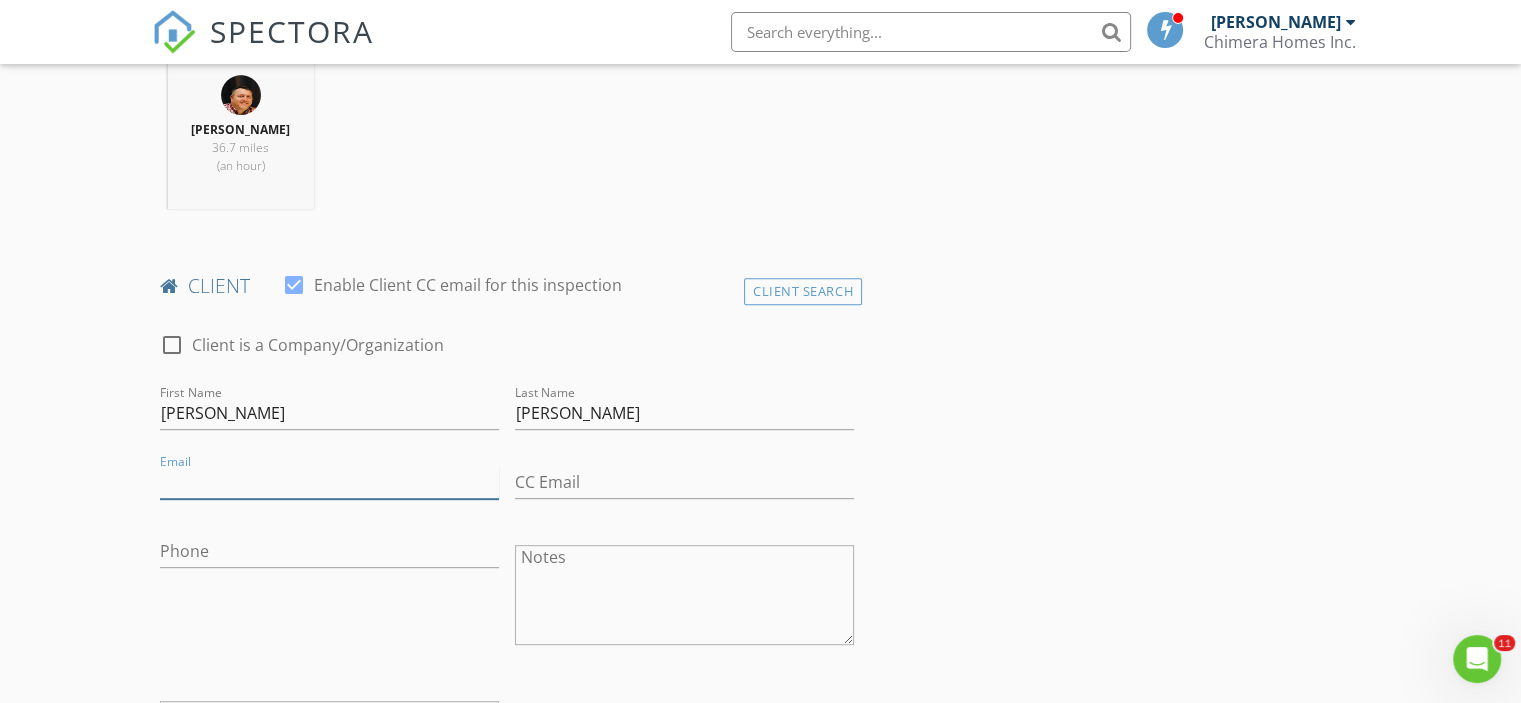 click on "Email" at bounding box center [329, 482] 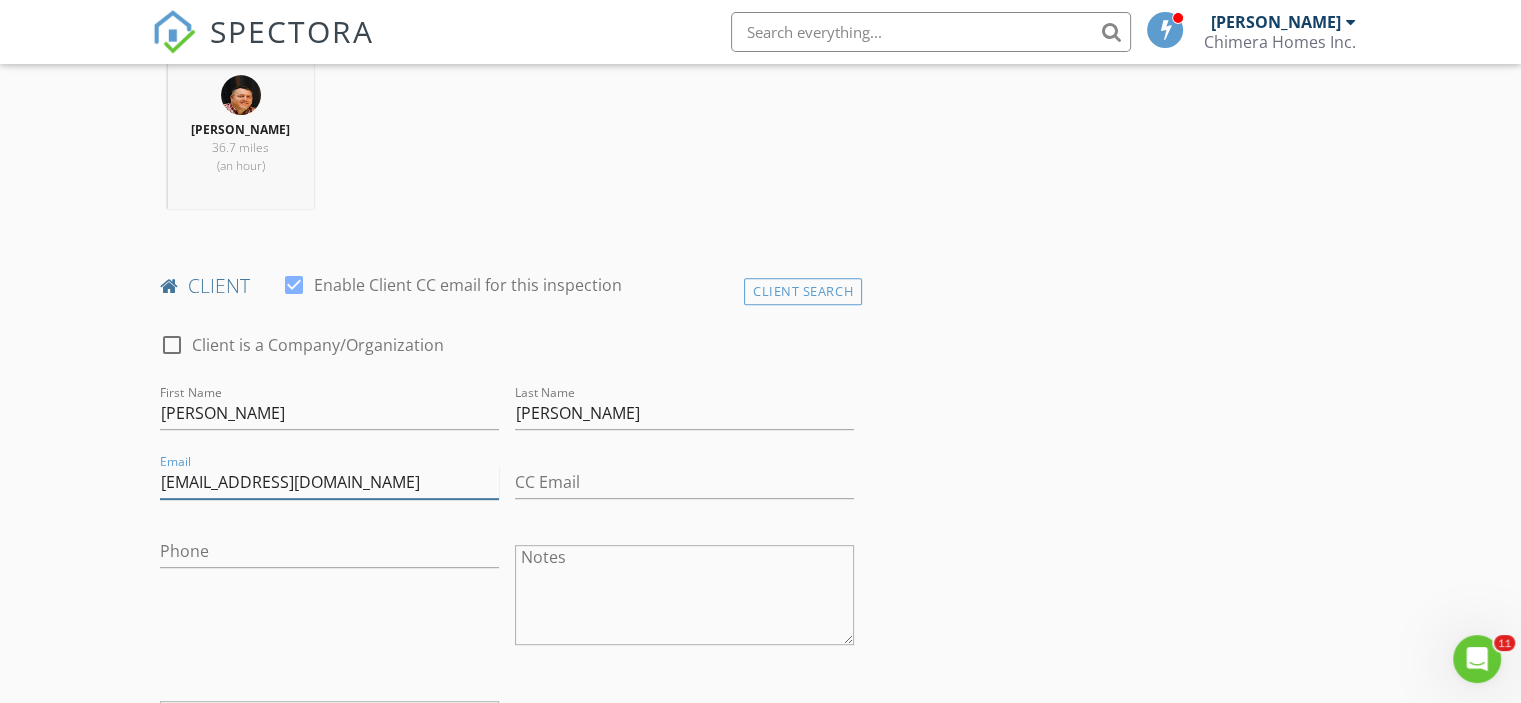 type on "travisleetct@gmail.com" 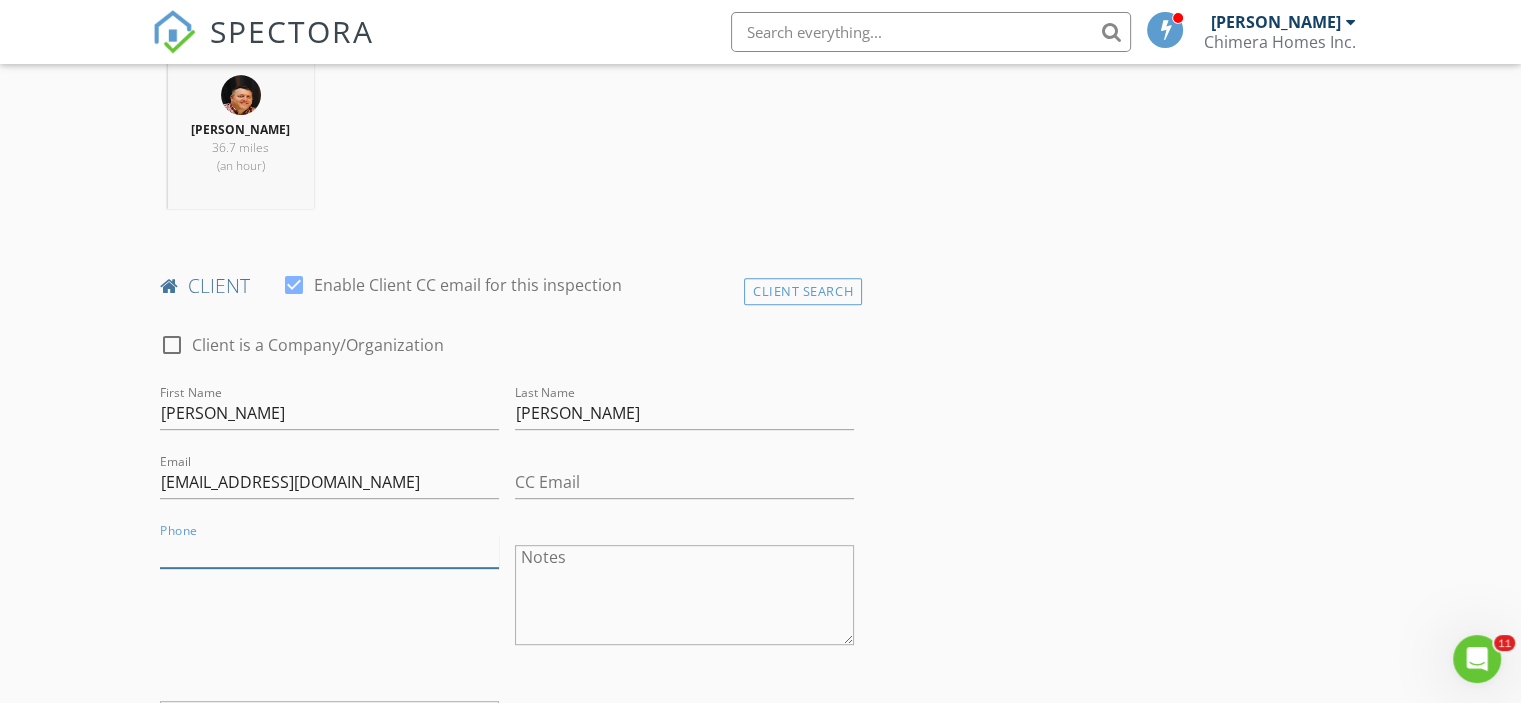 click on "Phone" at bounding box center (329, 551) 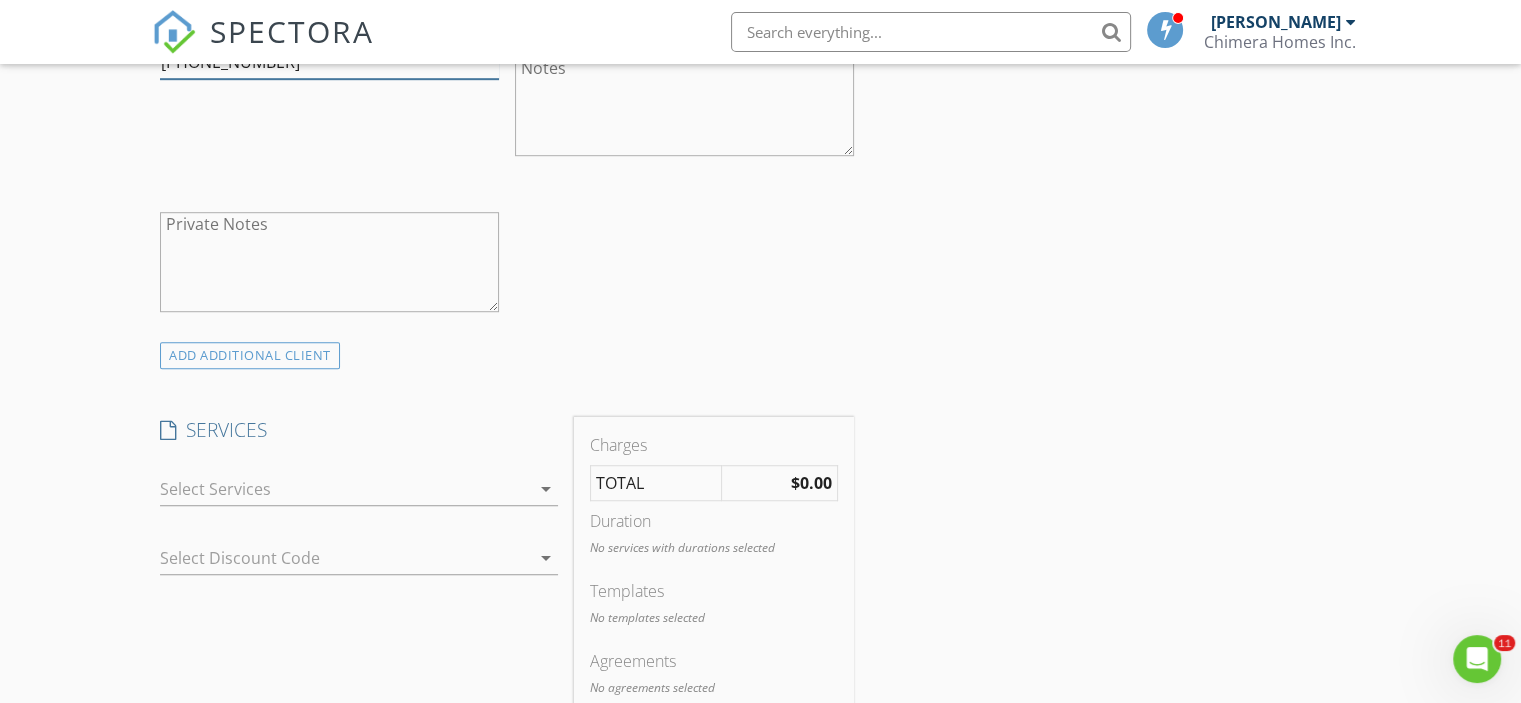 scroll, scrollTop: 1300, scrollLeft: 0, axis: vertical 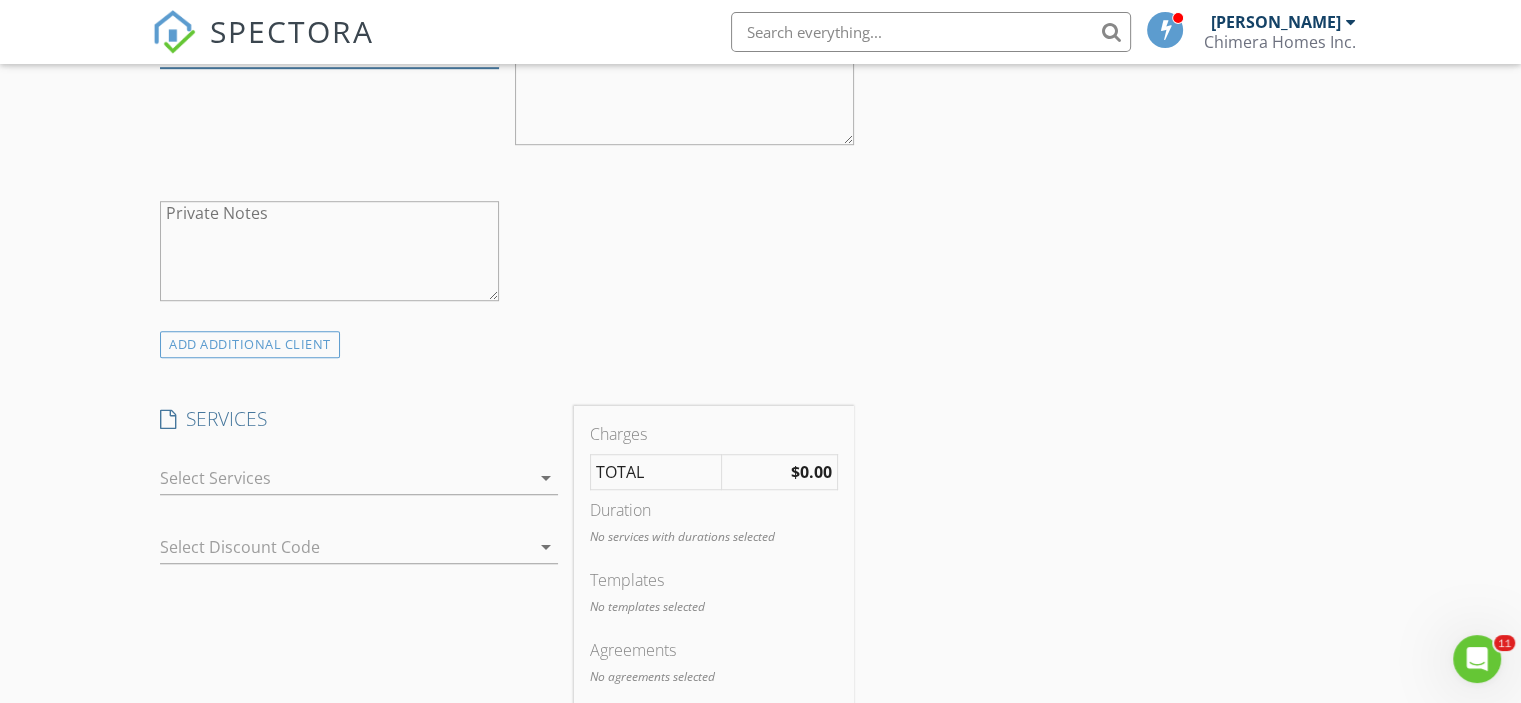 type on "813-325-3539" 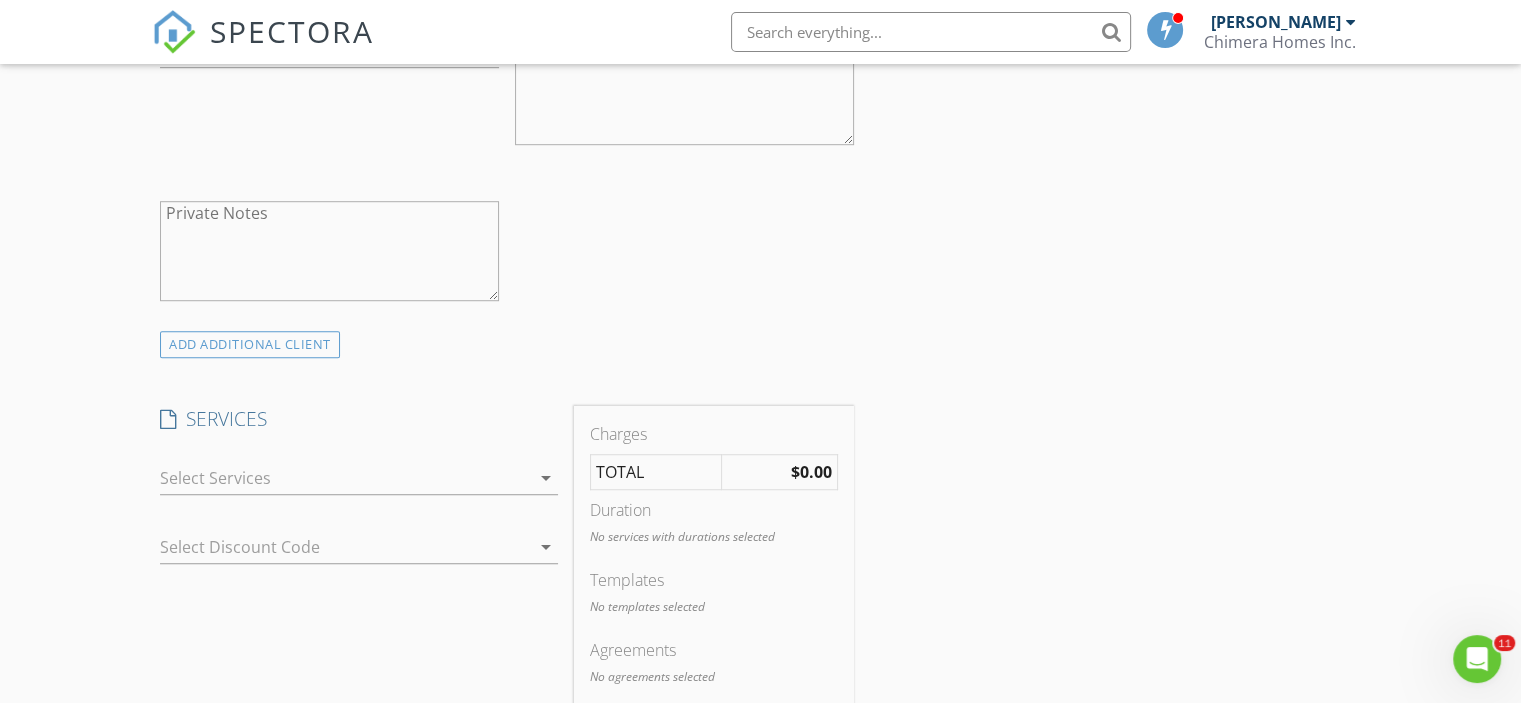 click at bounding box center (345, 478) 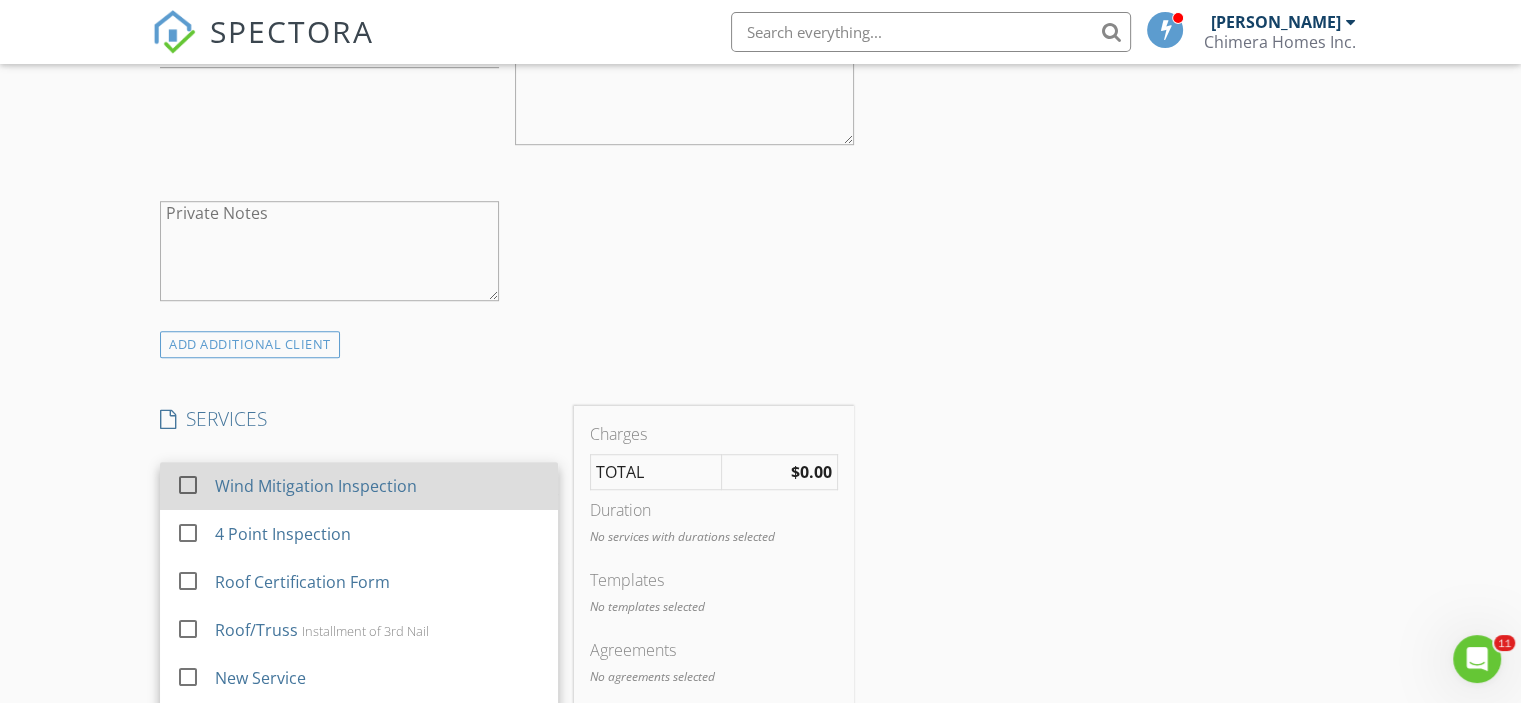 click on "Wind Mitigation Inspection" at bounding box center (316, 486) 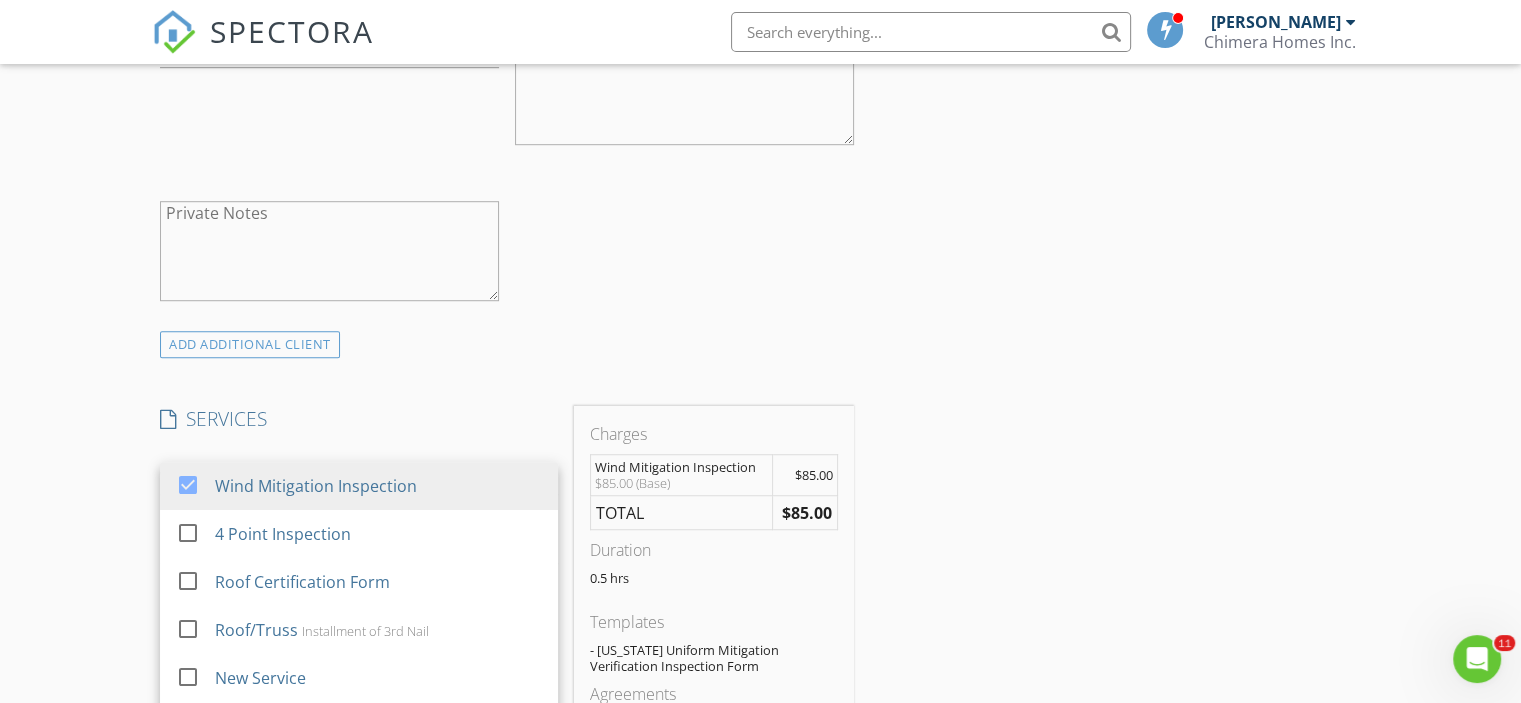 click on "SERVICES" at bounding box center [359, 419] 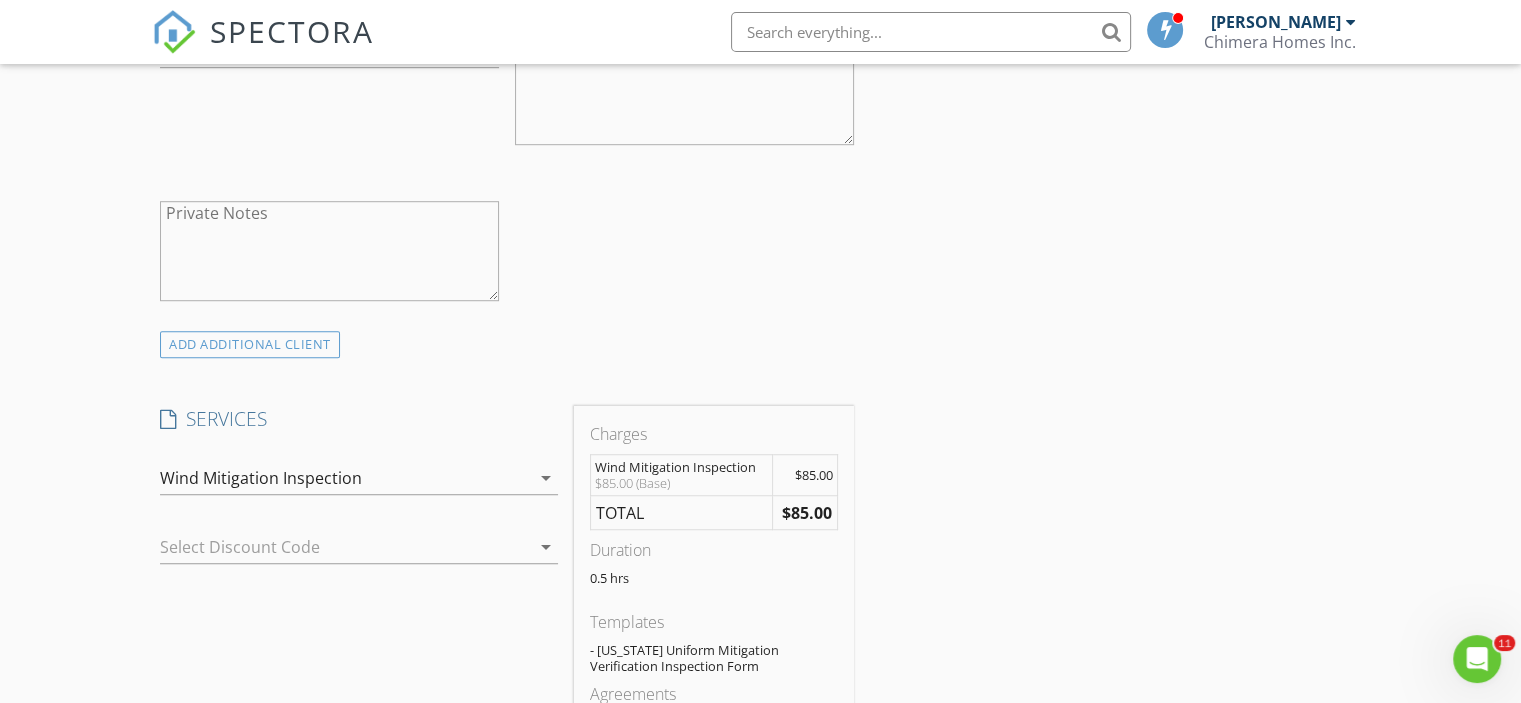click at bounding box center [331, 547] 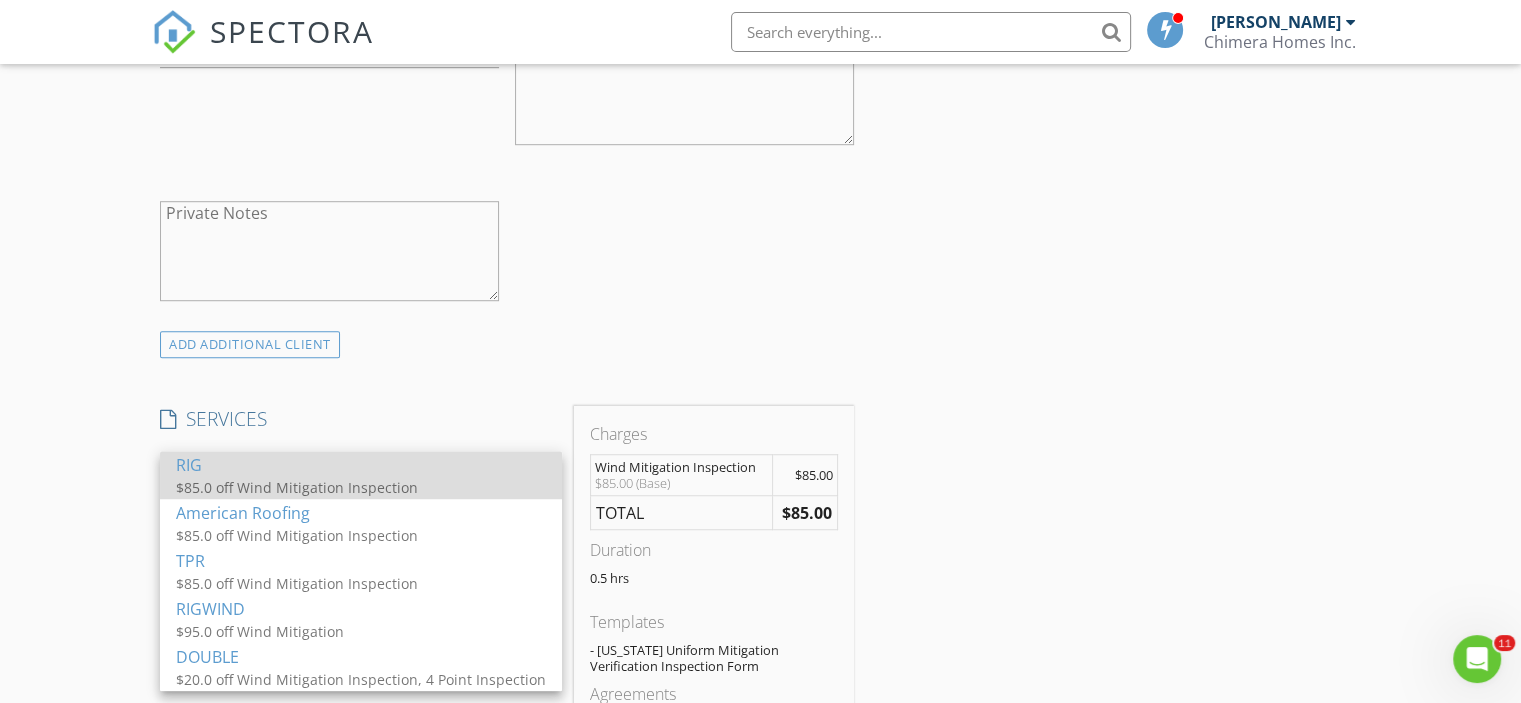 click on "$85.0 off Wind Mitigation Inspection" at bounding box center (361, 487) 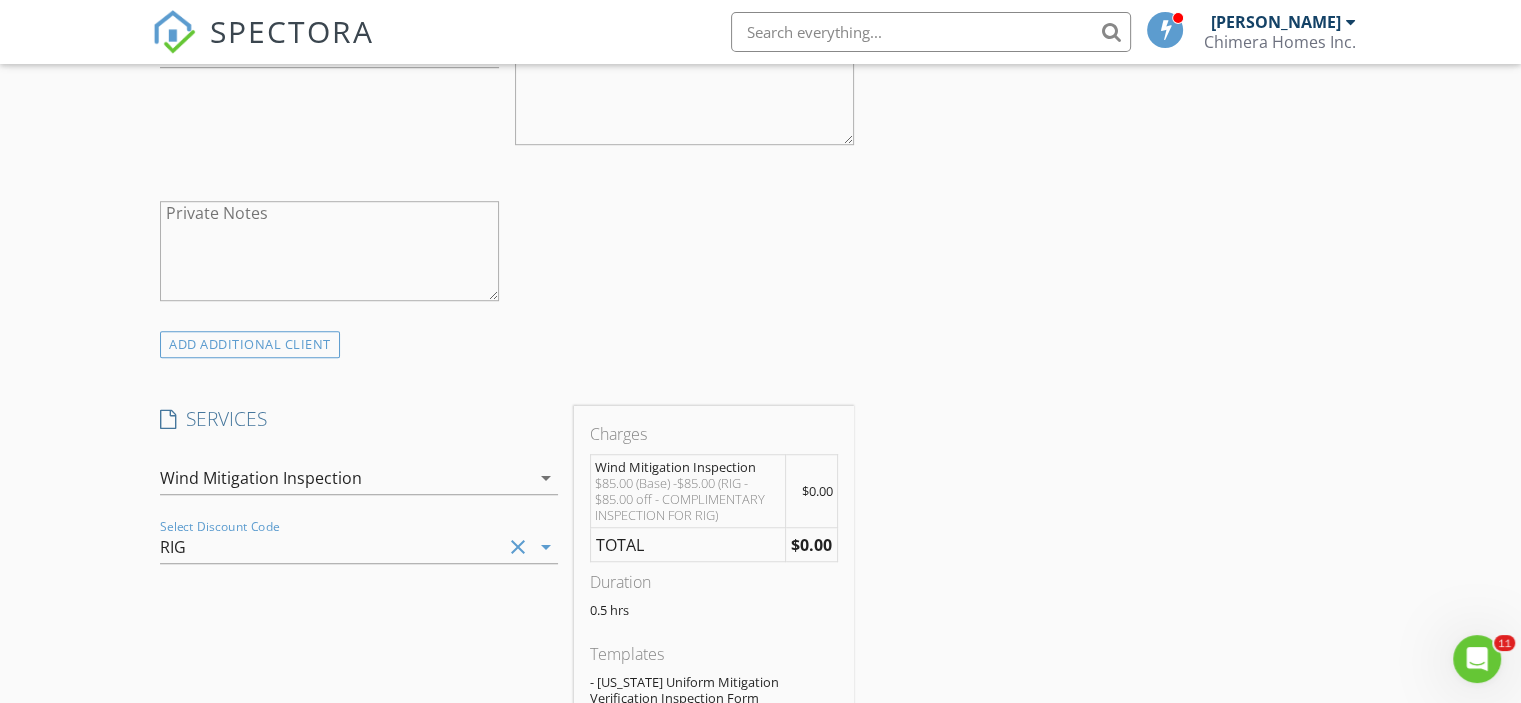click on "SERVICES" at bounding box center [359, 419] 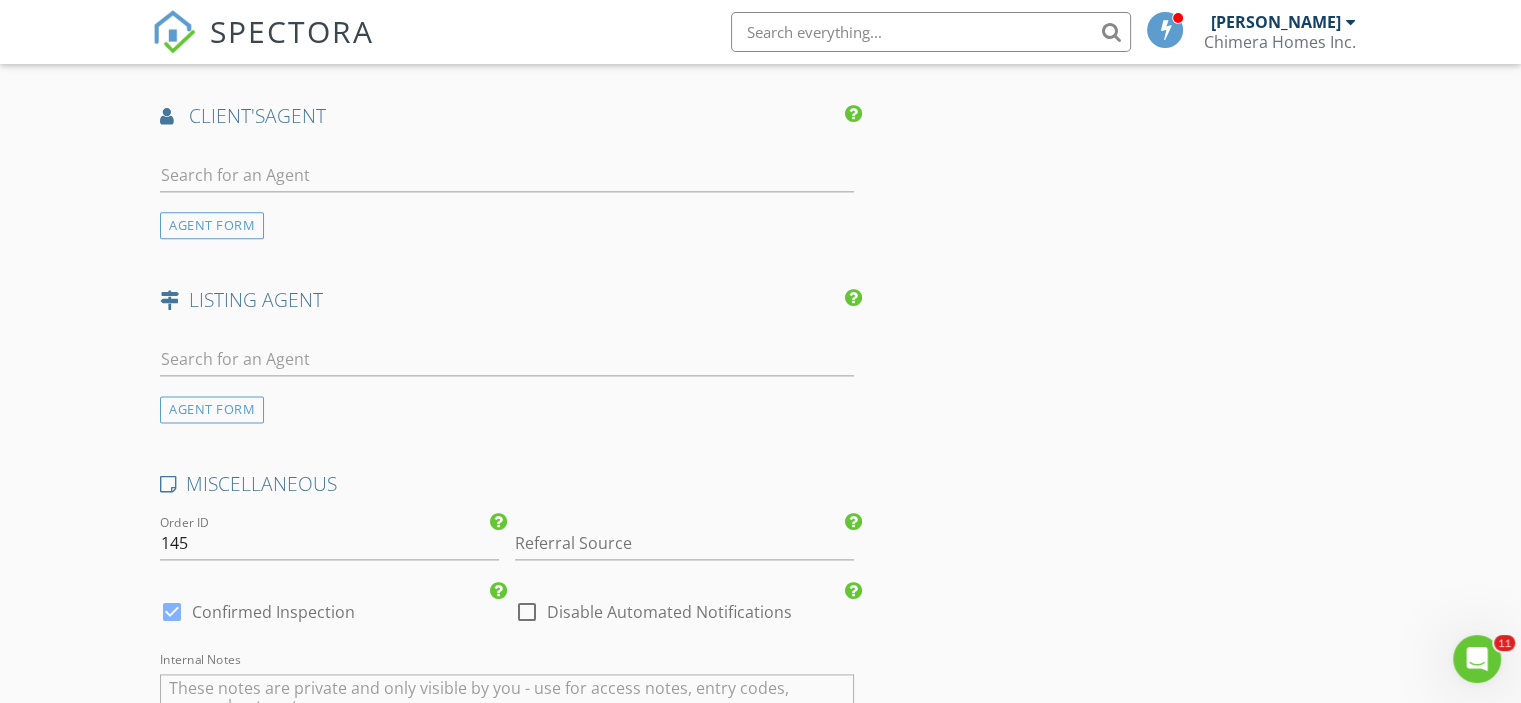 scroll, scrollTop: 2500, scrollLeft: 0, axis: vertical 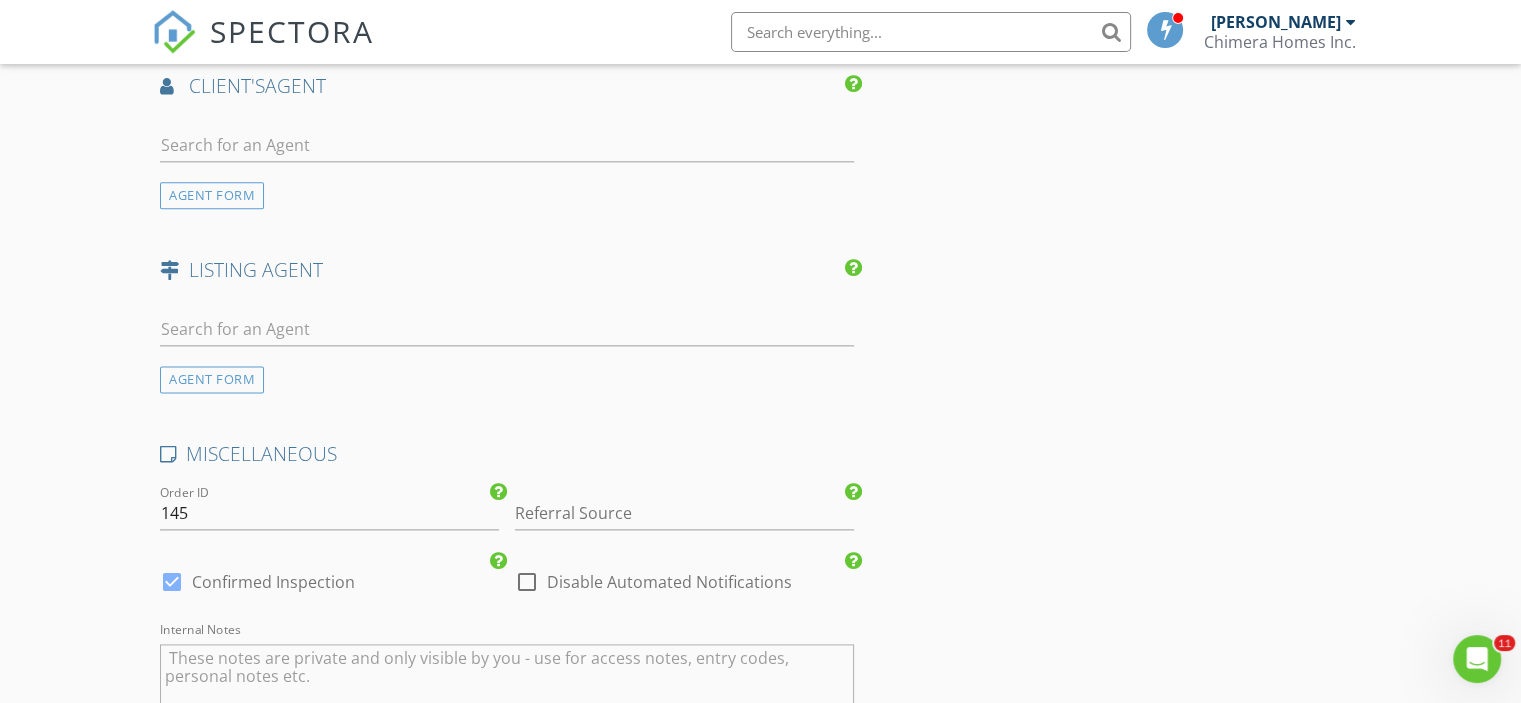 click at bounding box center [507, 694] 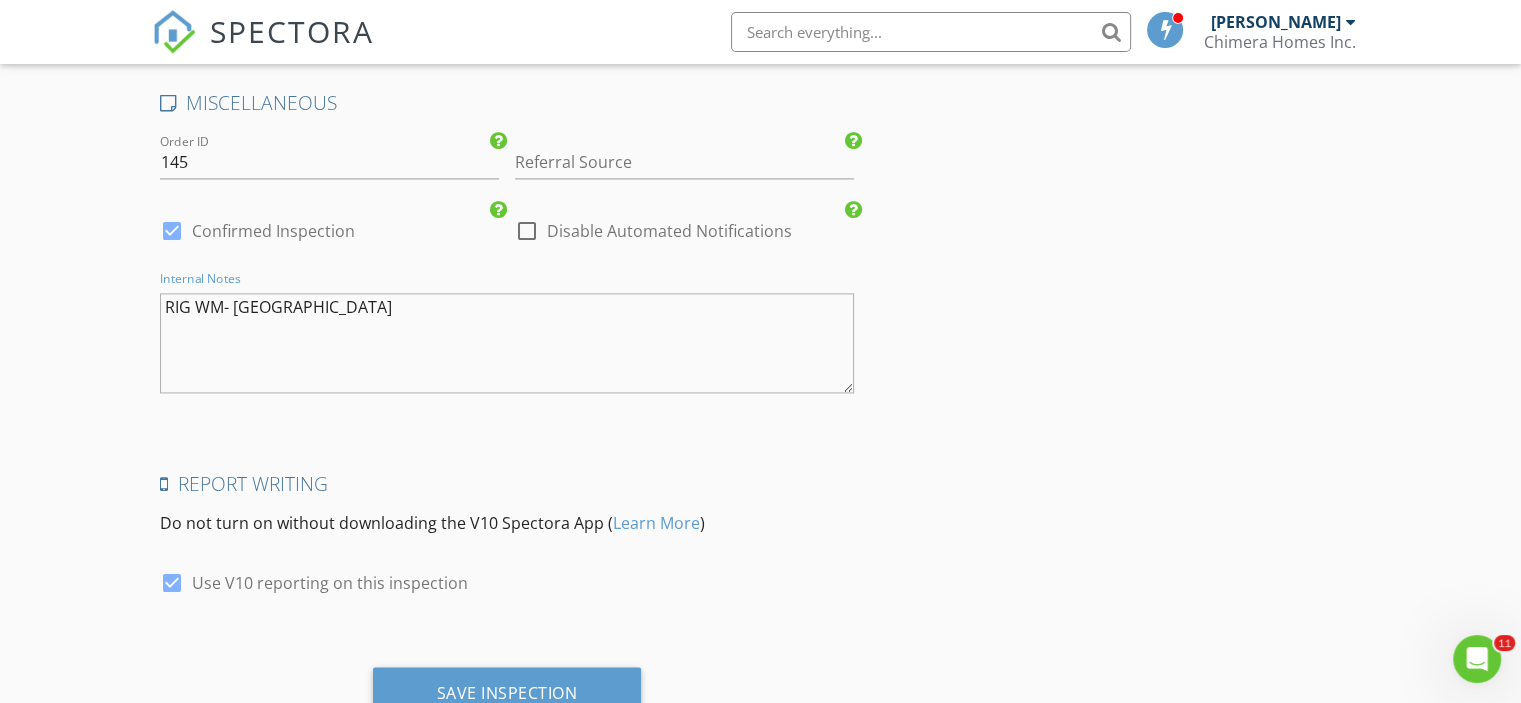 scroll, scrollTop: 2900, scrollLeft: 0, axis: vertical 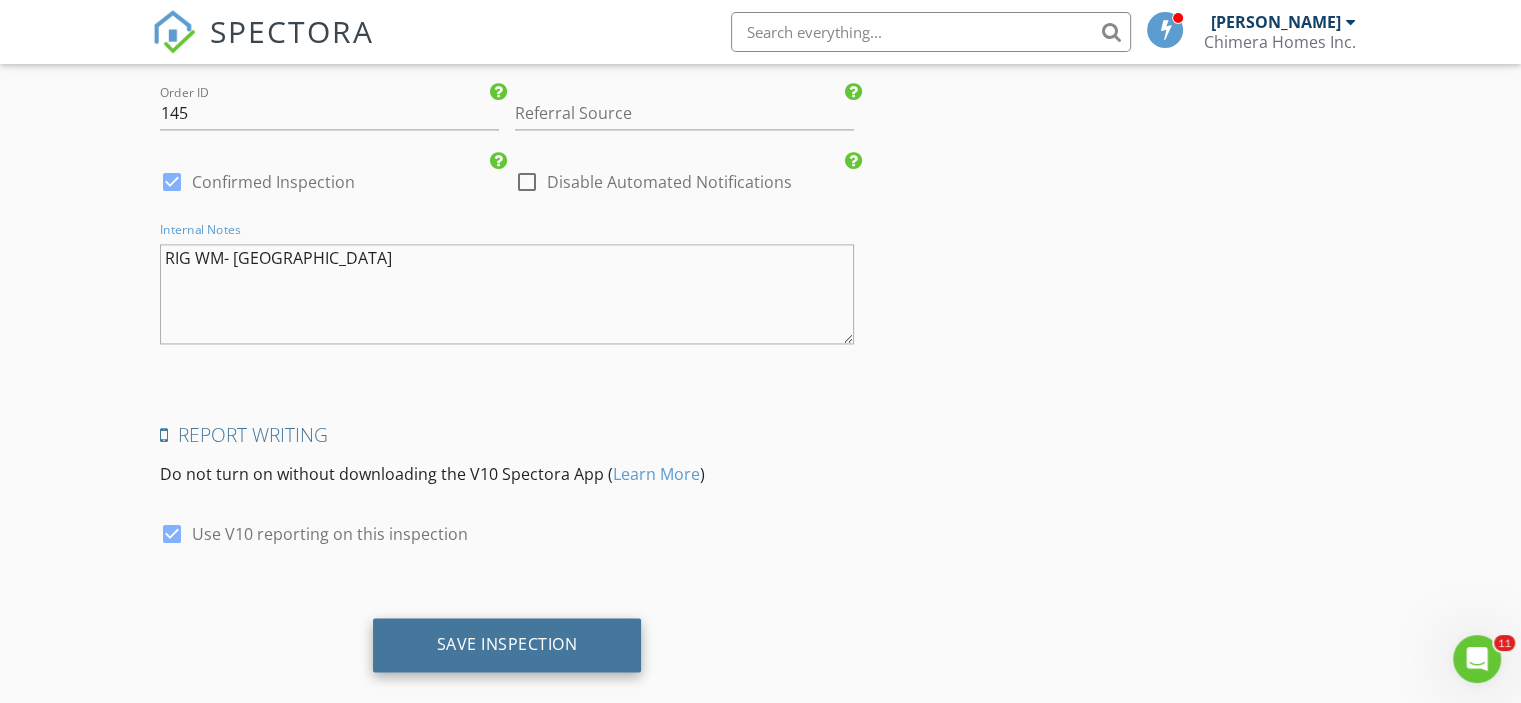 type on "RIG WM- Tampa" 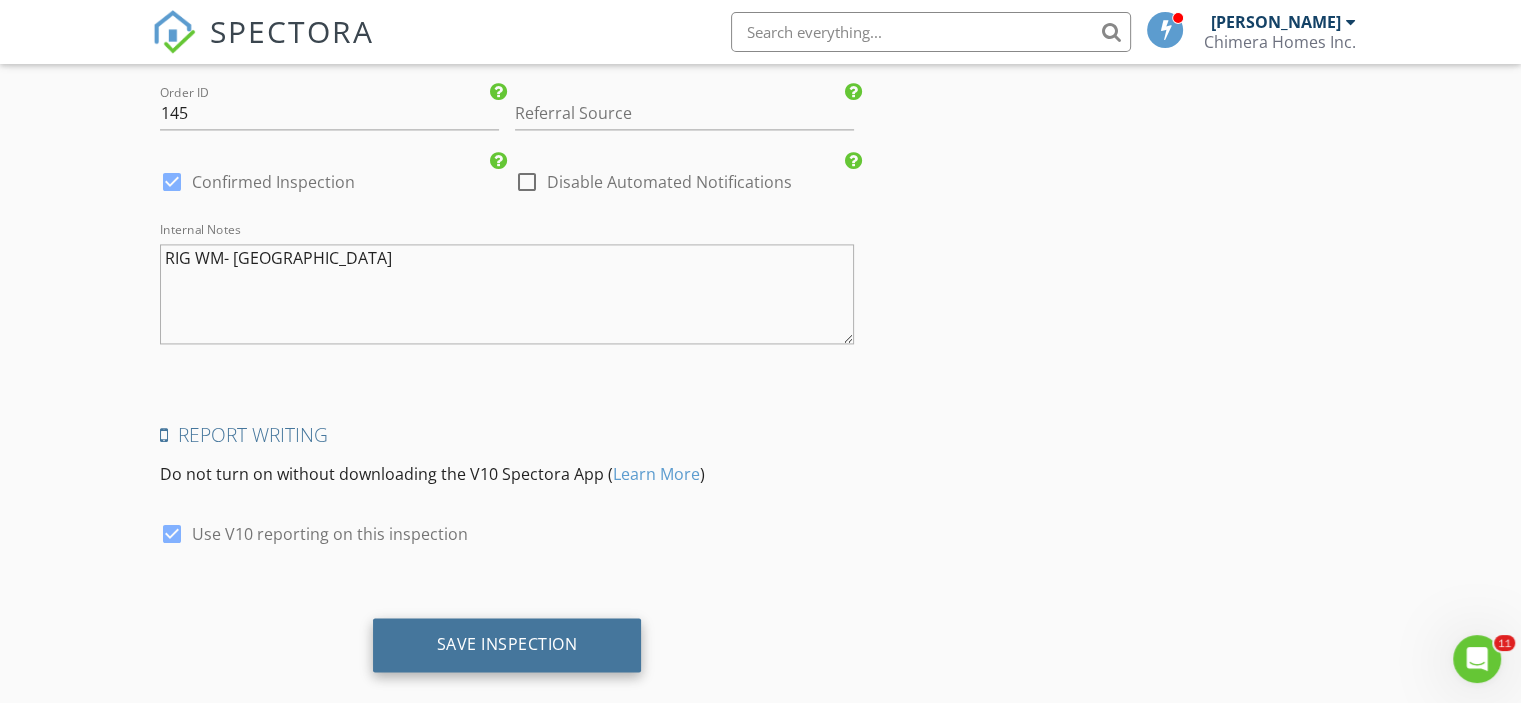 click on "Save Inspection" at bounding box center (507, 645) 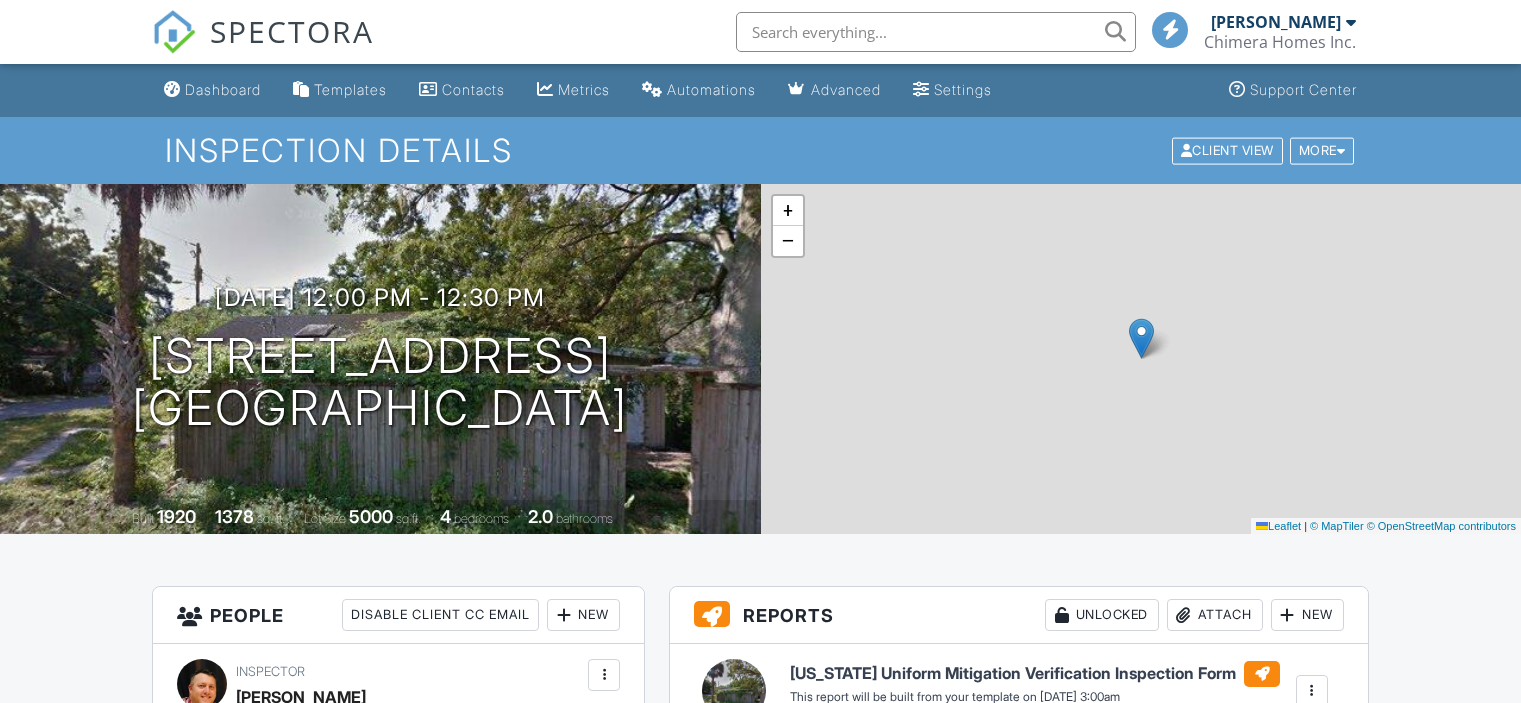 scroll, scrollTop: 0, scrollLeft: 0, axis: both 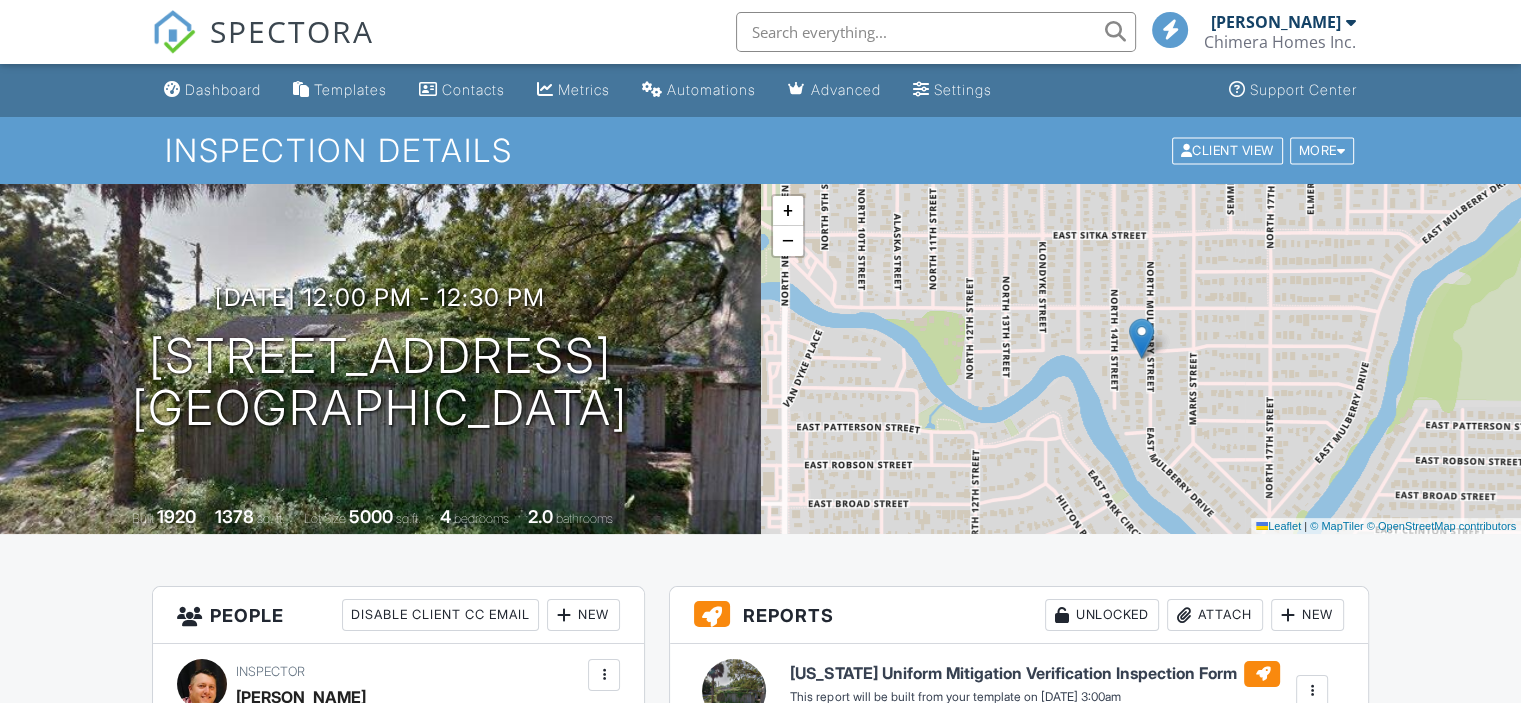click on "Dashboard" at bounding box center [223, 89] 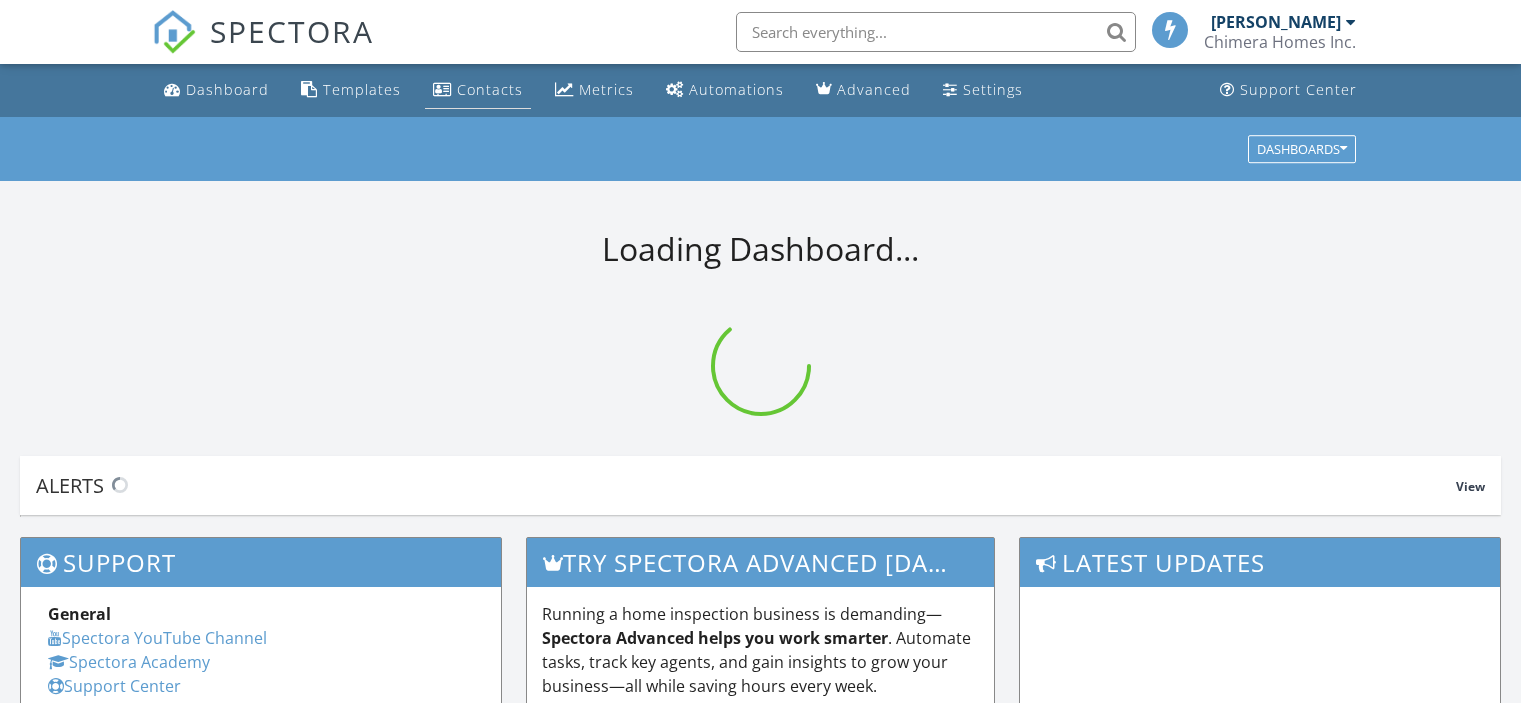 scroll, scrollTop: 0, scrollLeft: 0, axis: both 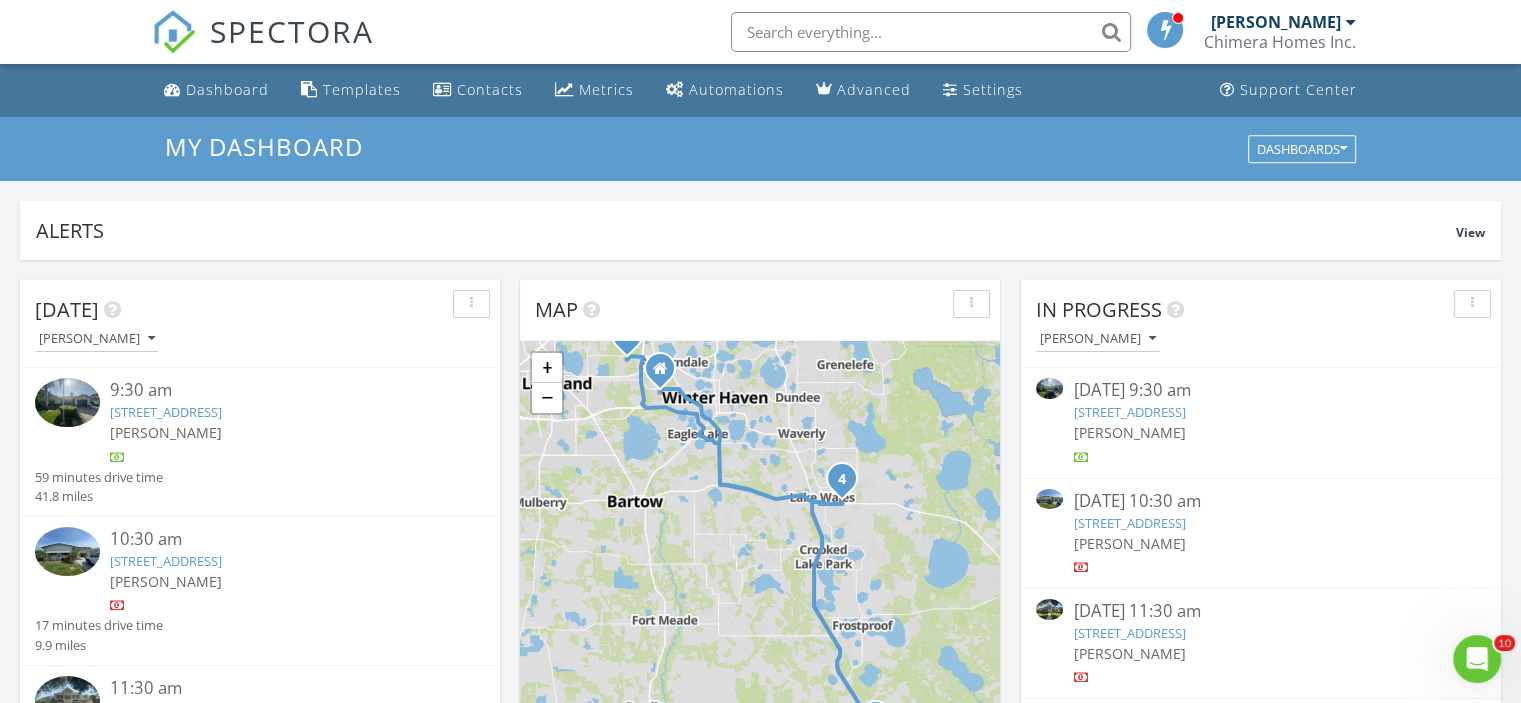 click on "Chimera Homes Inc." at bounding box center [1280, 42] 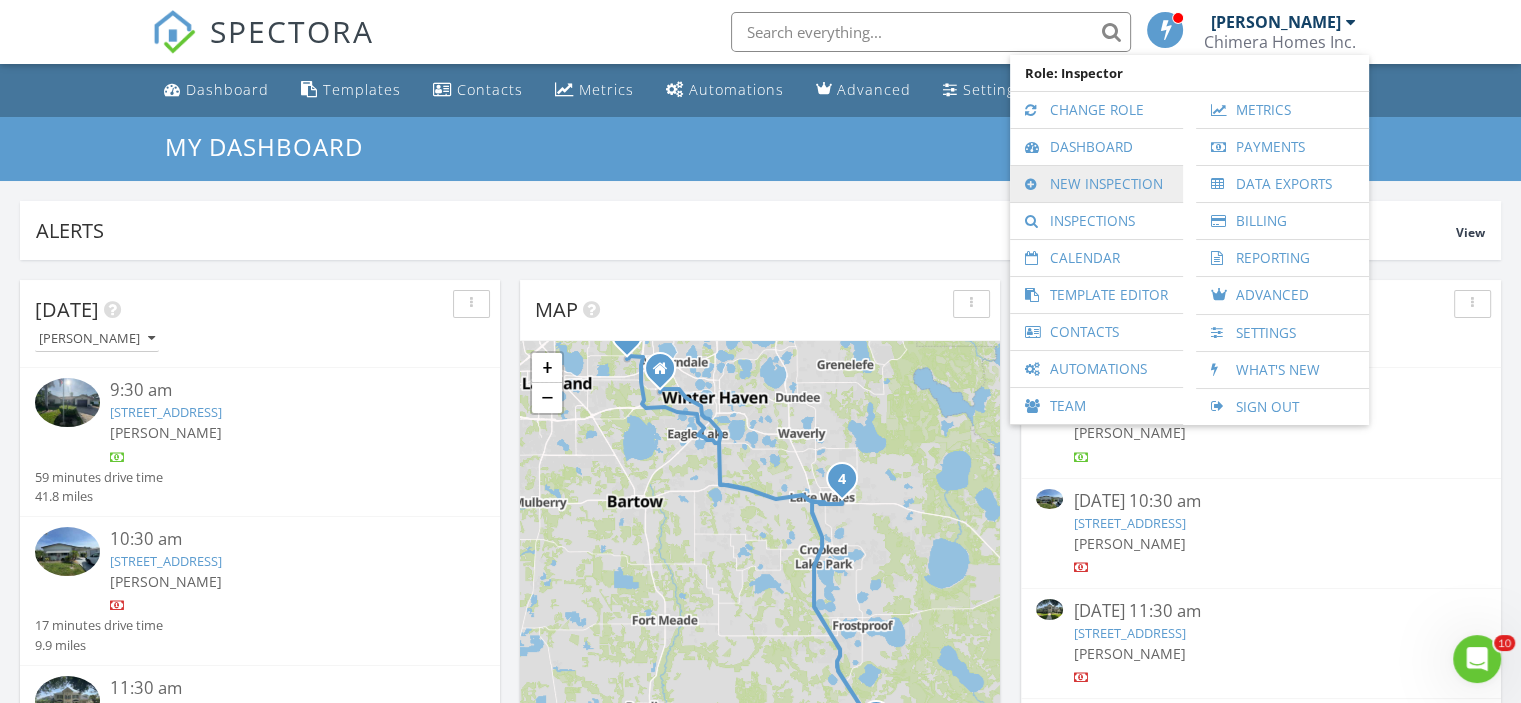 click on "New Inspection" at bounding box center [1096, 184] 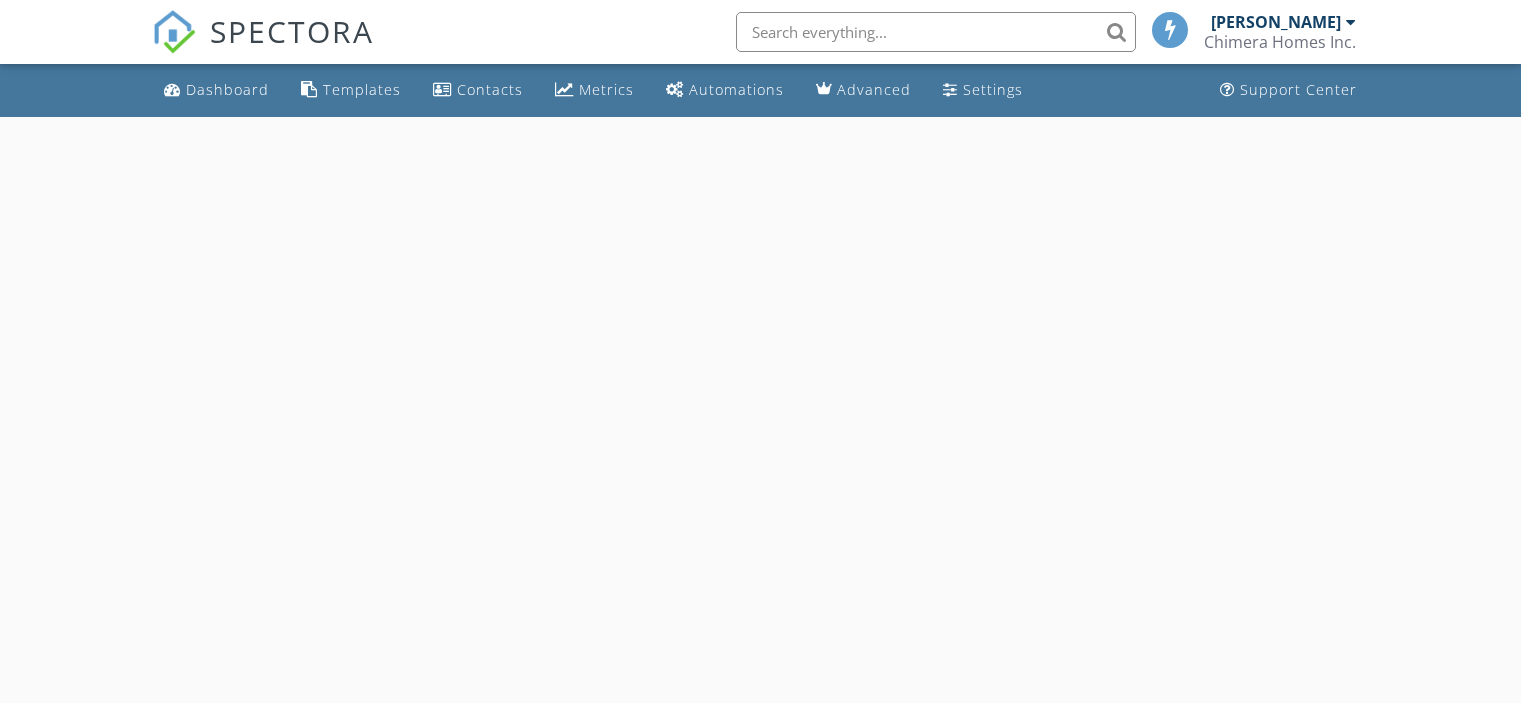 scroll, scrollTop: 0, scrollLeft: 0, axis: both 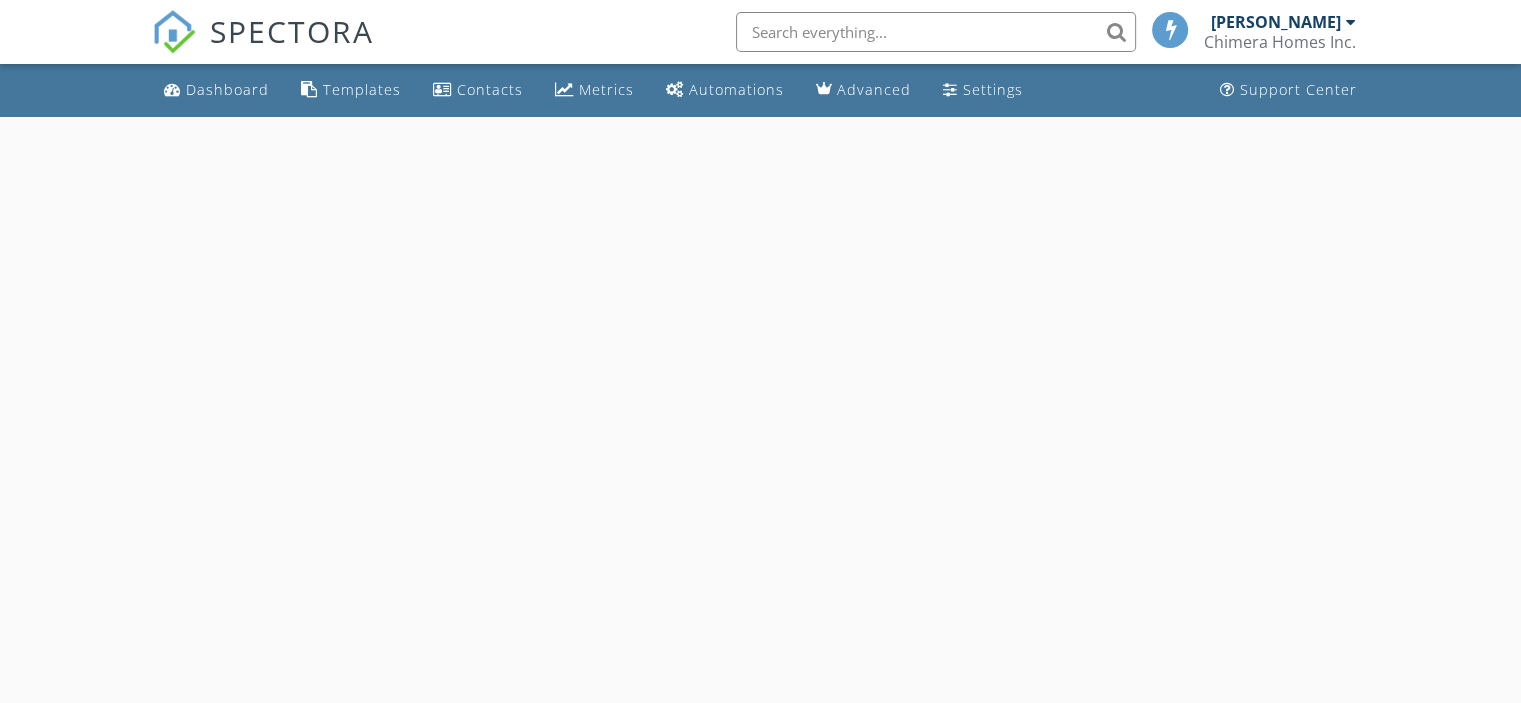 select on "6" 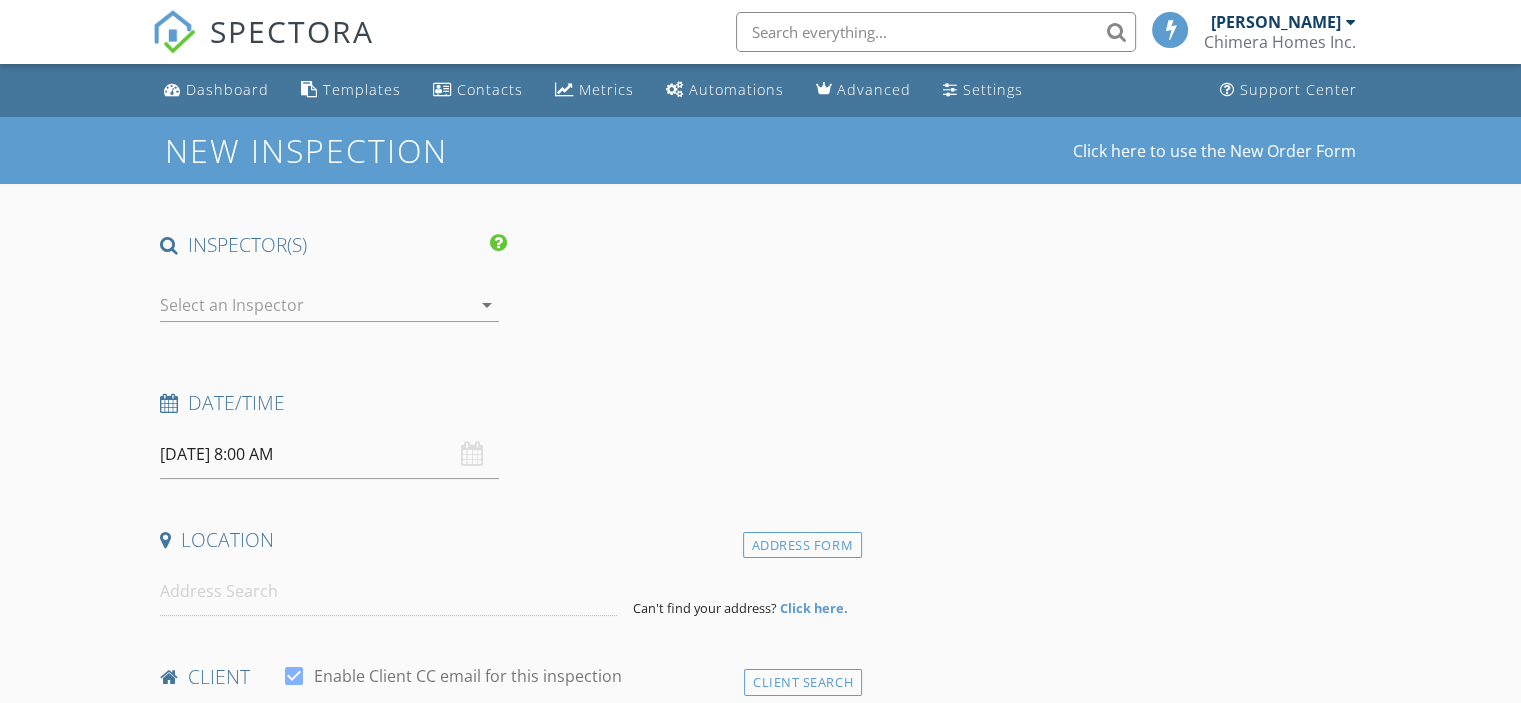 scroll, scrollTop: 0, scrollLeft: 0, axis: both 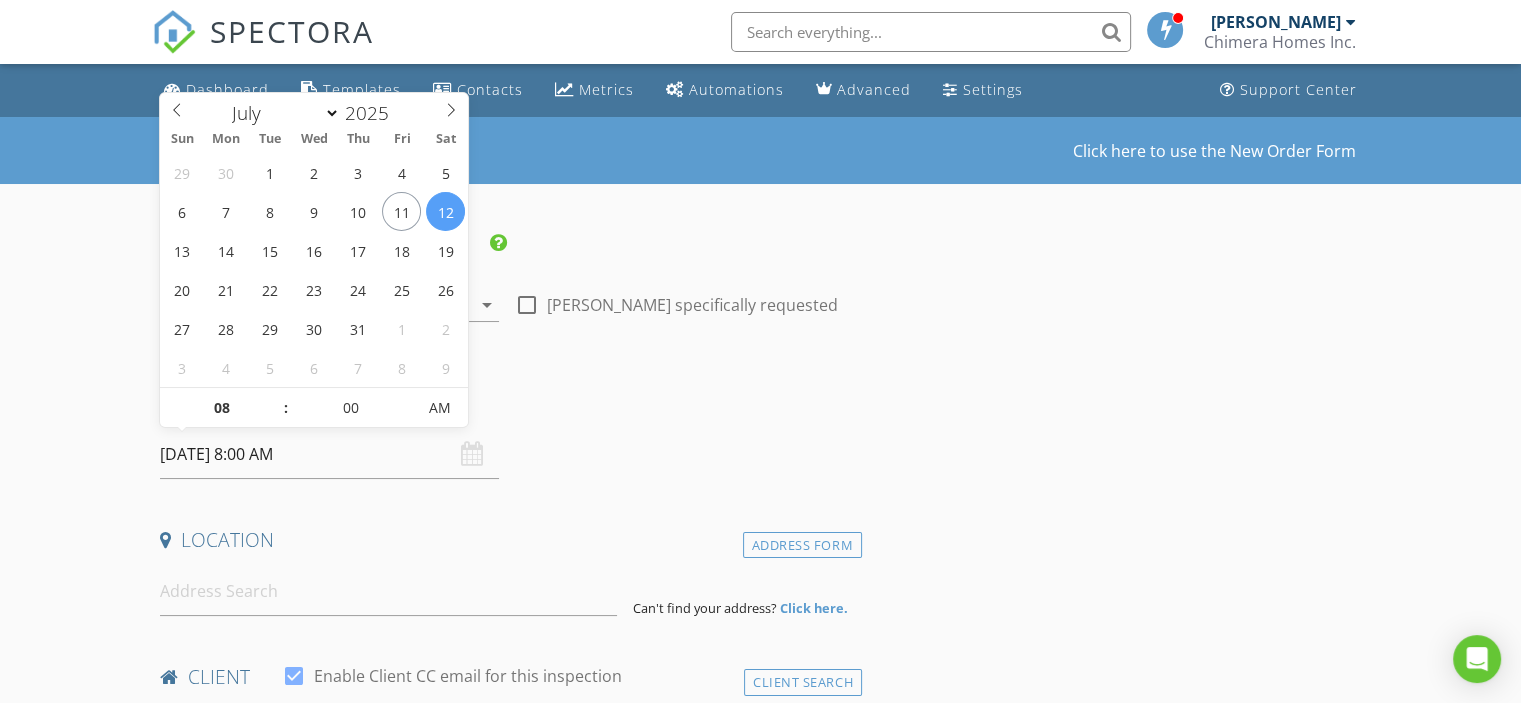 click on "07/12/2025 8:00 AM" at bounding box center [329, 454] 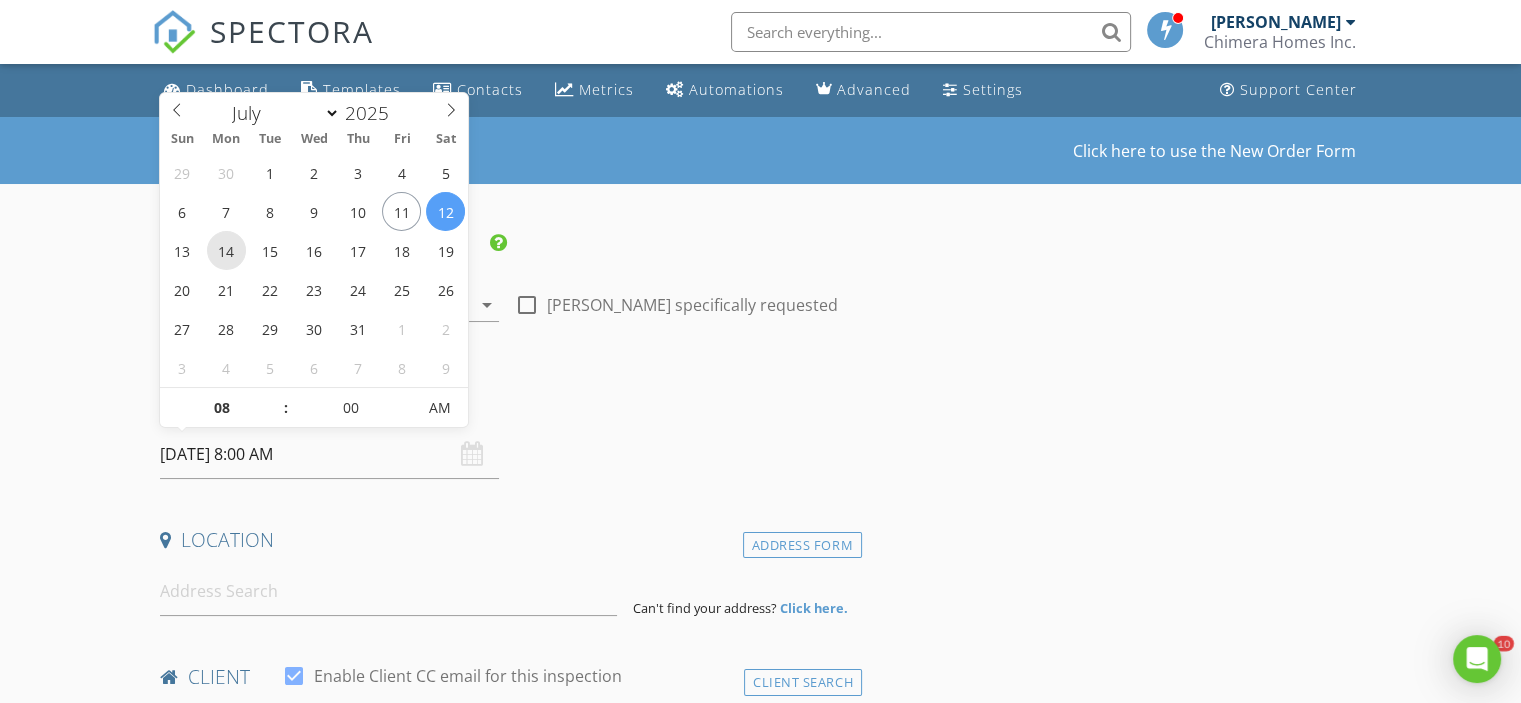 scroll, scrollTop: 0, scrollLeft: 0, axis: both 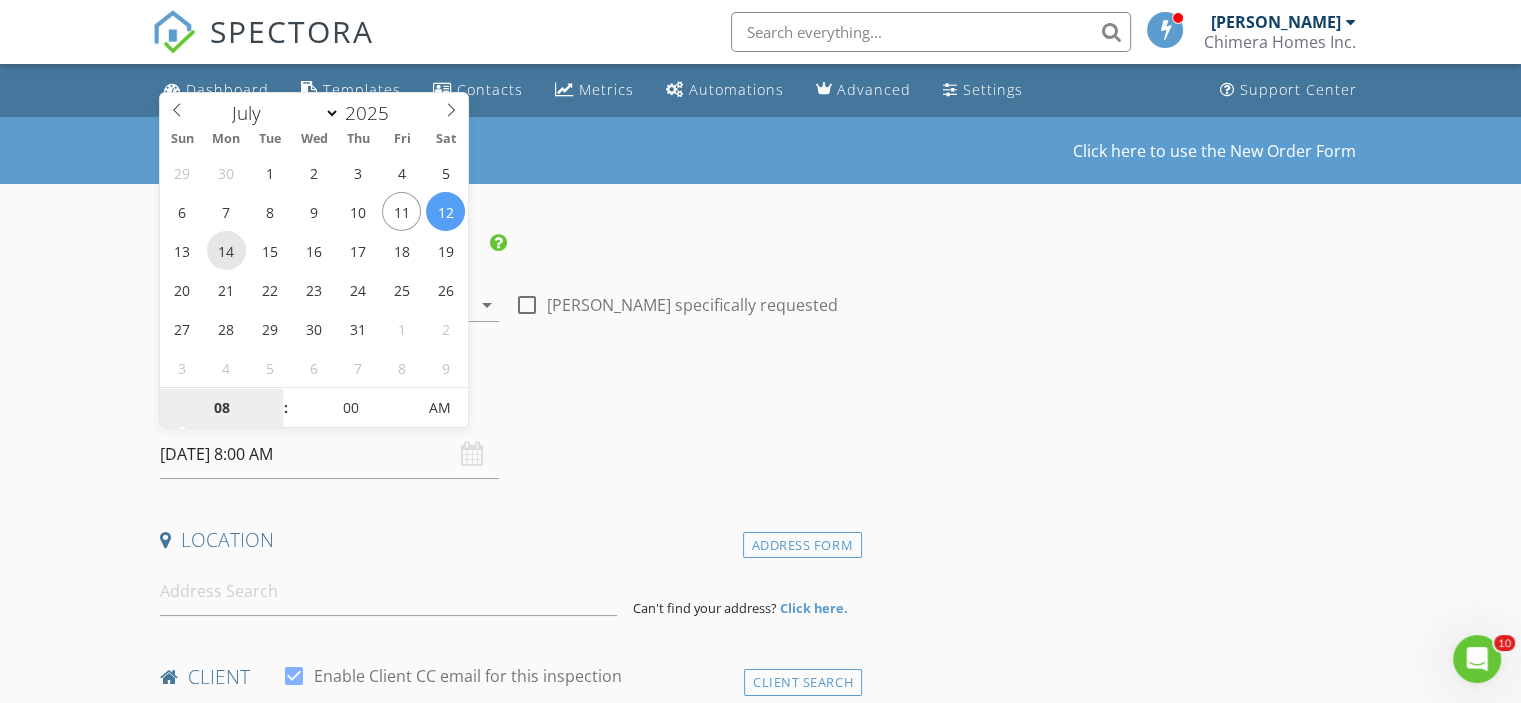 type on "07/14/2025 8:00 AM" 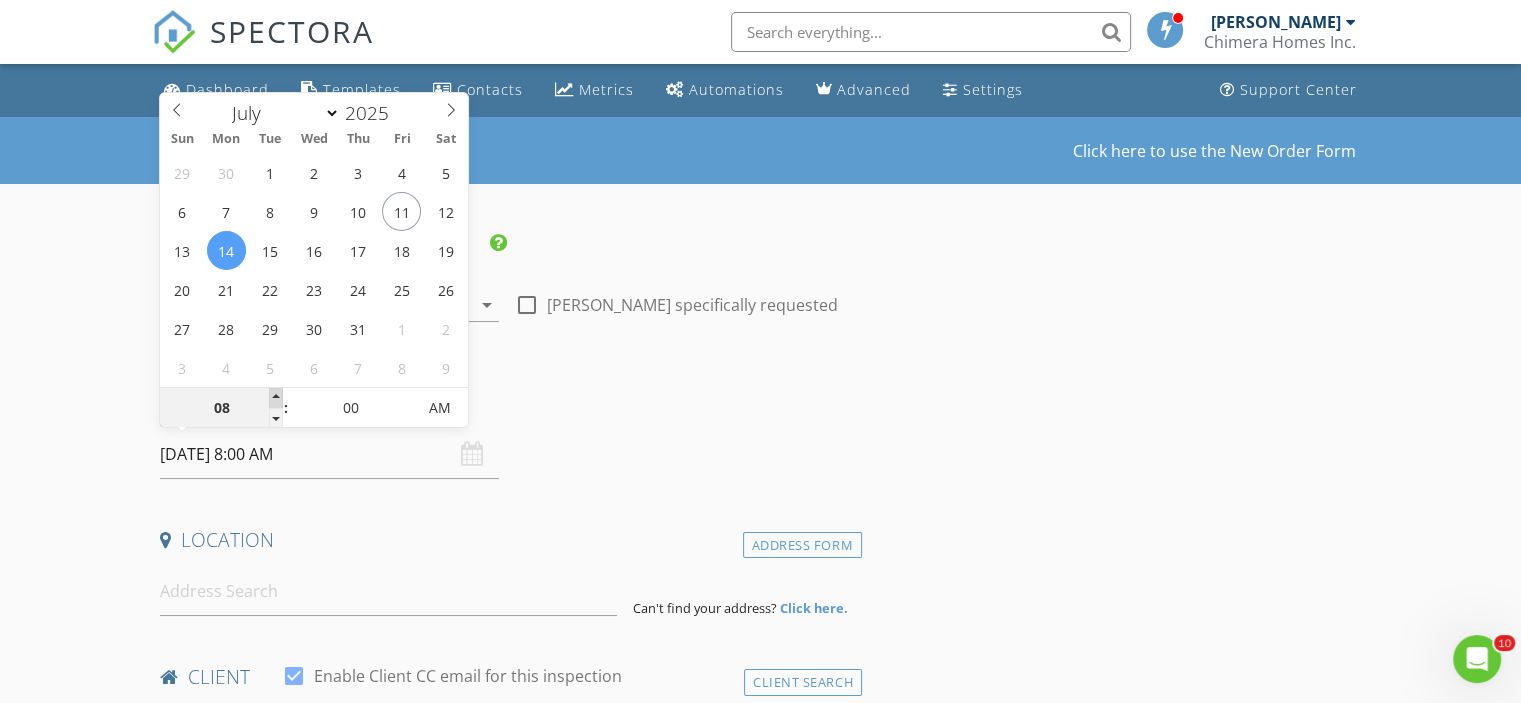 type on "09" 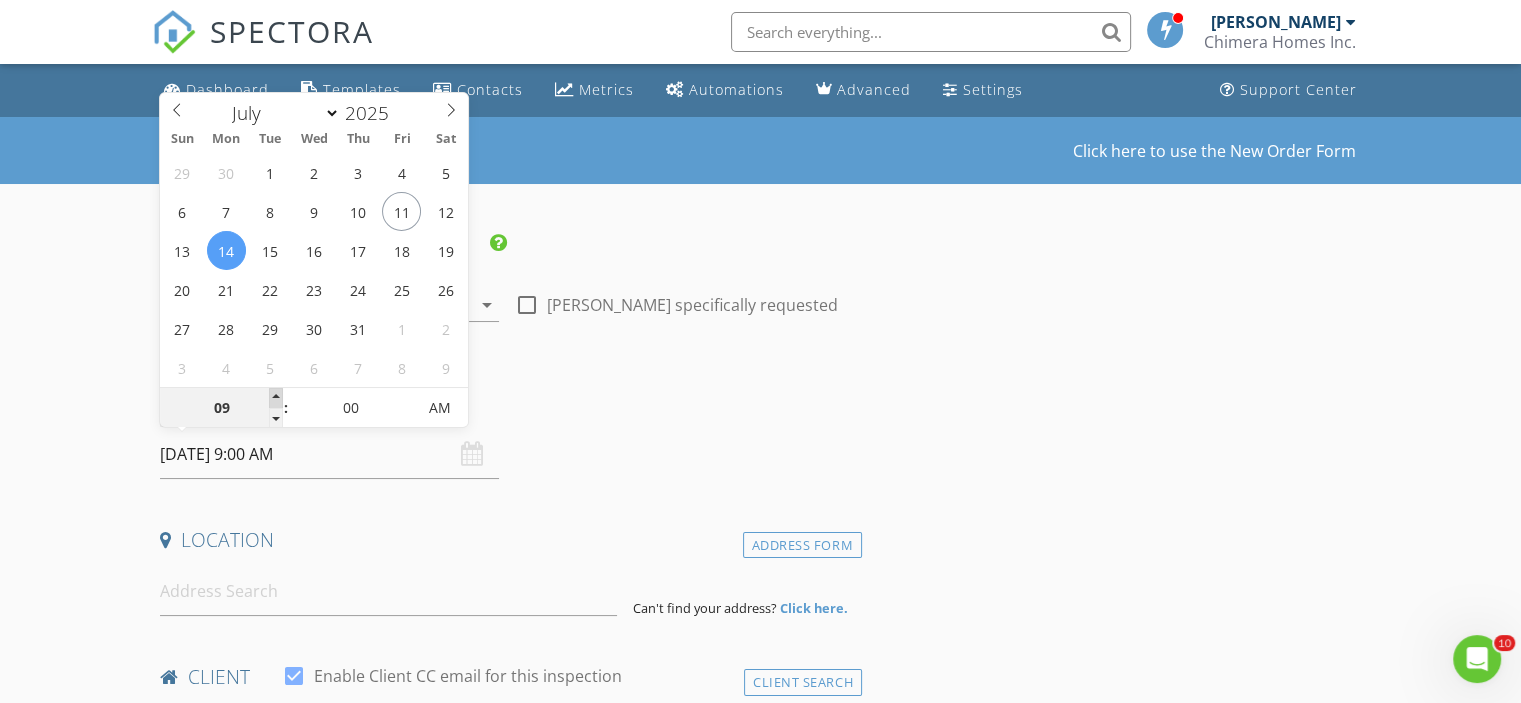 click at bounding box center [276, 398] 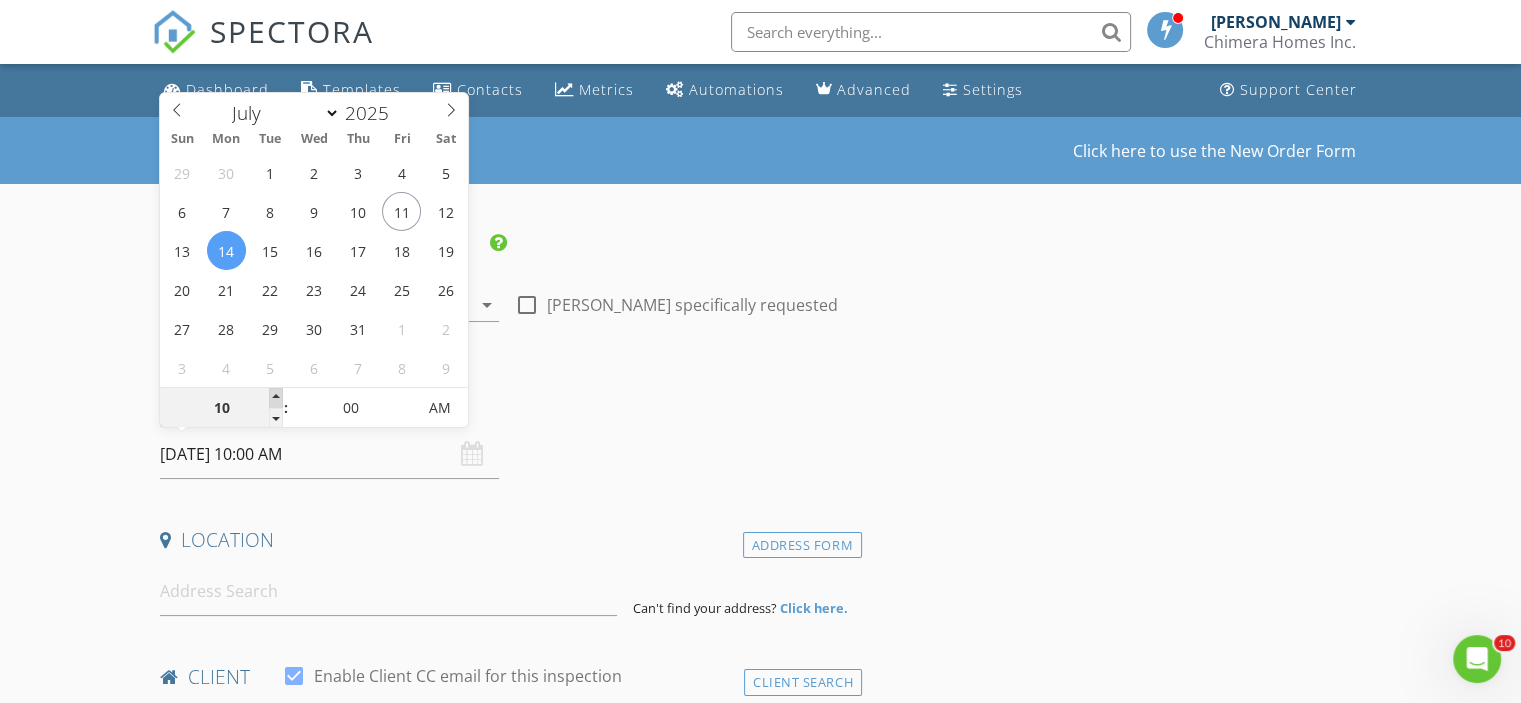 click at bounding box center [276, 398] 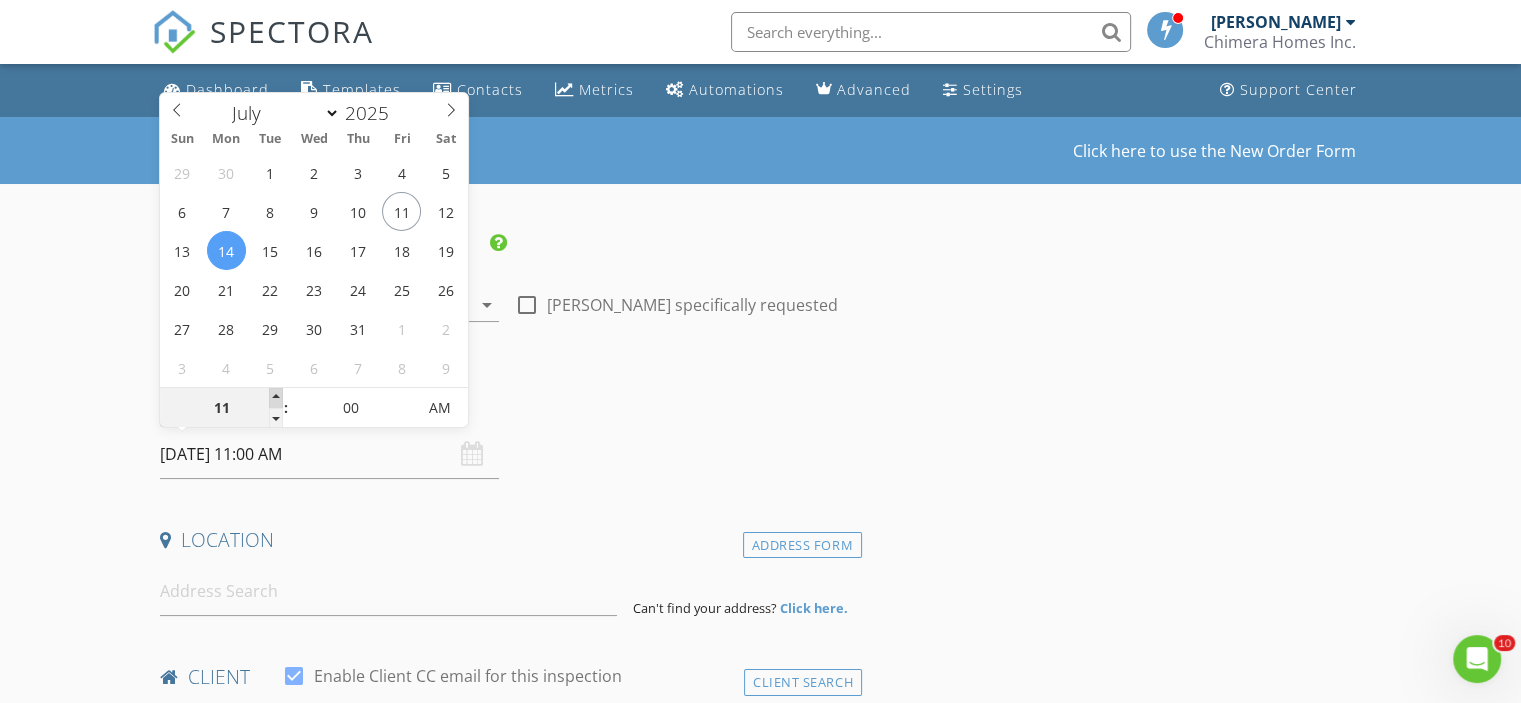 click at bounding box center [276, 398] 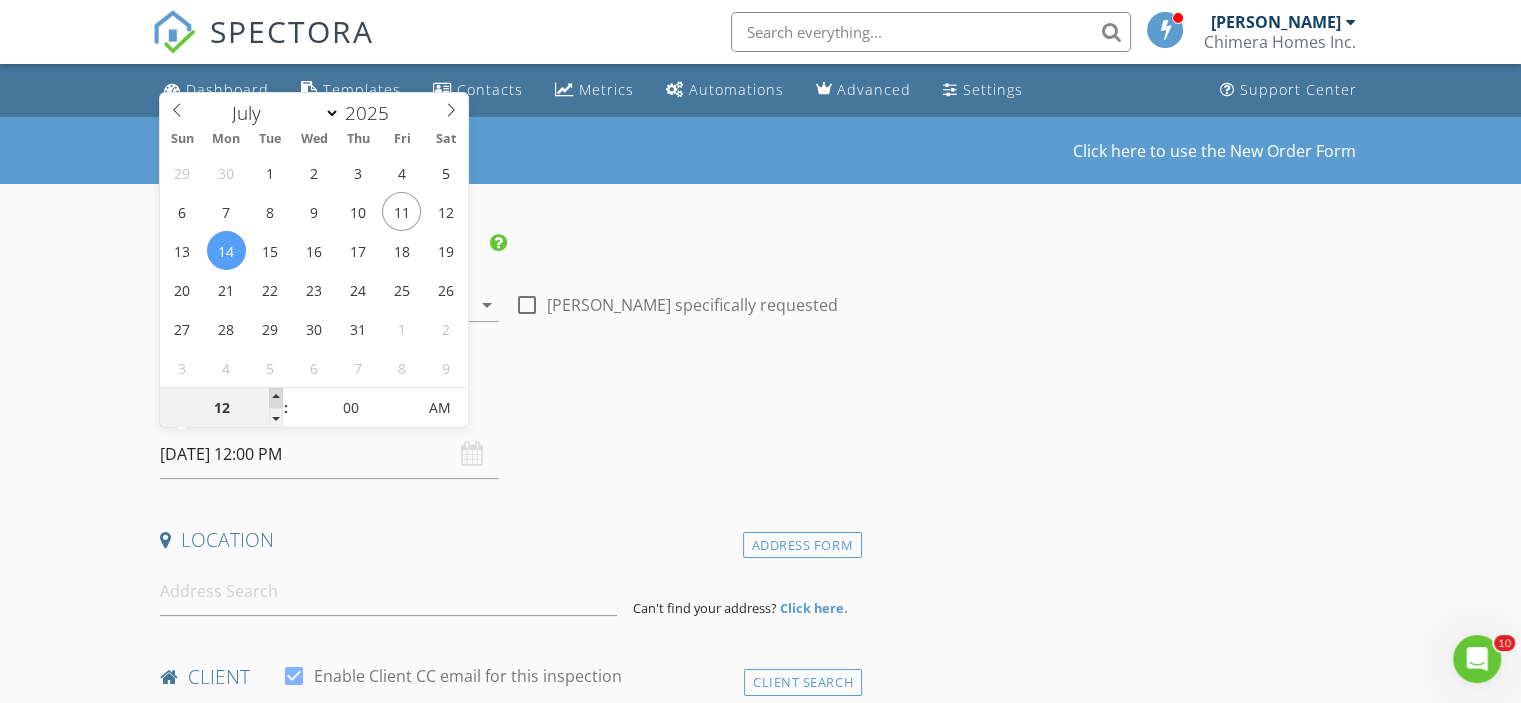 click at bounding box center [276, 398] 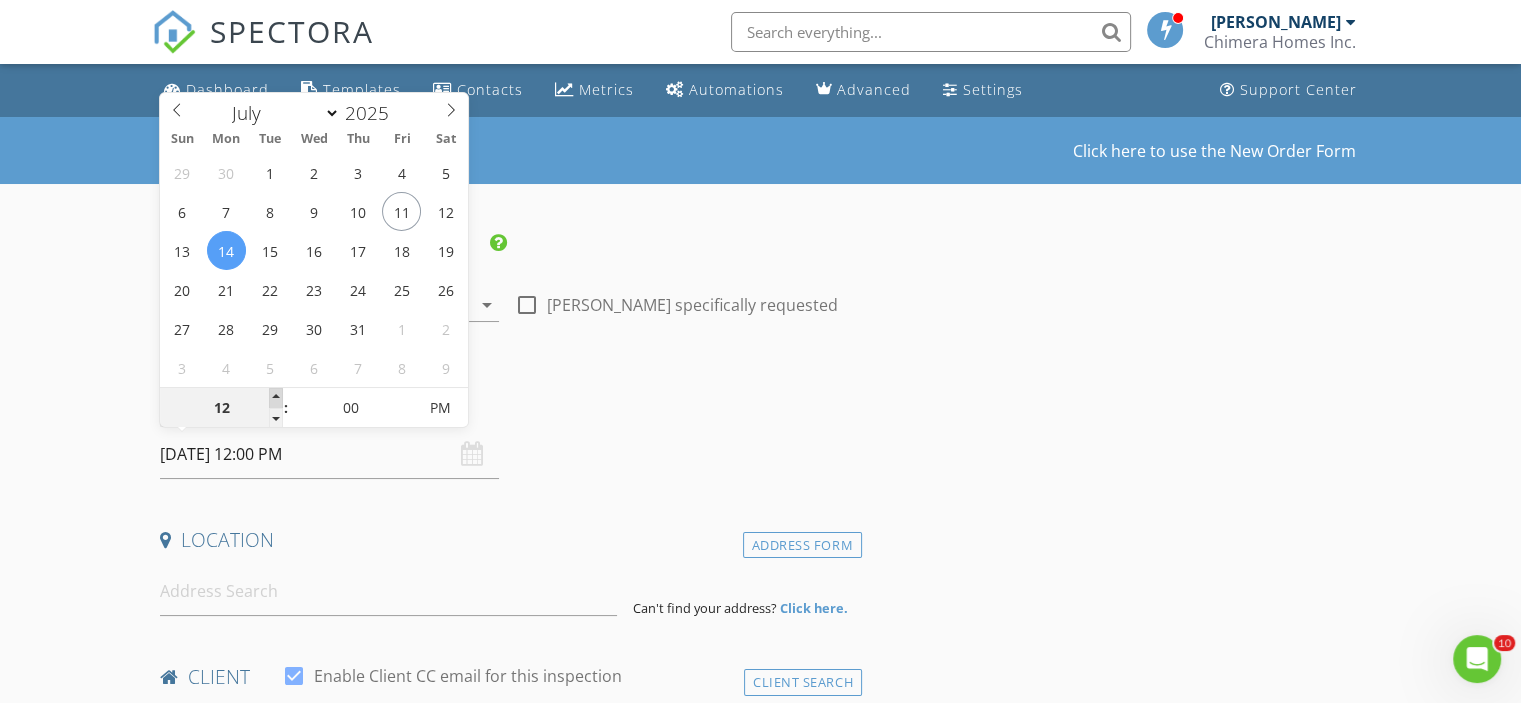 type on "01" 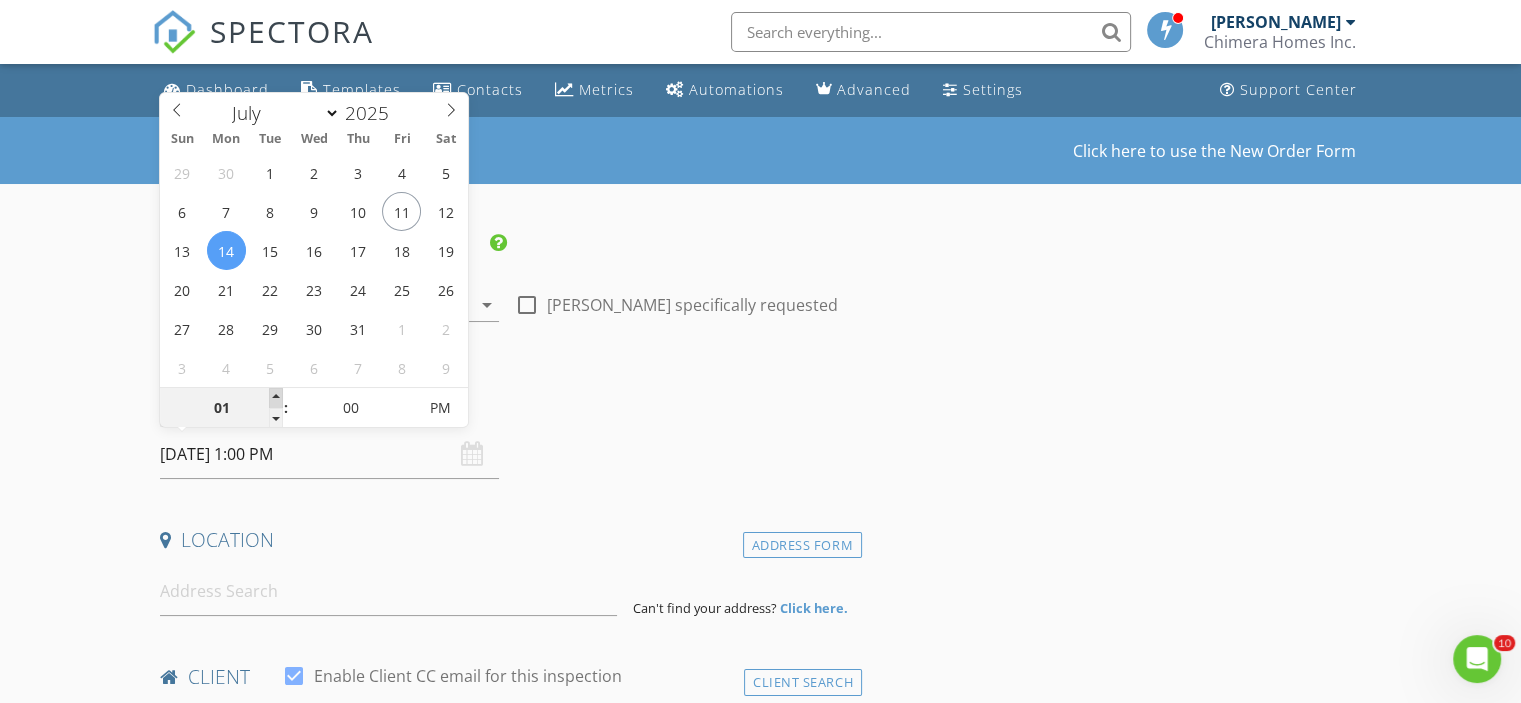 click at bounding box center [276, 398] 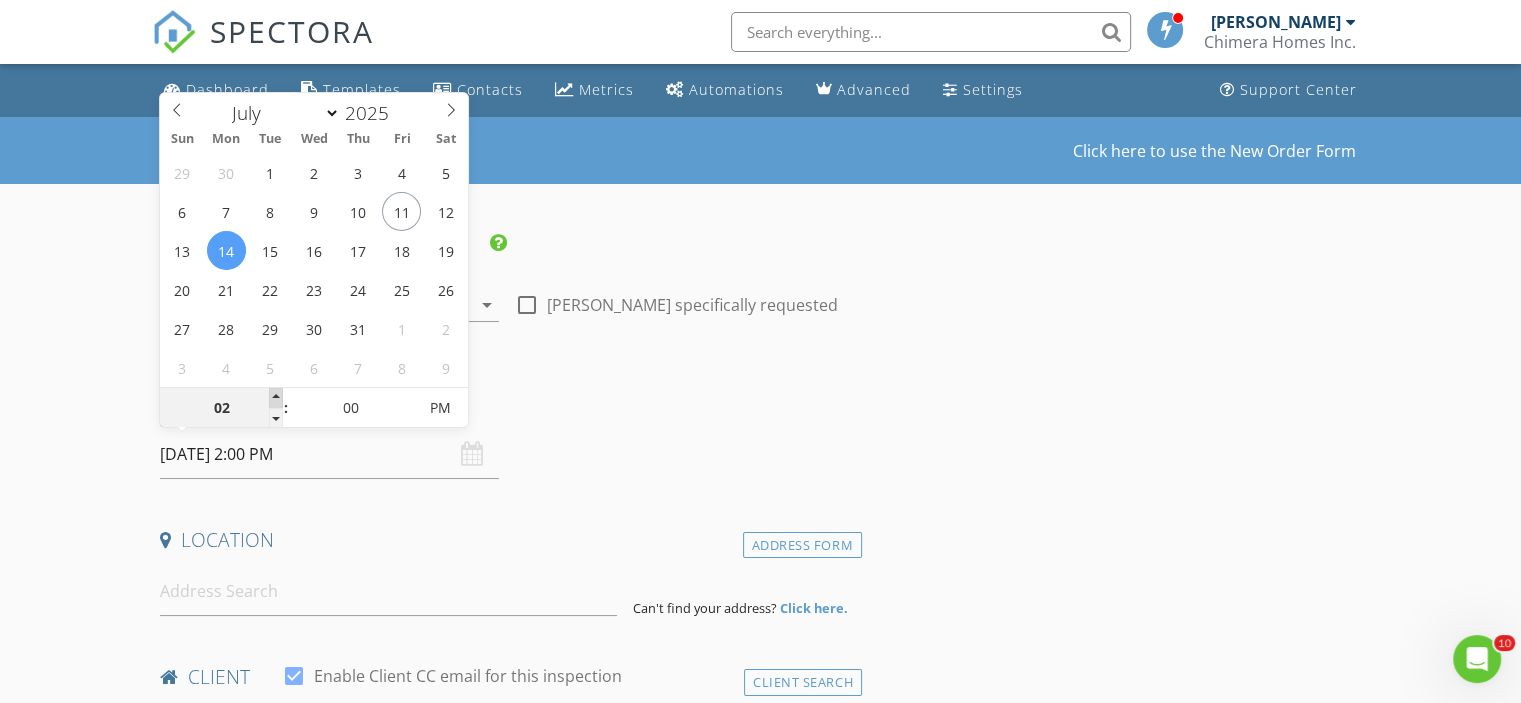 click at bounding box center [276, 398] 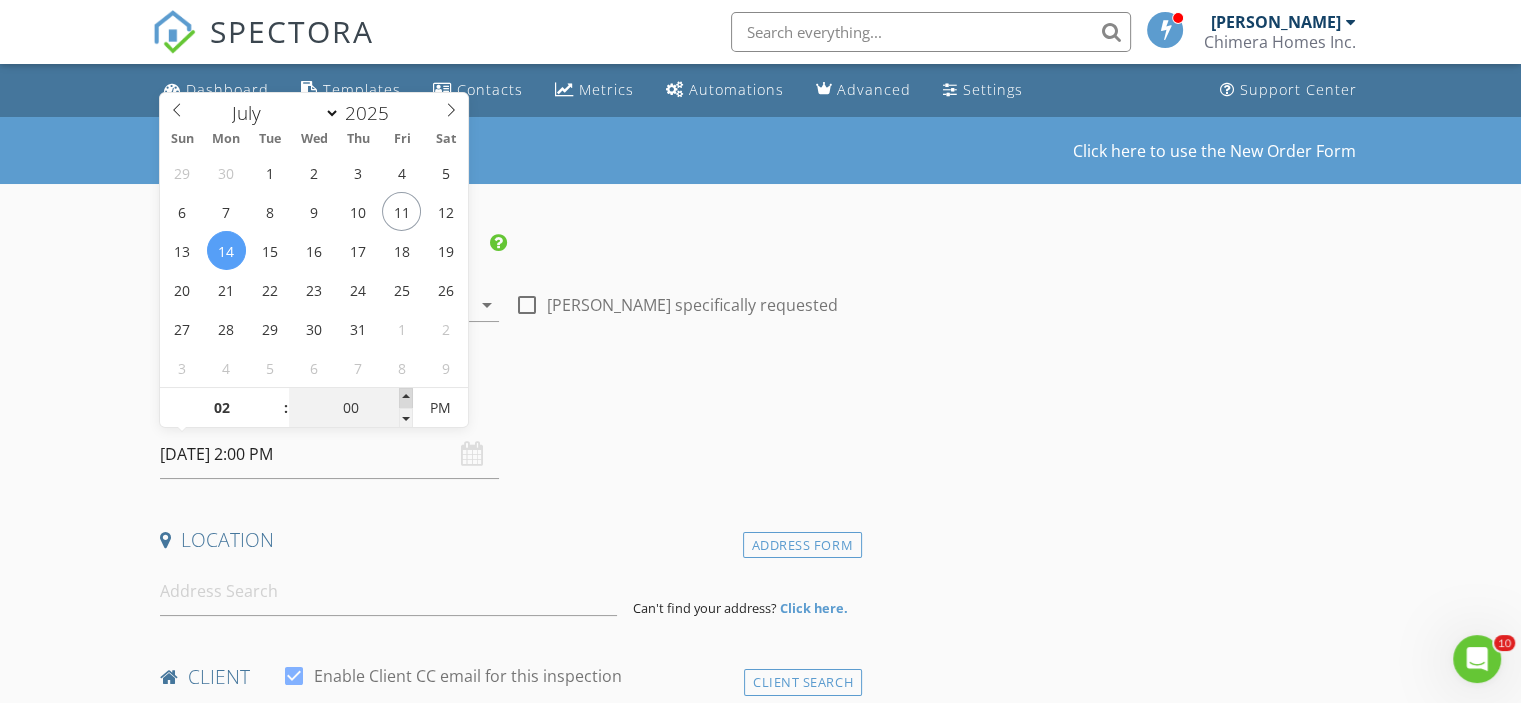 type on "05" 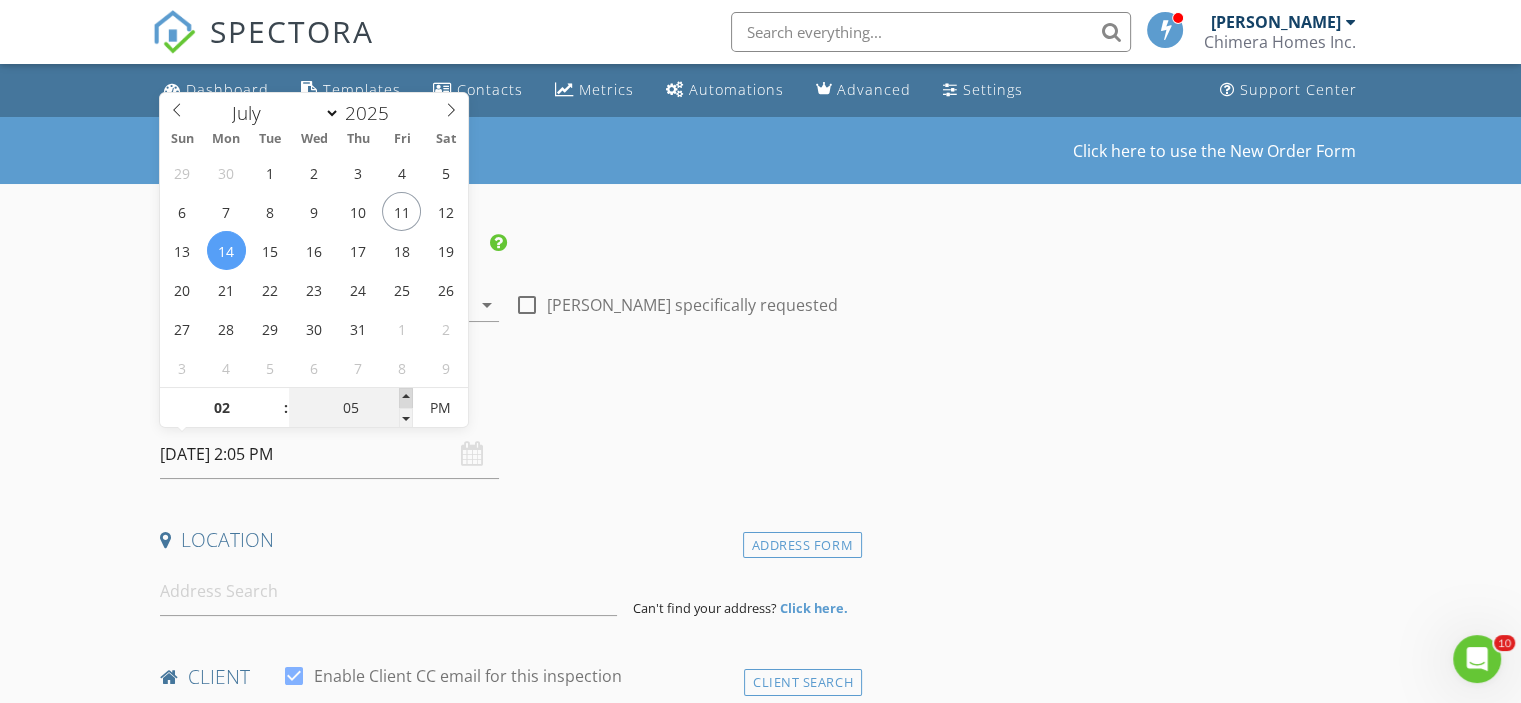 click at bounding box center [406, 398] 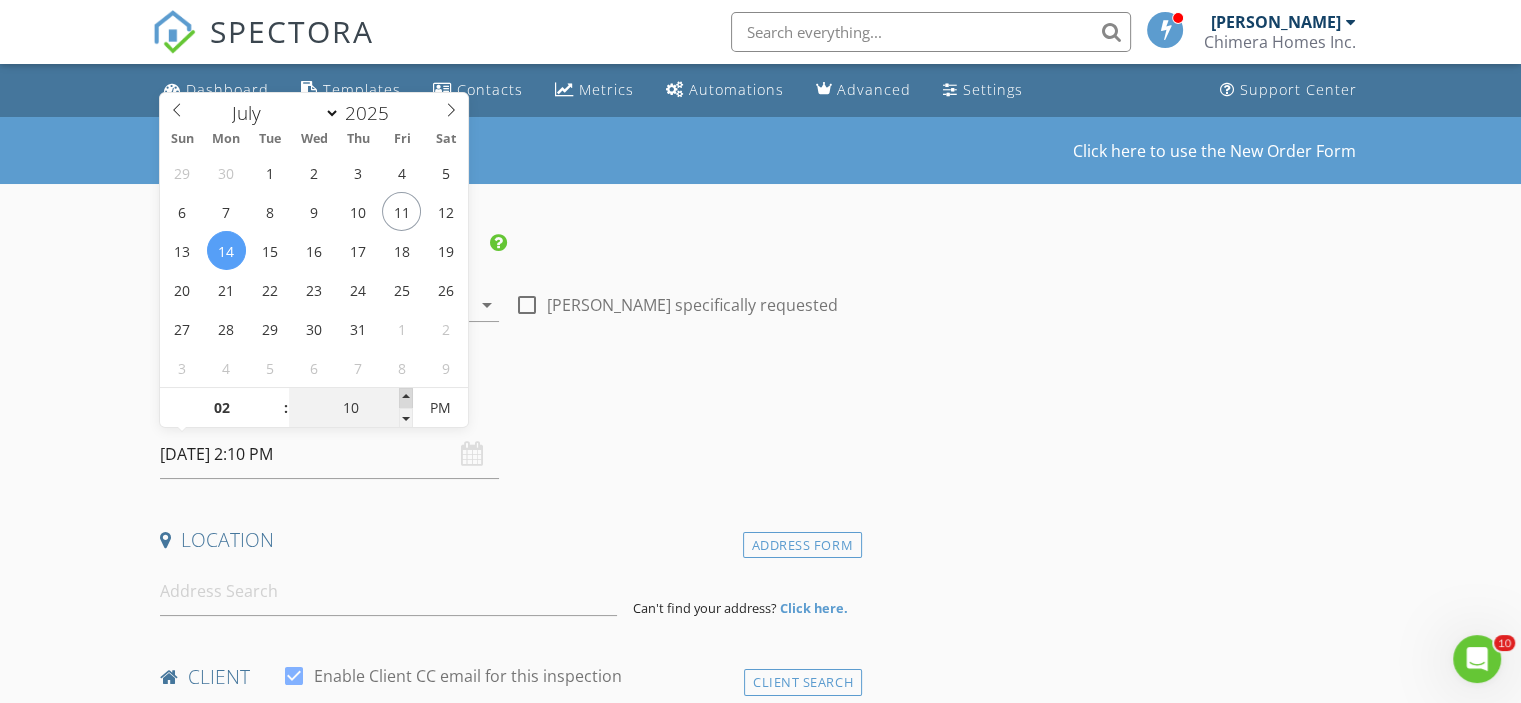 click at bounding box center (406, 398) 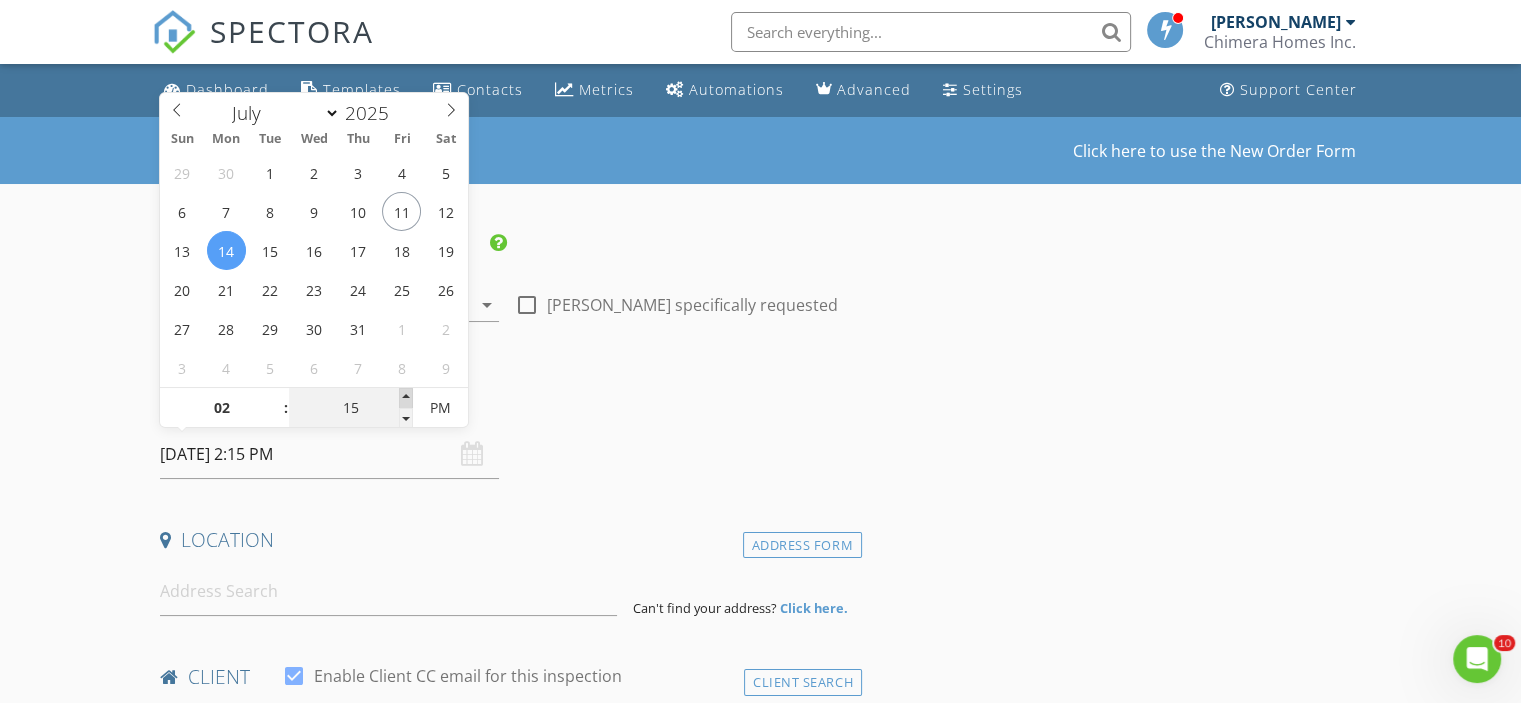 click at bounding box center [406, 398] 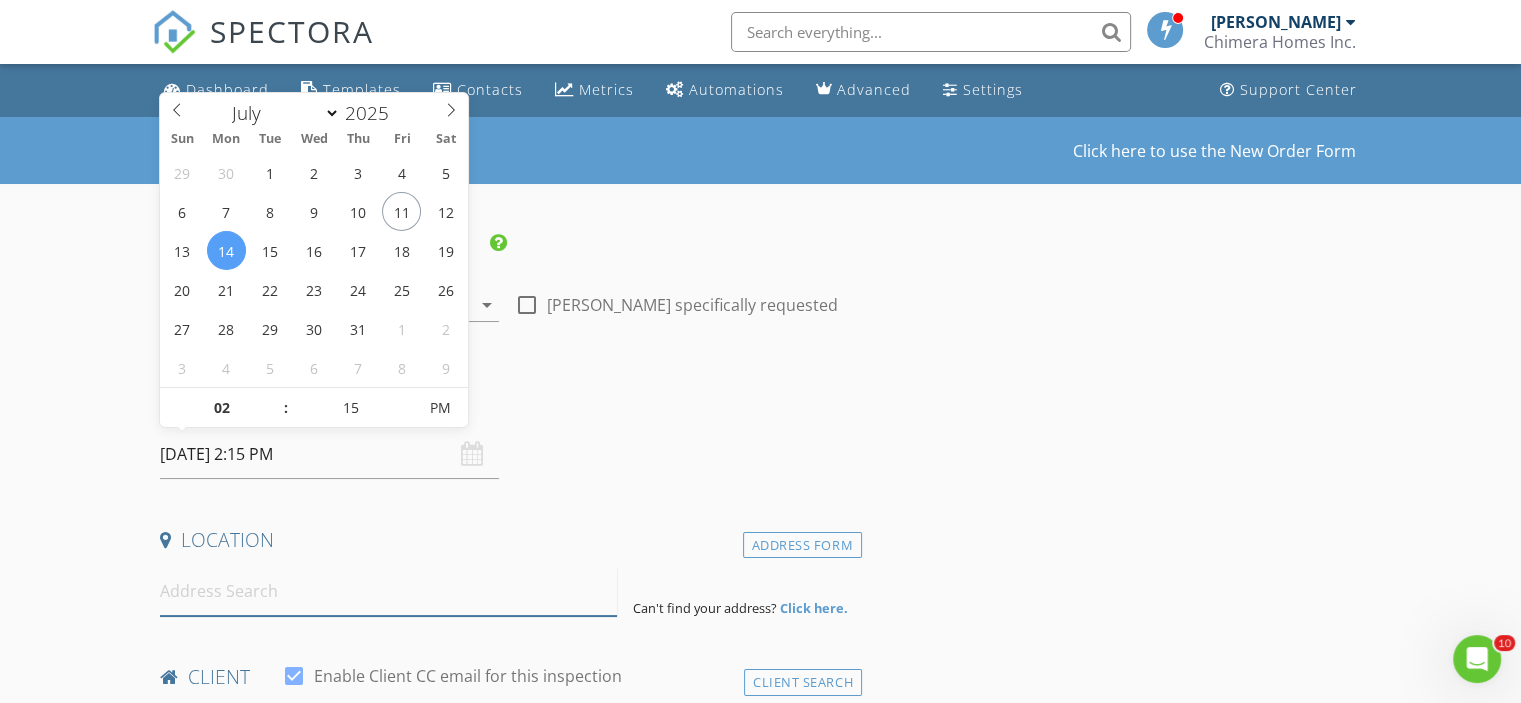 click at bounding box center (388, 591) 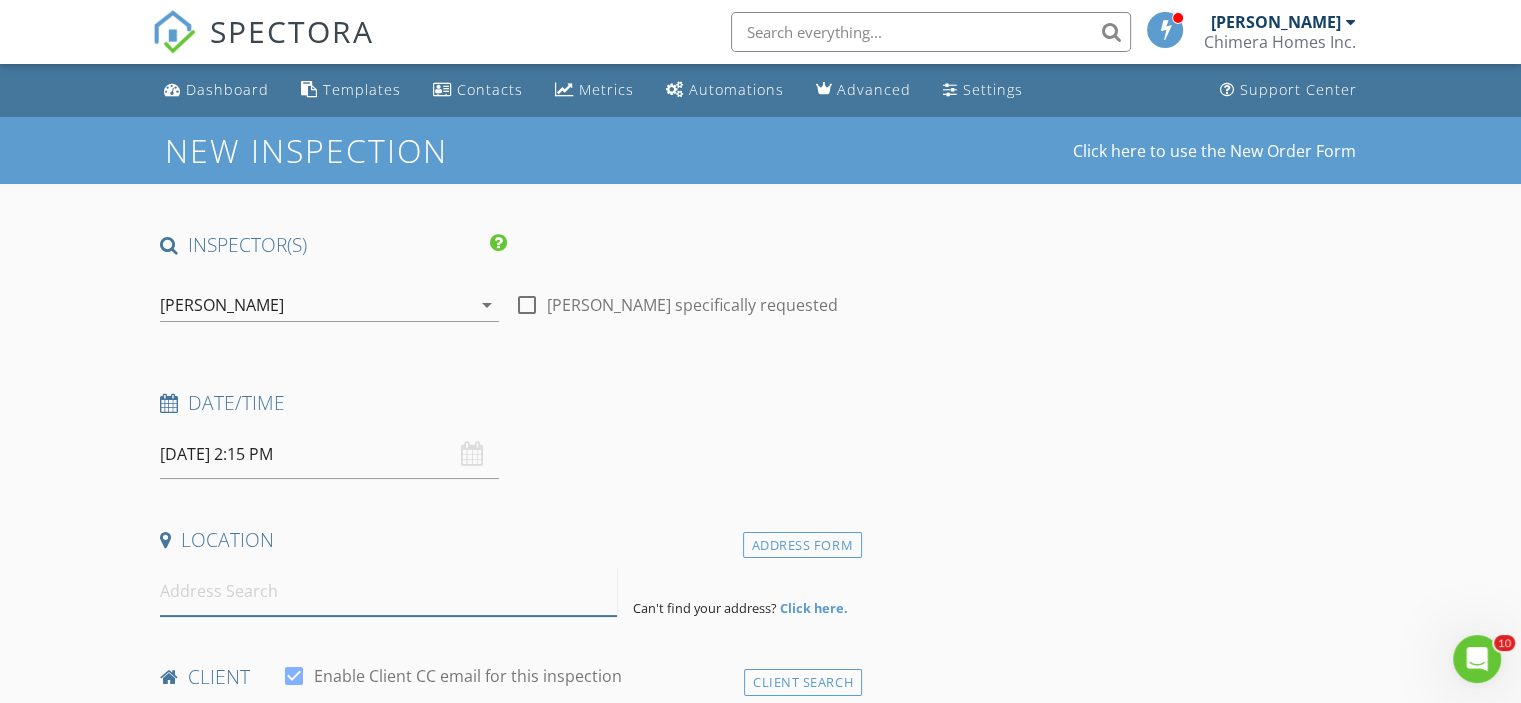 click at bounding box center [388, 591] 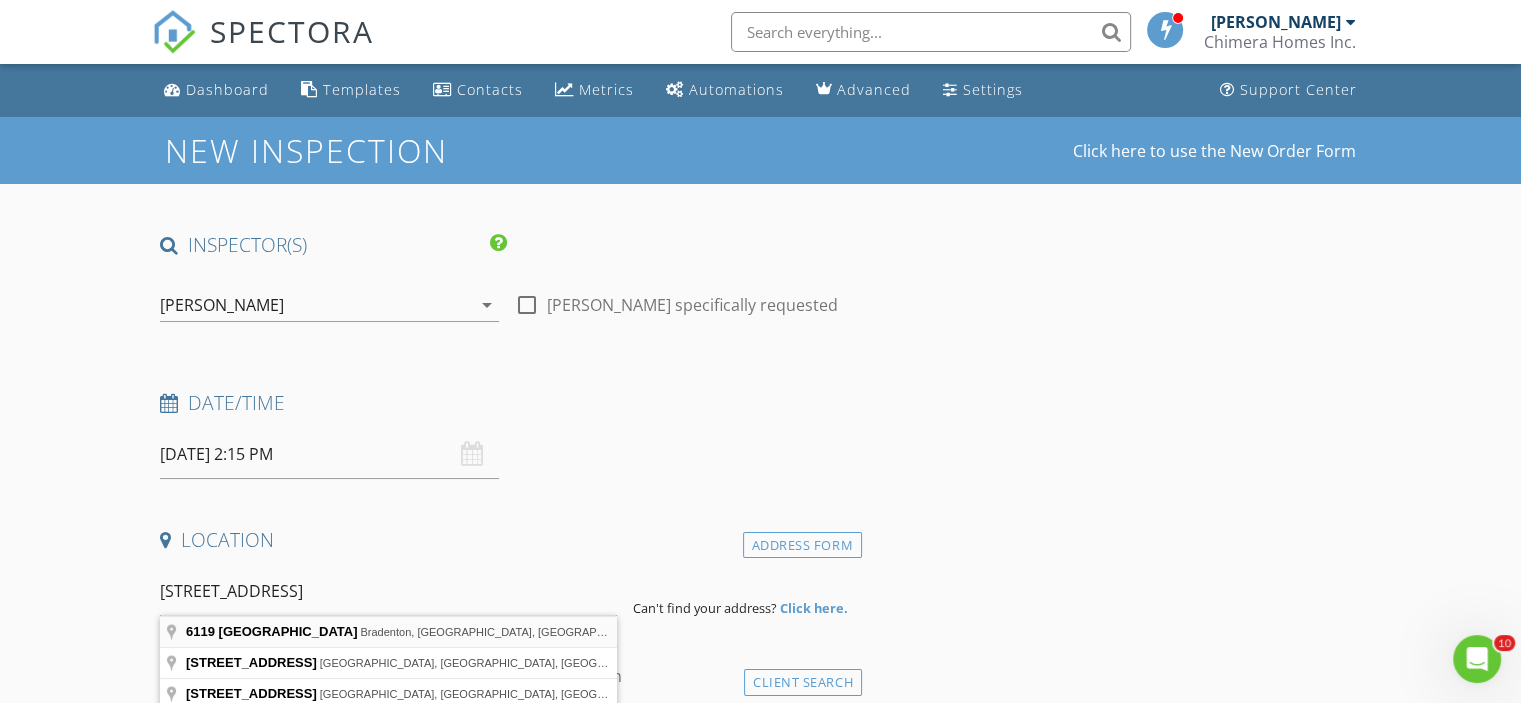 type on "6119 55th Terrace East, Bradenton, FL, USA" 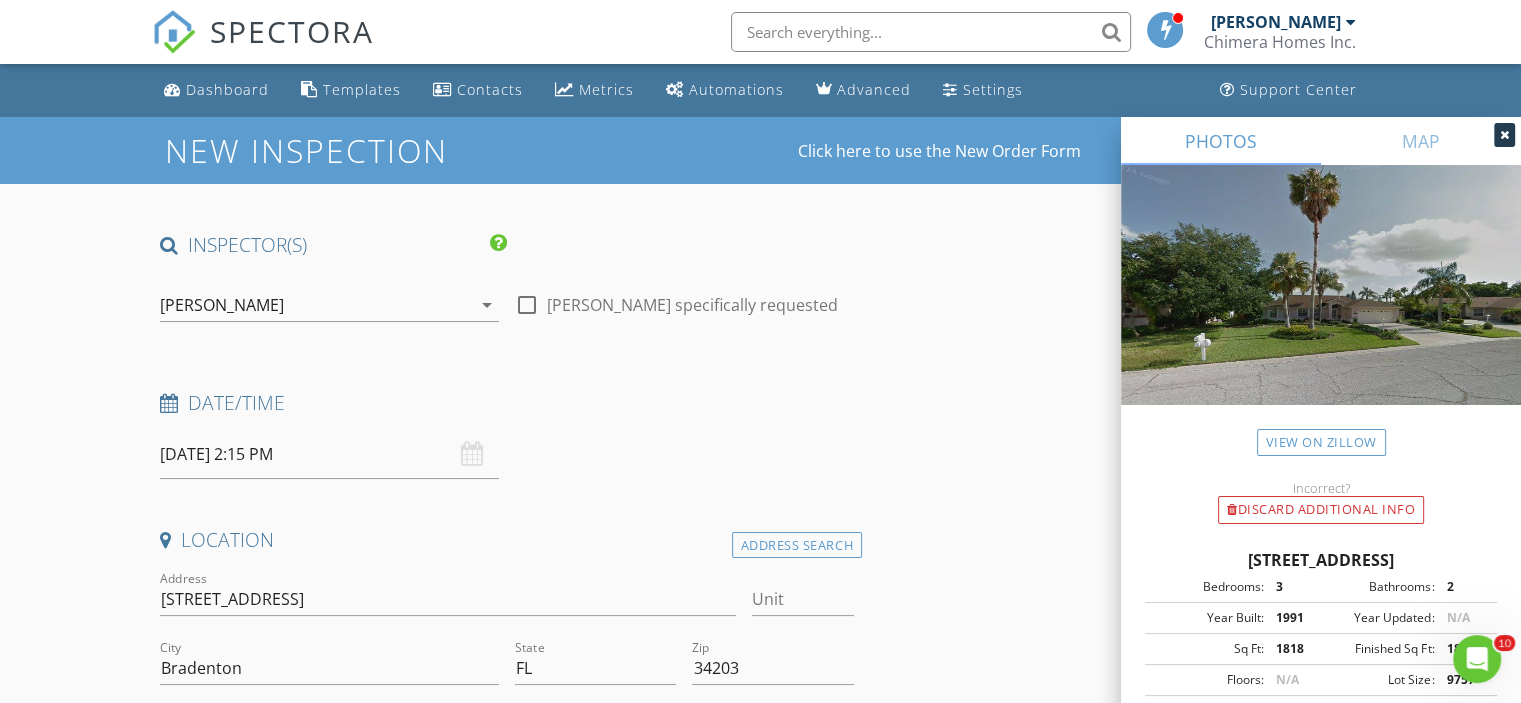 click at bounding box center (1504, 135) 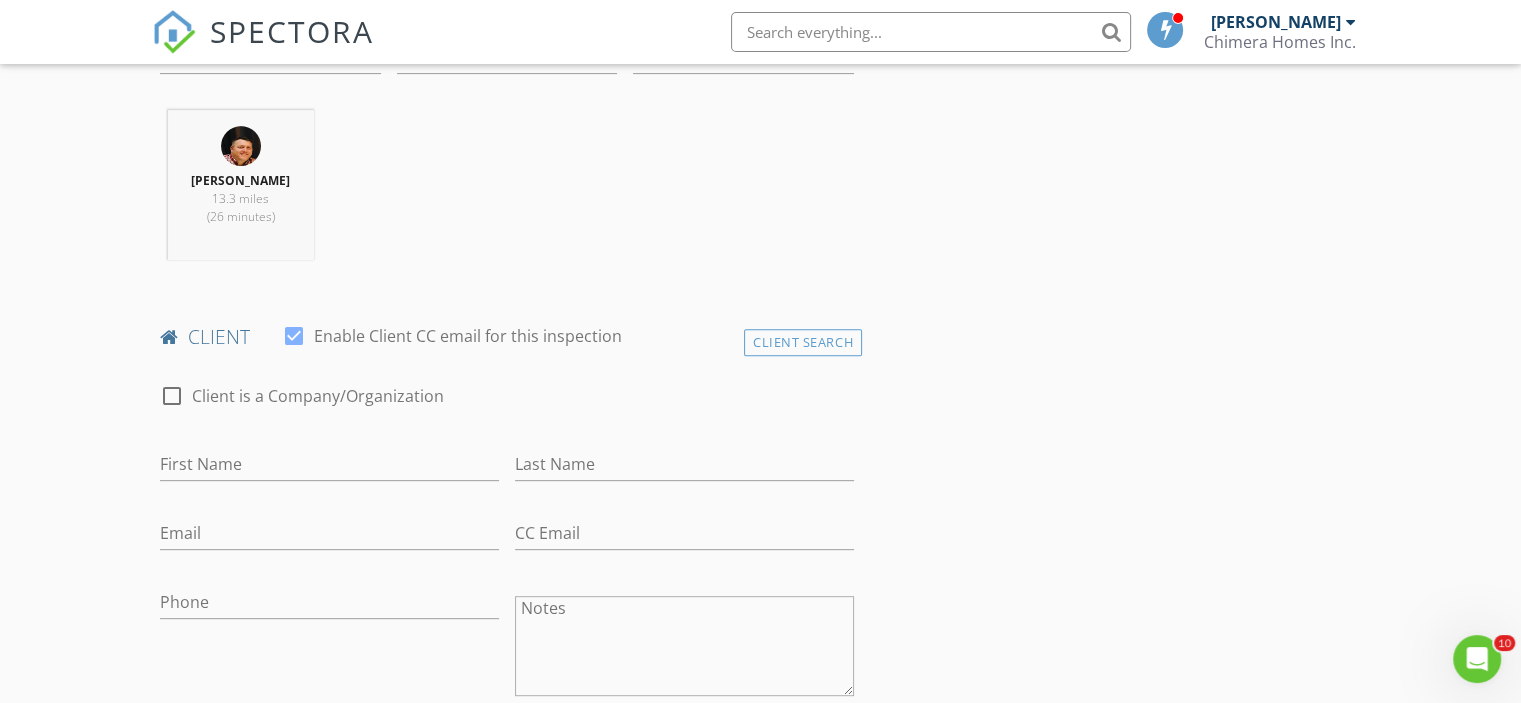 scroll, scrollTop: 800, scrollLeft: 0, axis: vertical 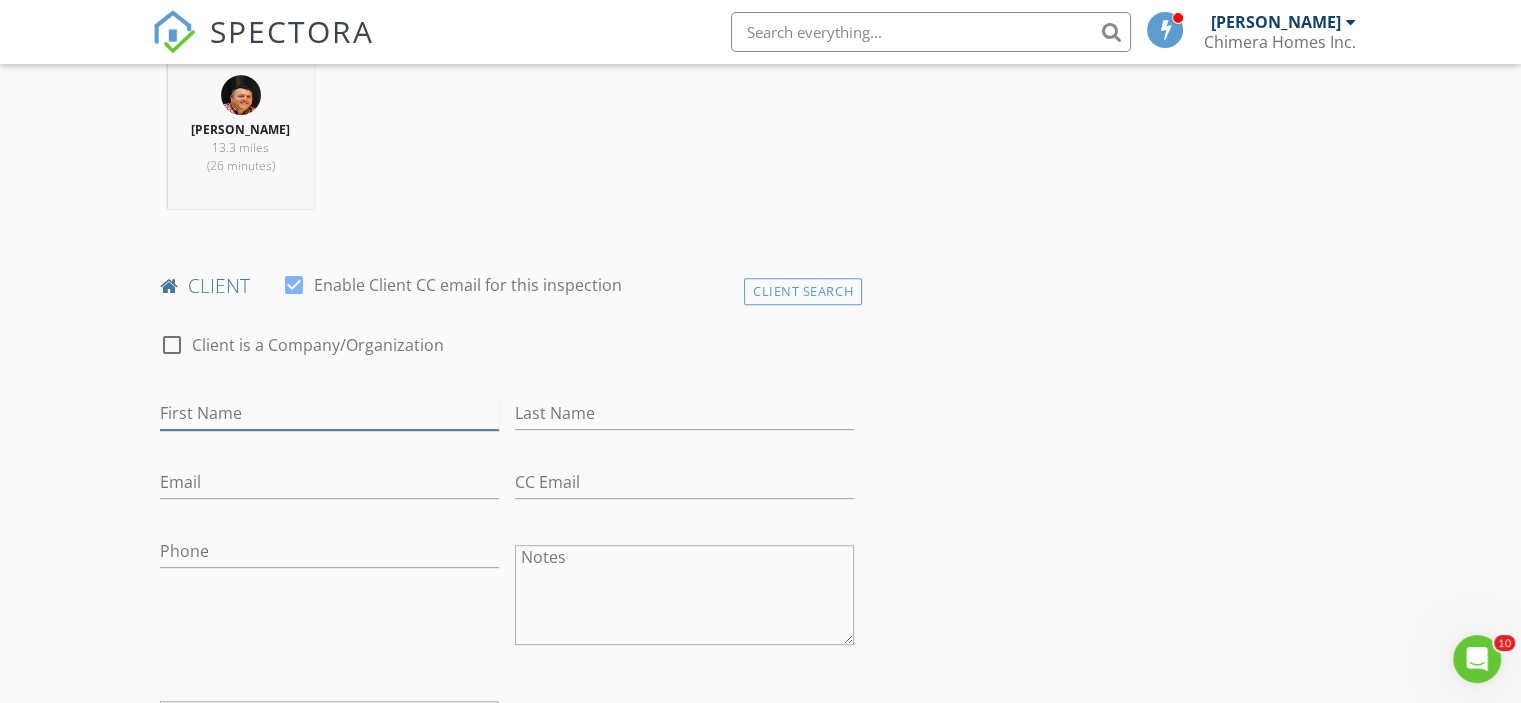 click on "First Name" at bounding box center [329, 413] 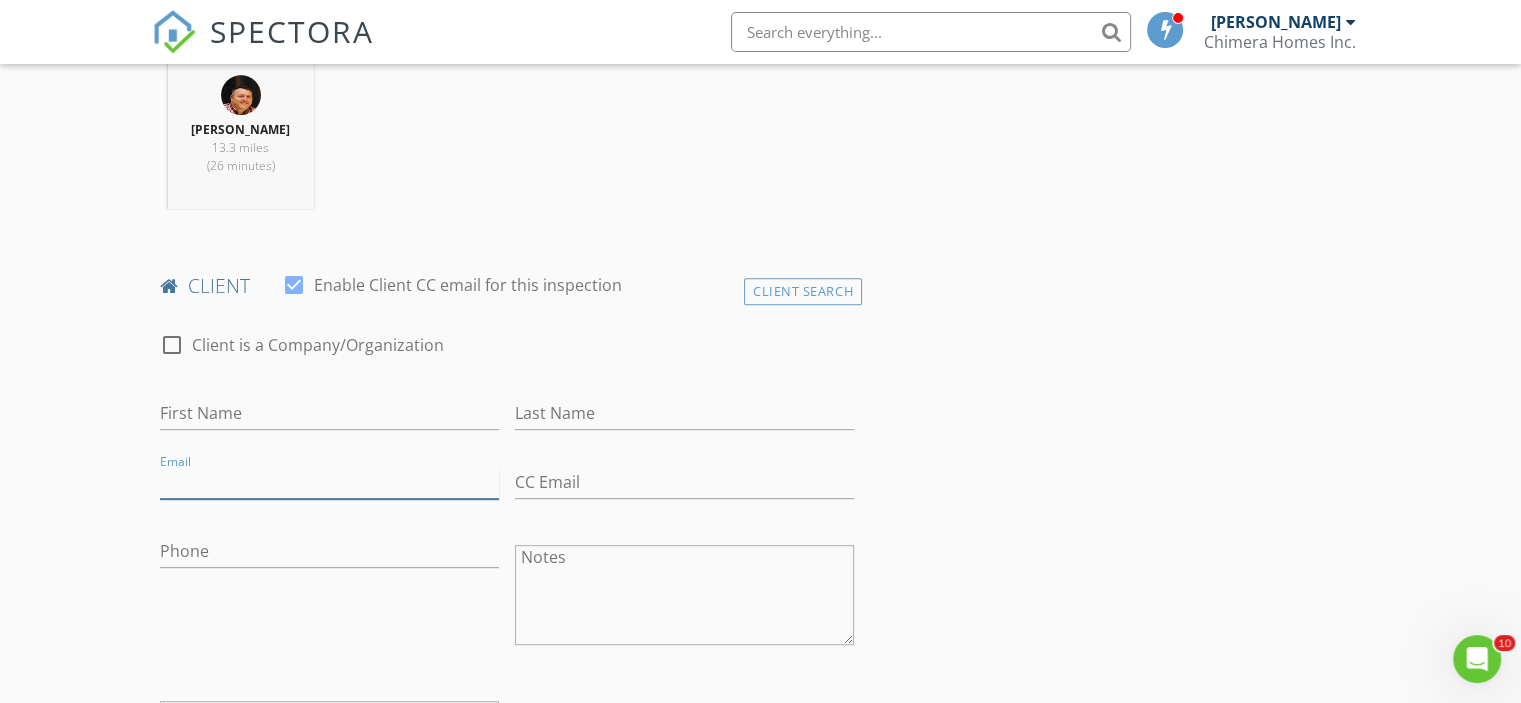 click on "Email" at bounding box center (329, 482) 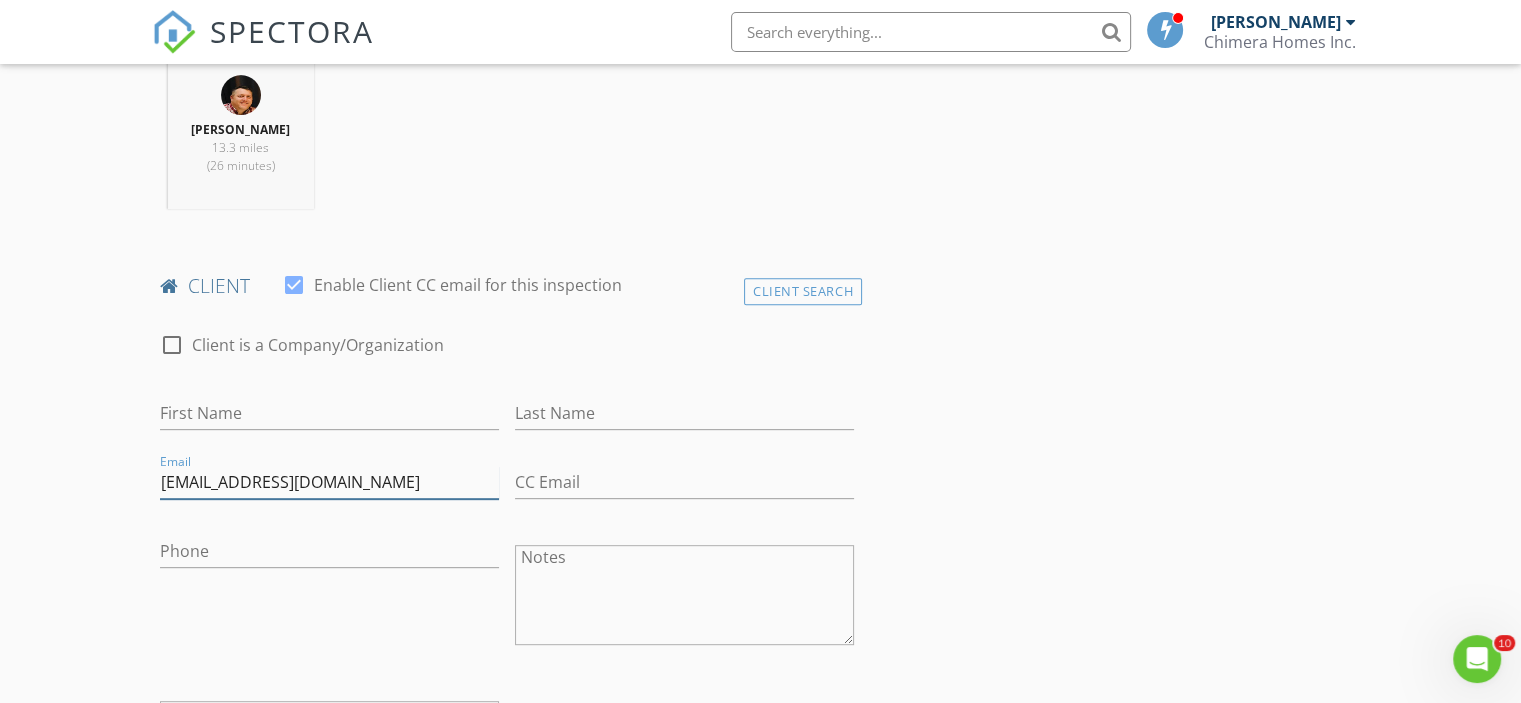 type on "bridgetColcu@gmail.com" 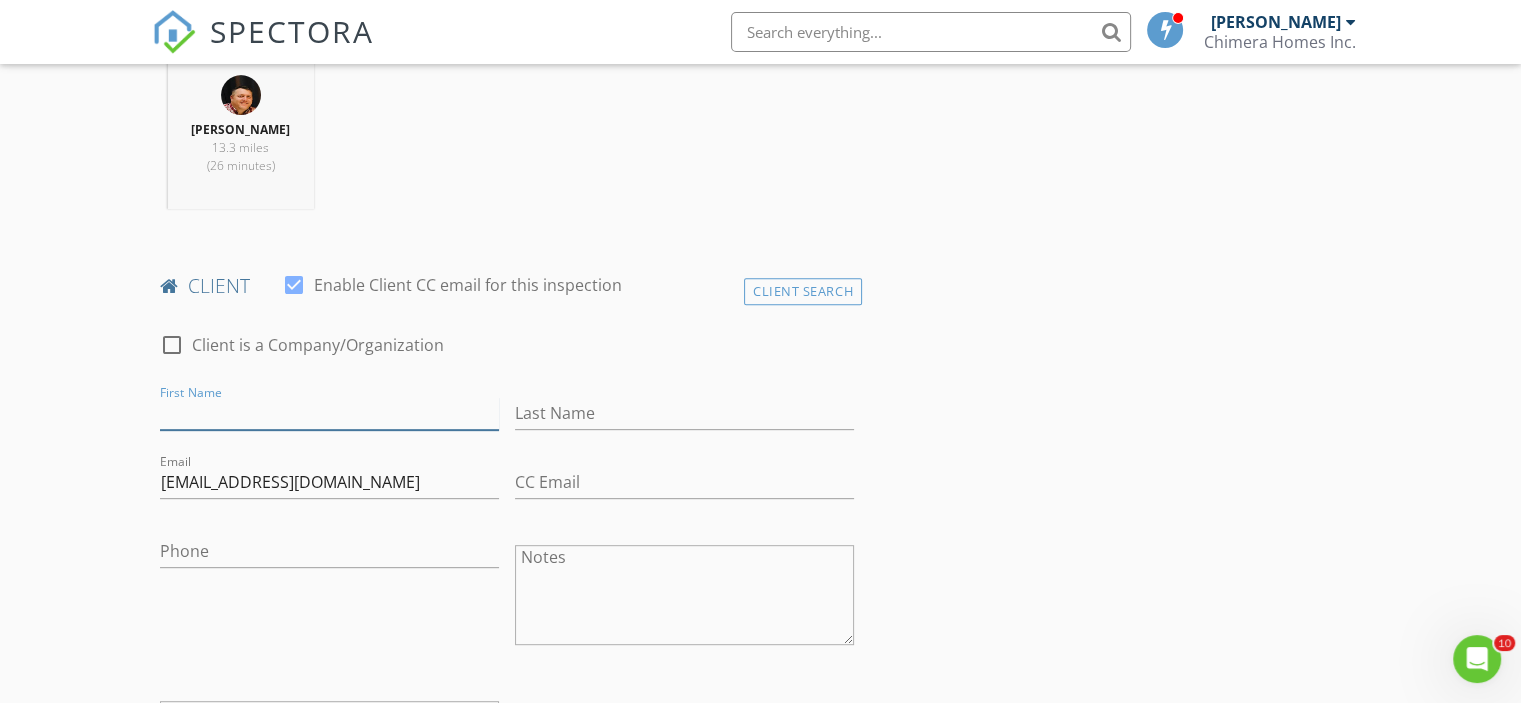 click on "First Name" at bounding box center [329, 413] 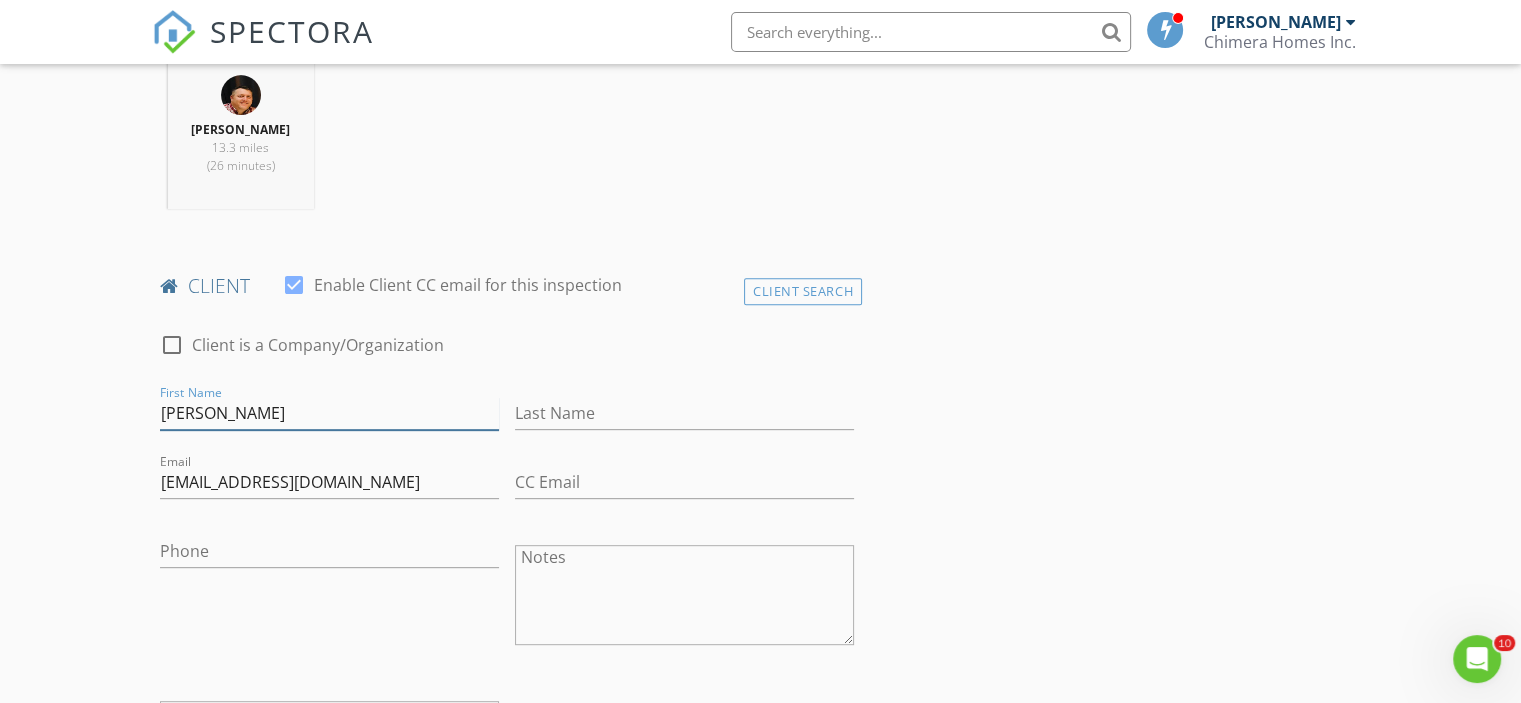 type on "Bridget" 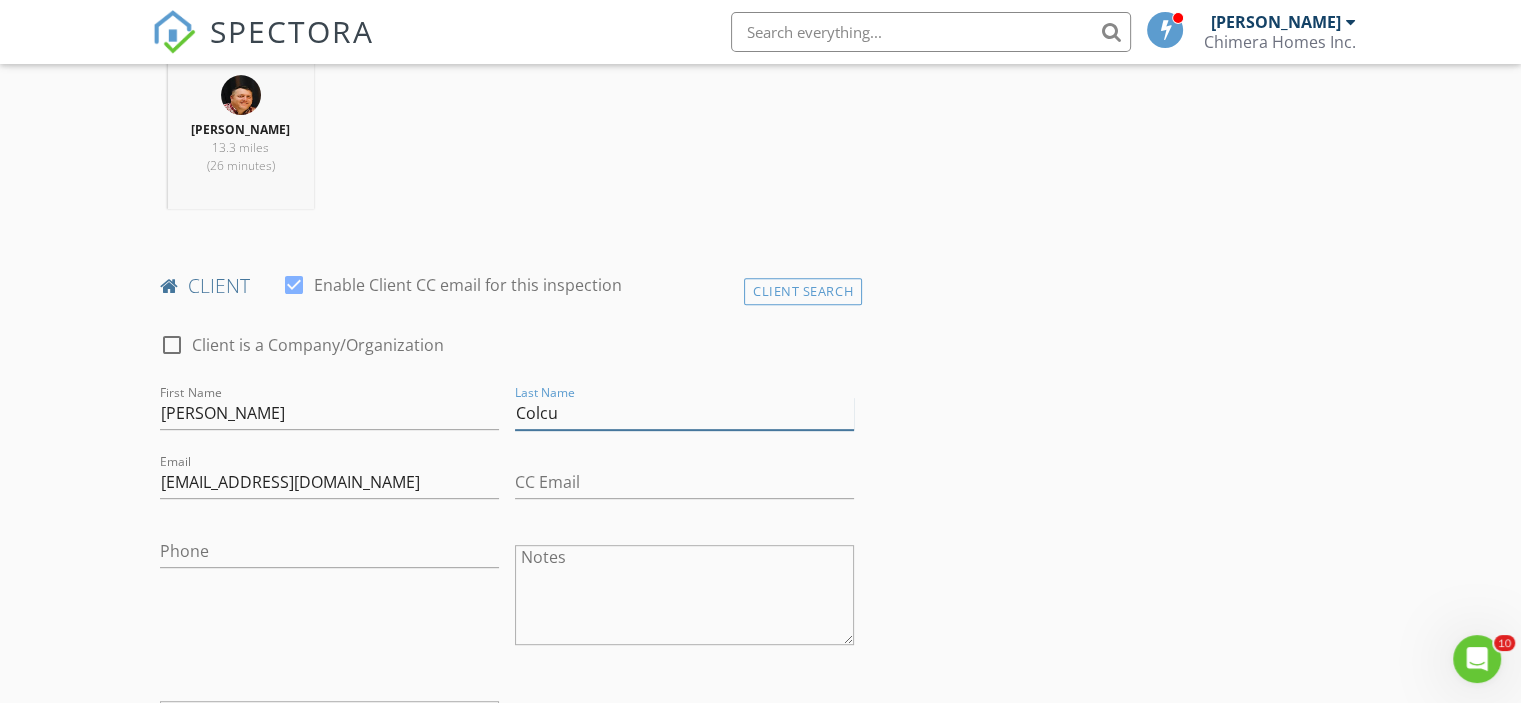 type on "Colcu" 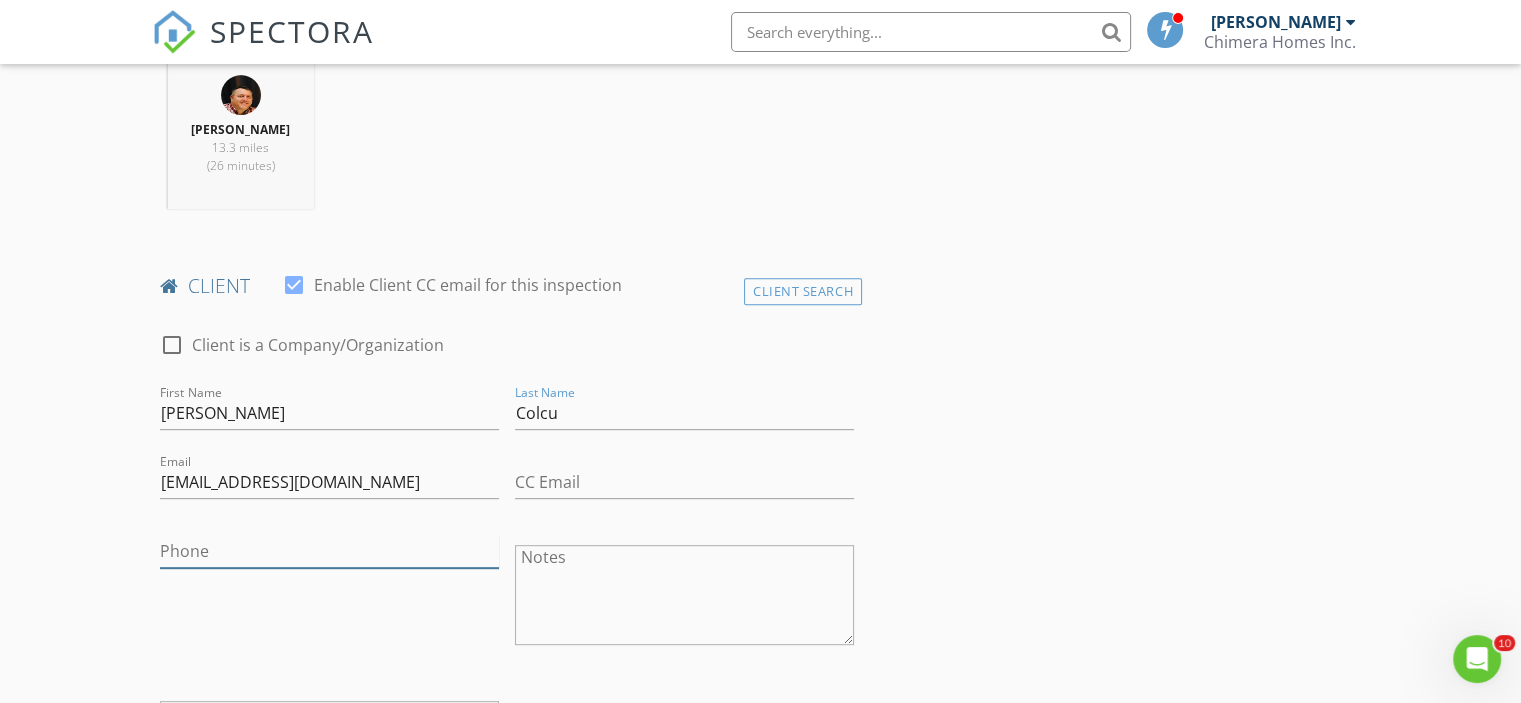click on "Phone" at bounding box center (329, 551) 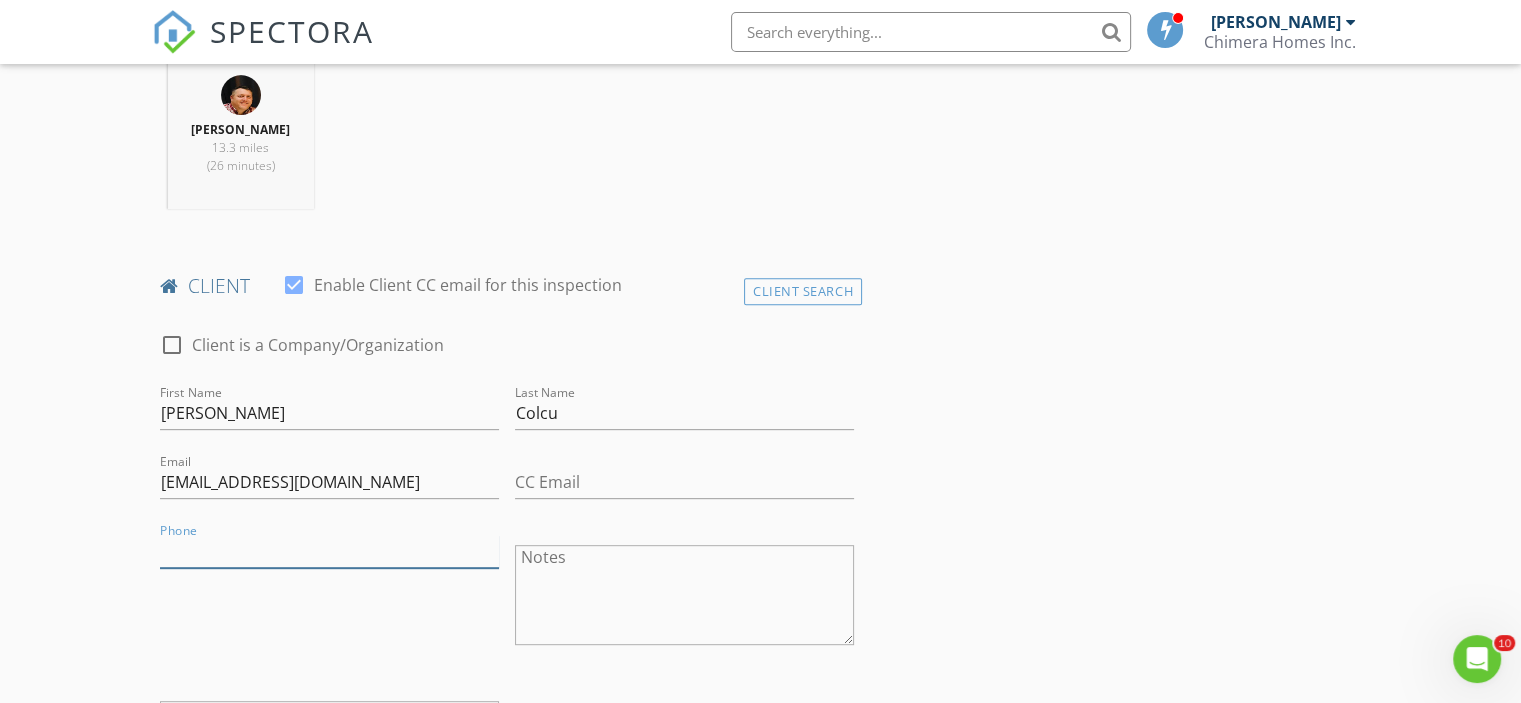 paste on "954-707-7149" 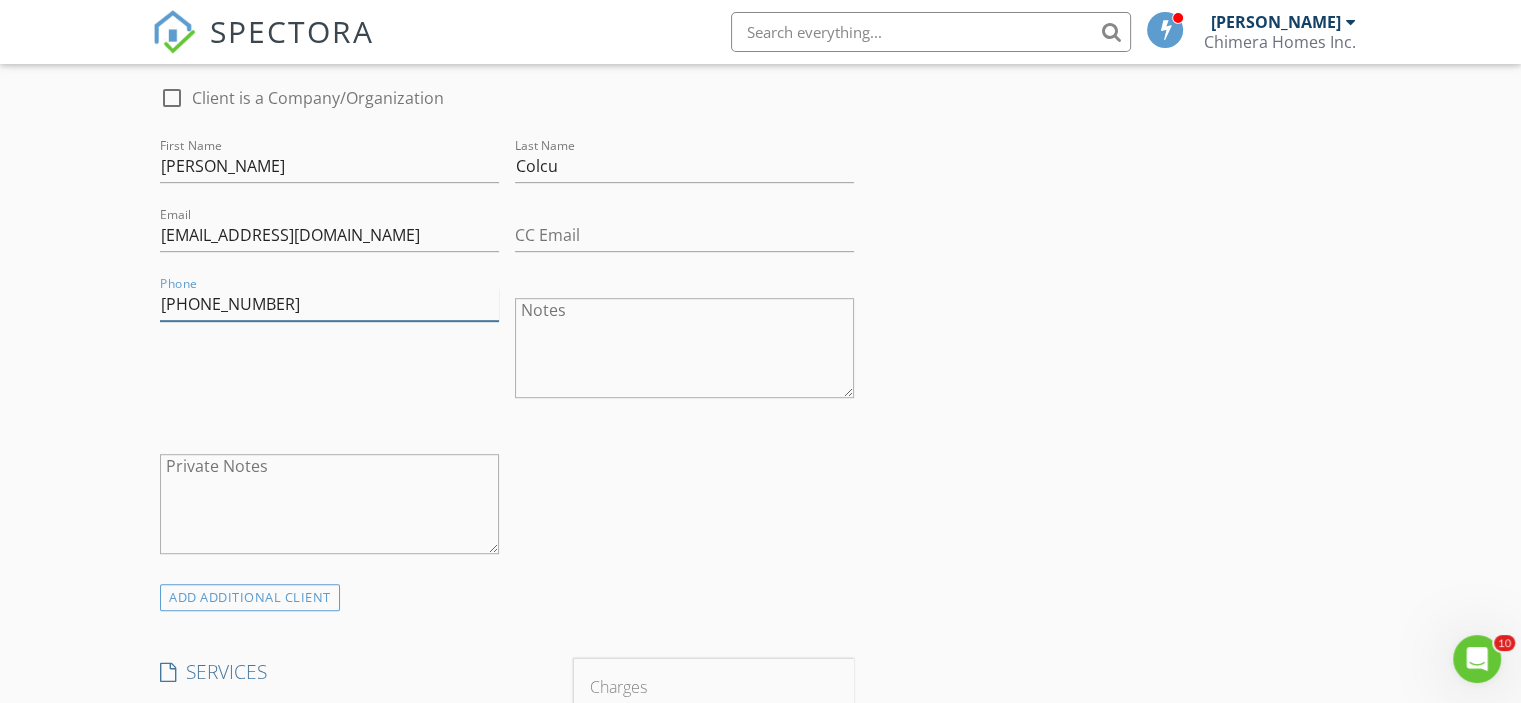 scroll, scrollTop: 1300, scrollLeft: 0, axis: vertical 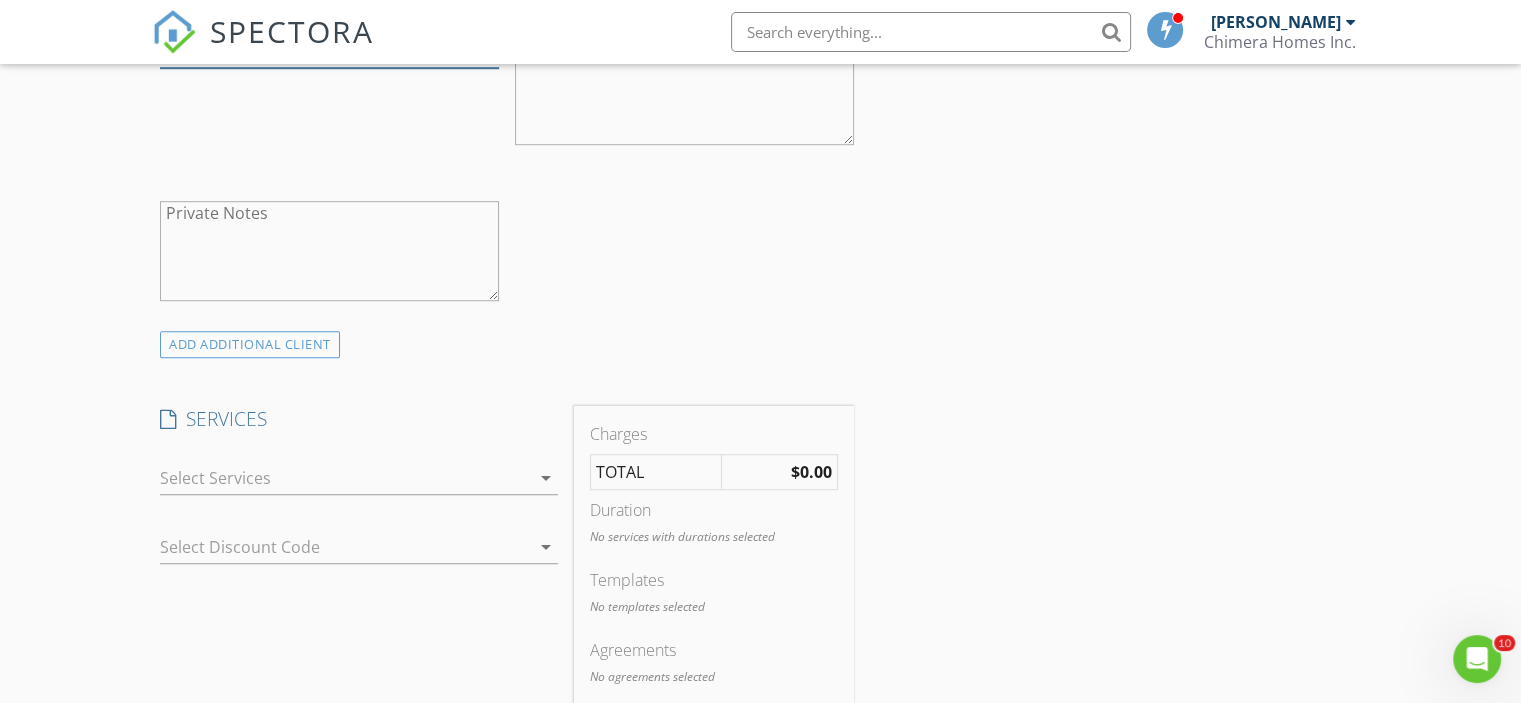 type on "954-707-7149" 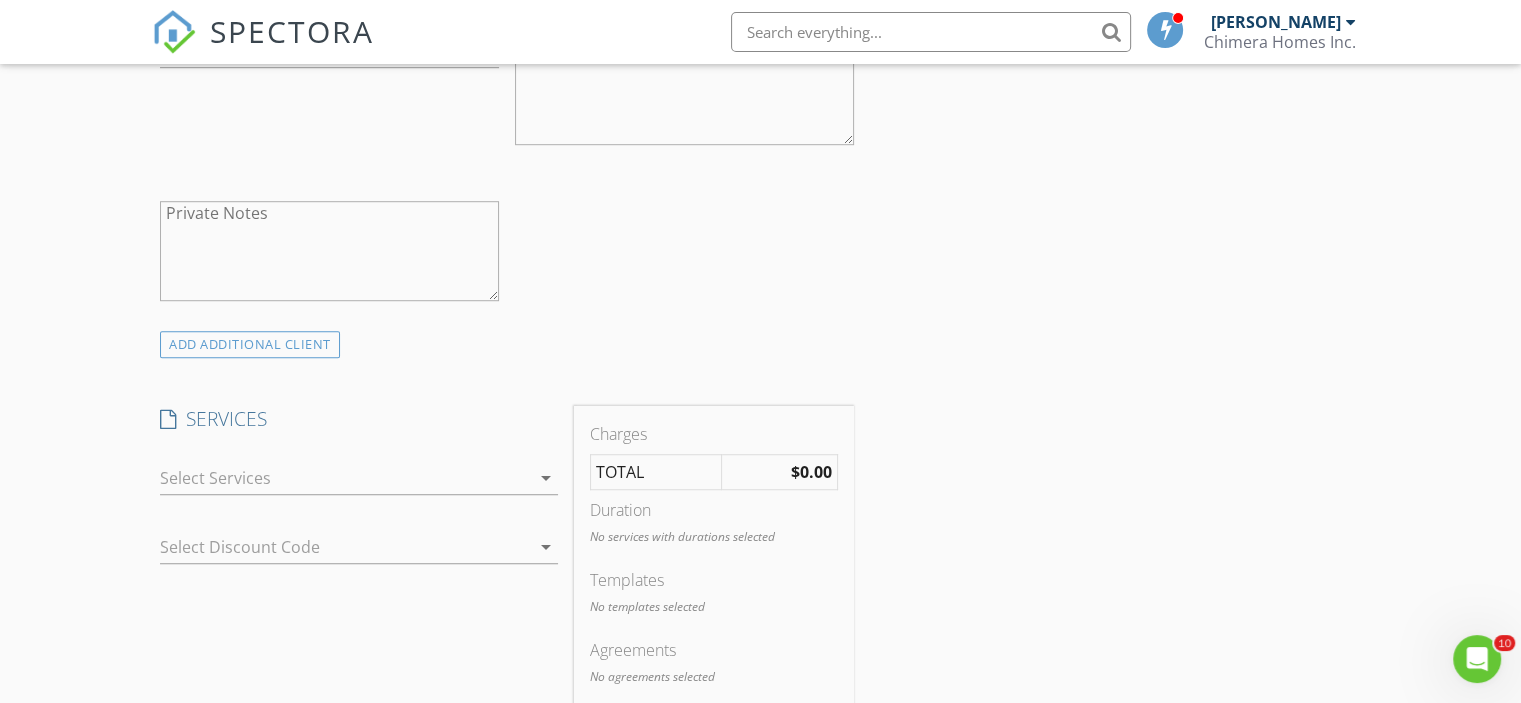 click at bounding box center (345, 478) 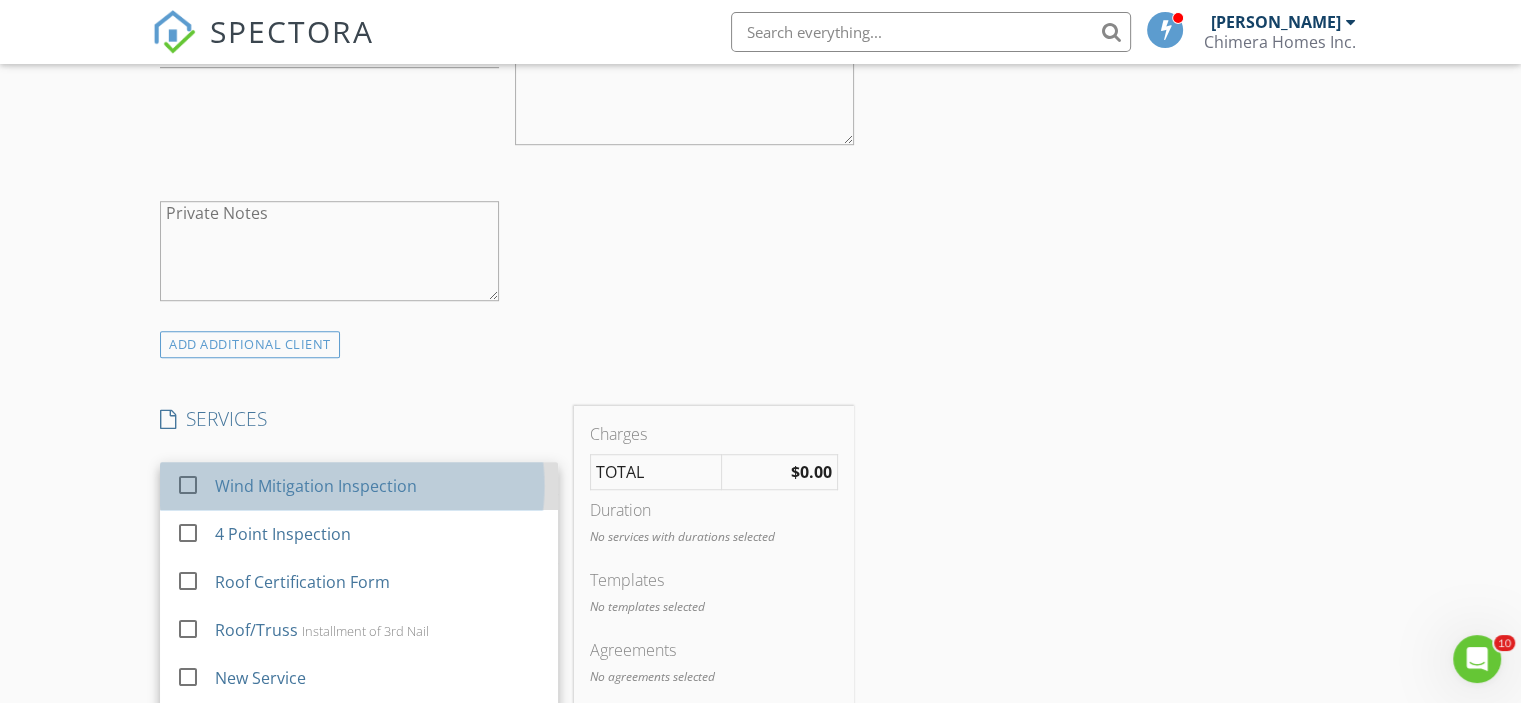 click on "Wind Mitigation Inspection" at bounding box center [316, 486] 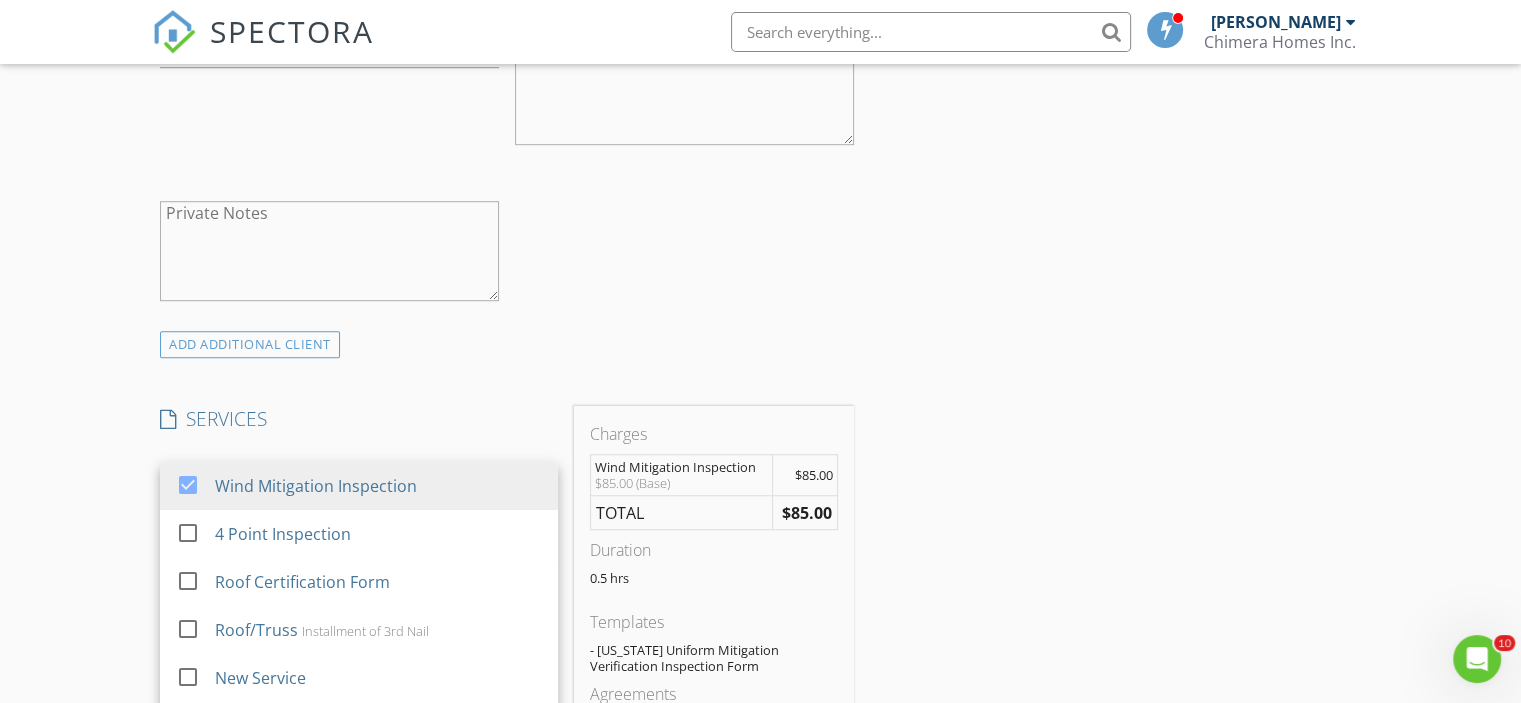 click on "INSPECTOR(S)
check_box   Josh Whittenton   PRIMARY   Josh Whittenton arrow_drop_down   check_box_outline_blank Josh Whittenton specifically requested
Date/Time
07/14/2025 2:15 PM
Location
Address Search       Address 6119 55th Terrace E   Unit   City Bradenton   State FL   Zip 34203   County Manatee     Square Feet 1818   Year Built 1991   Foundation arrow_drop_down     Josh Whittenton     13.3 miles     (26 minutes)
client
check_box Enable Client CC email for this inspection   Client Search     check_box_outline_blank Client is a Company/Organization     First Name Bridget   Last Name Colcu   Email bridgetColcu@gmail.com   CC Email   Phone 954-707-7149           Notes   Private Notes
ADD ADDITIONAL client
SERVICES
check_box   Wind Mitigation Inspection   check_box_outline_blank" at bounding box center (507, 535) 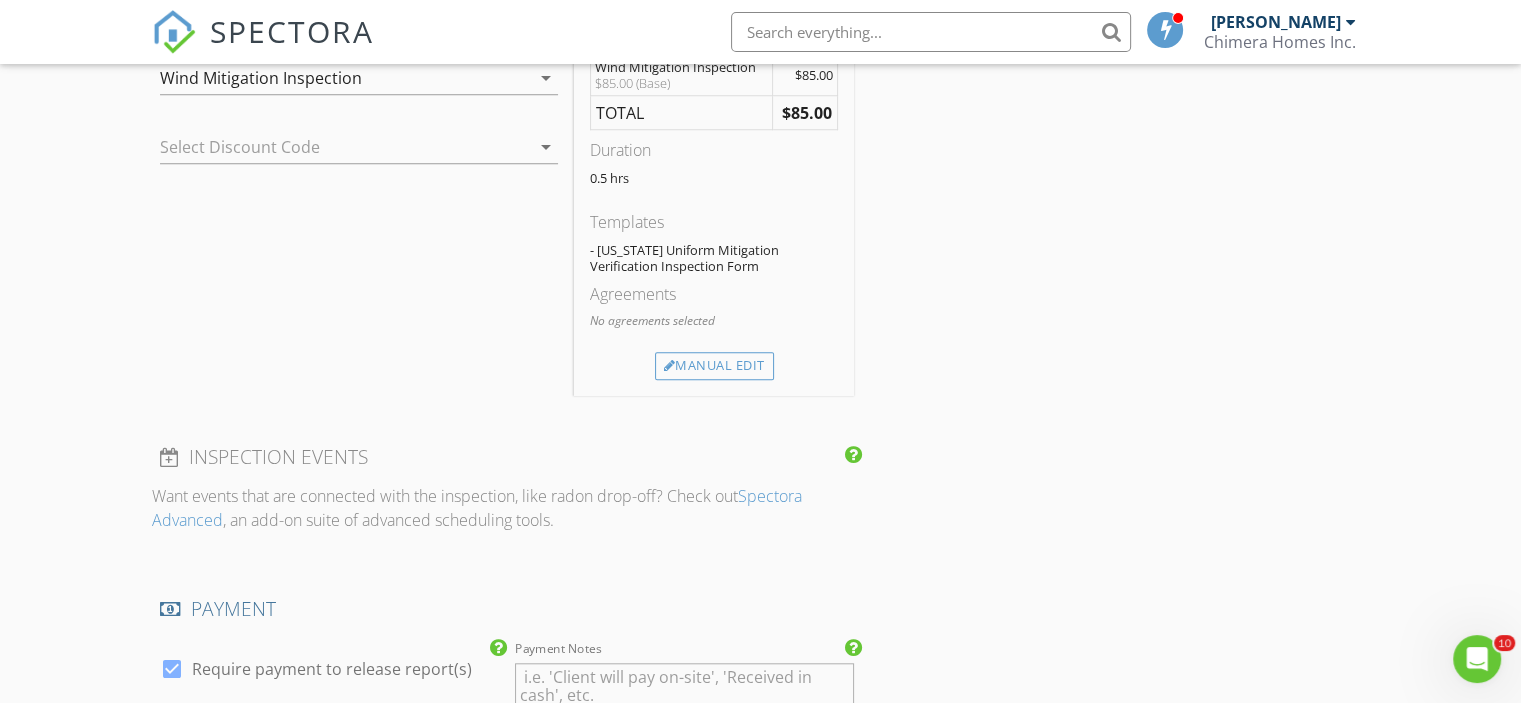 scroll, scrollTop: 1500, scrollLeft: 0, axis: vertical 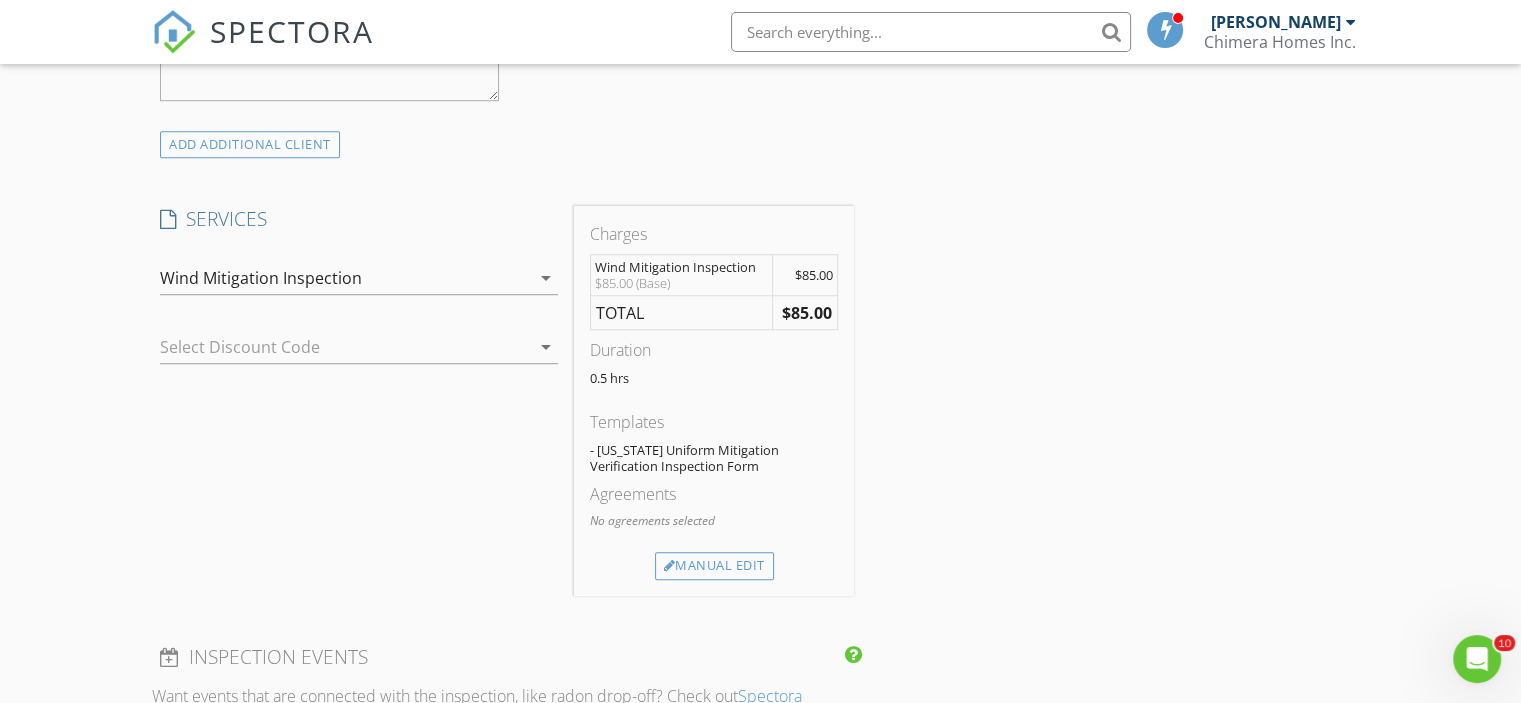 click at bounding box center [331, 347] 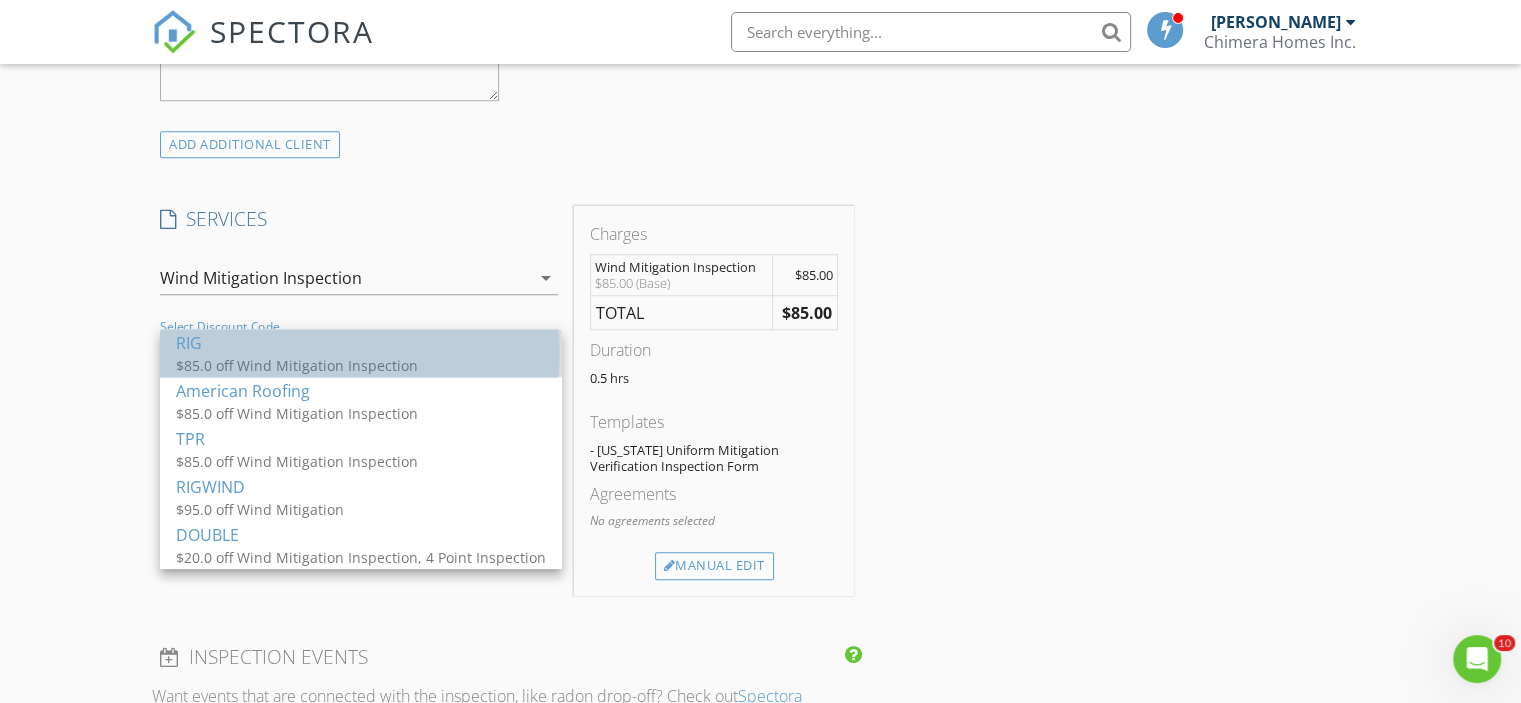 click on "RIG" at bounding box center (361, 343) 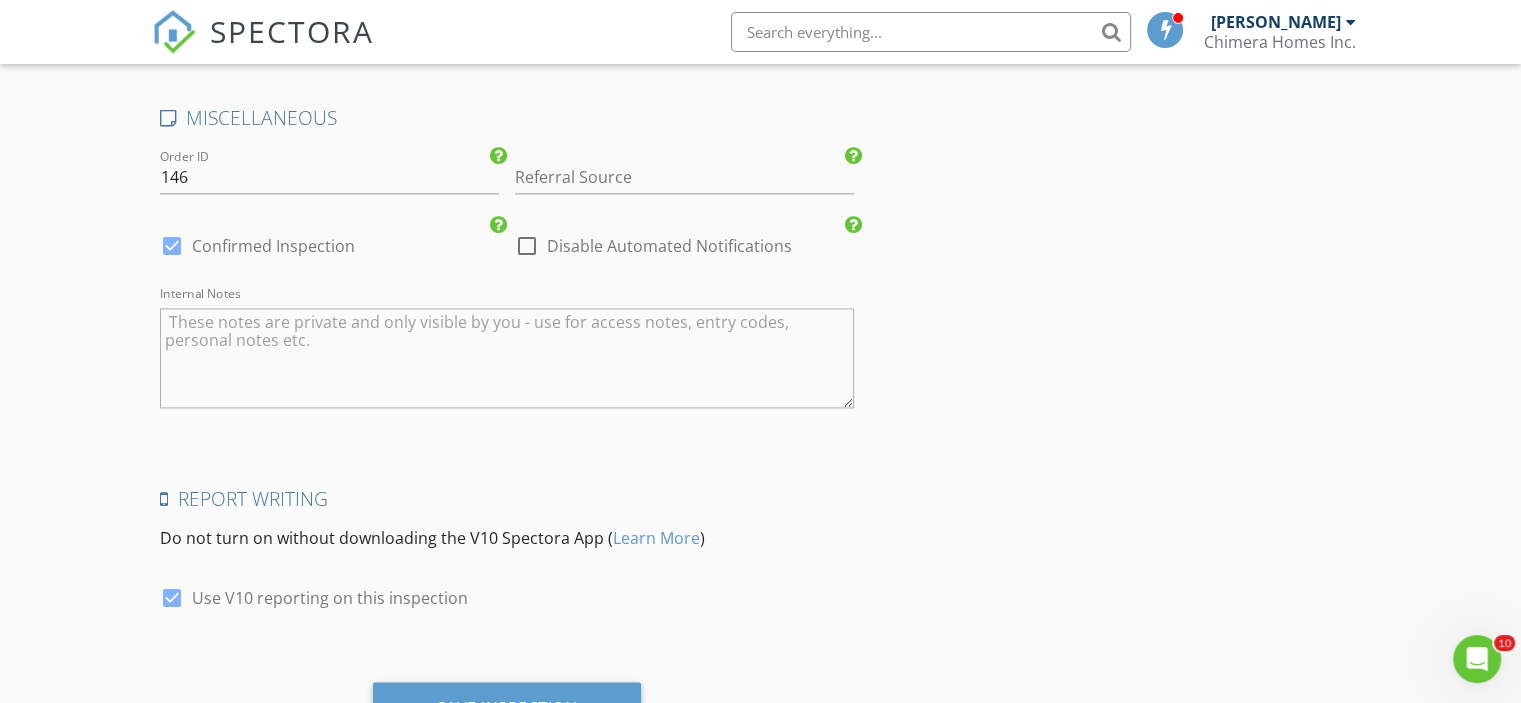scroll, scrollTop: 2900, scrollLeft: 0, axis: vertical 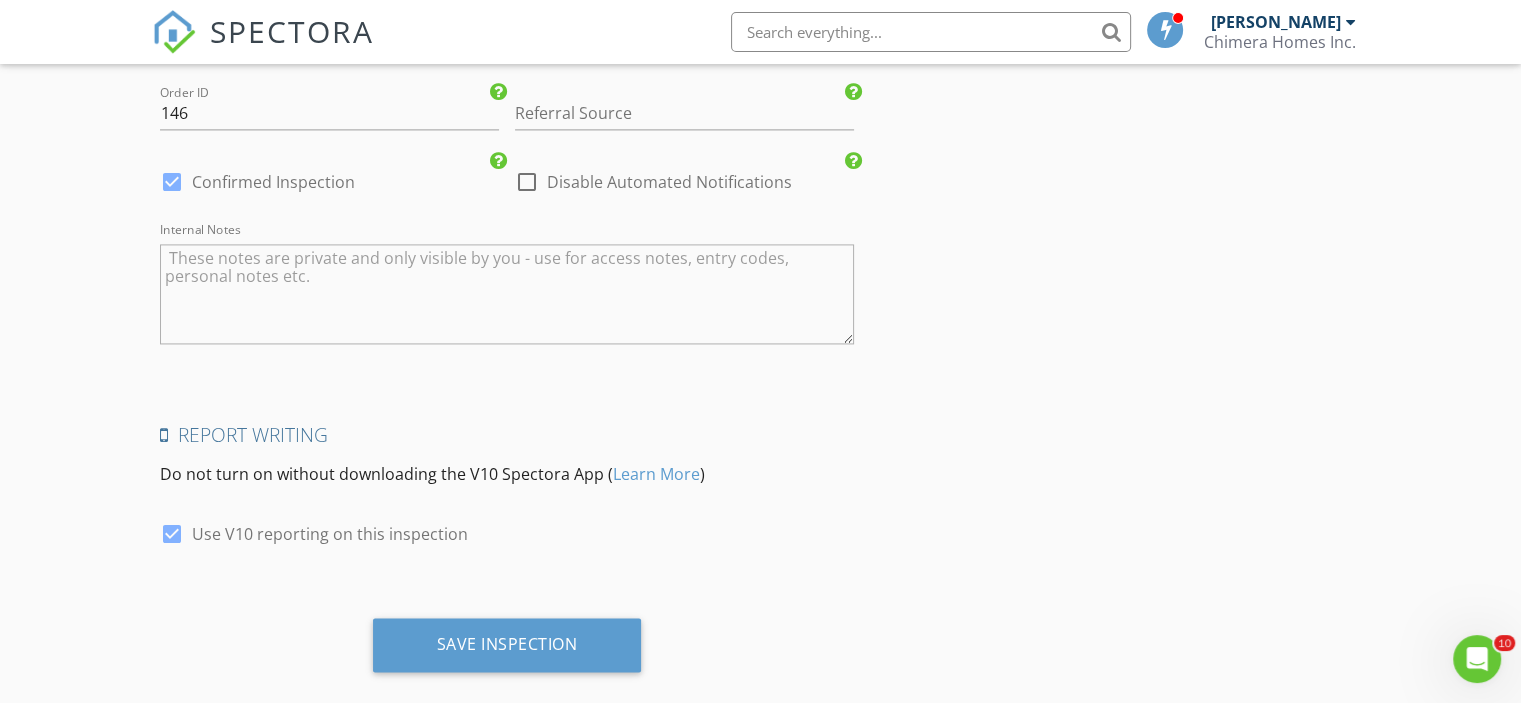 click at bounding box center [507, 294] 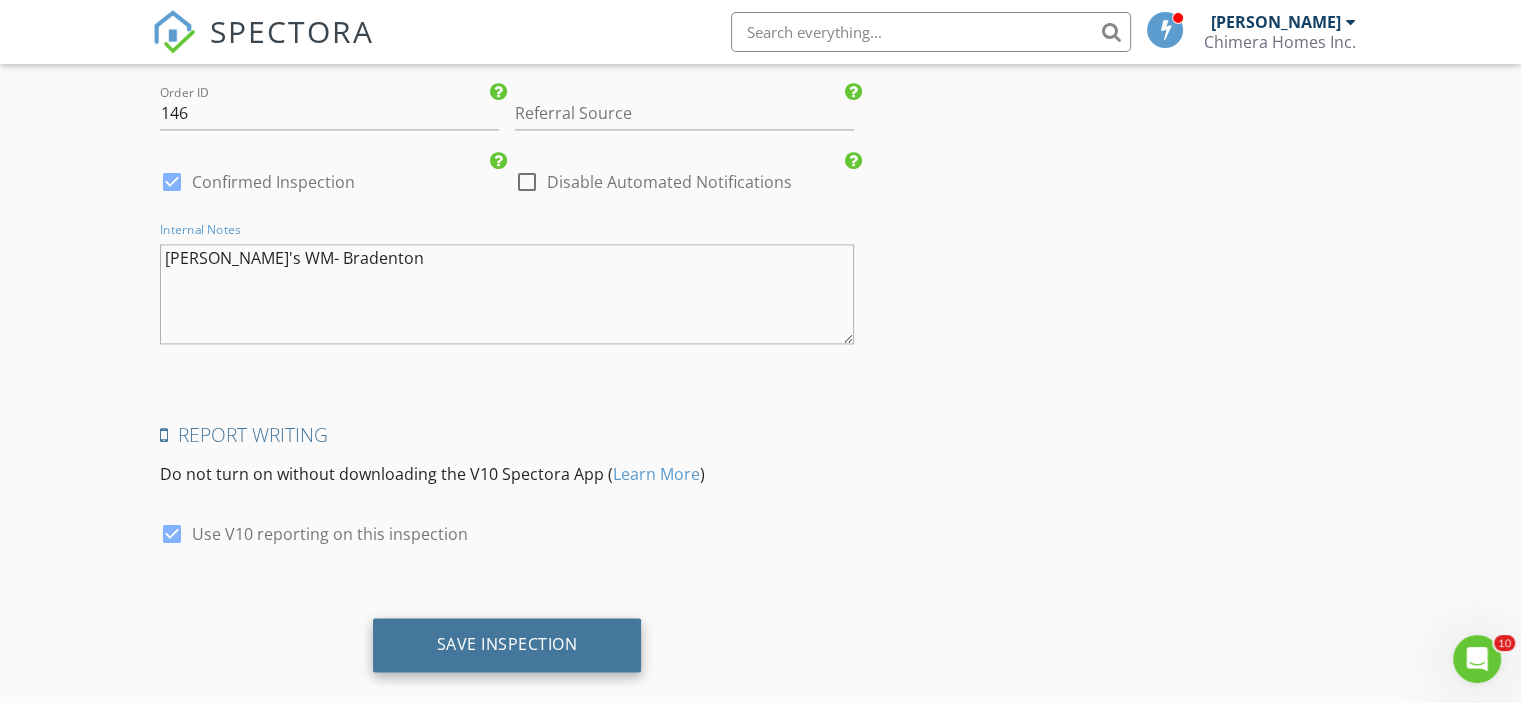 type on "Len's WM- Bradenton" 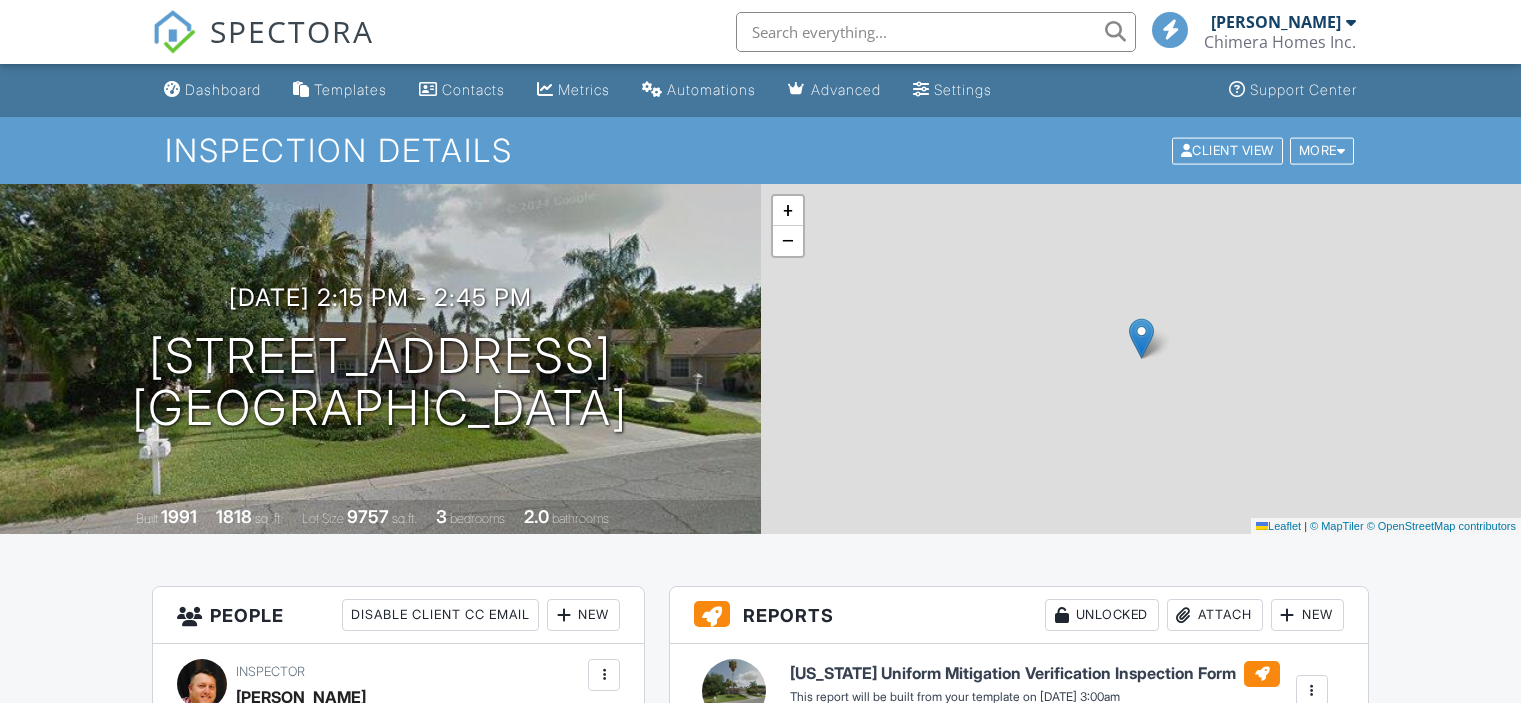 scroll, scrollTop: 0, scrollLeft: 0, axis: both 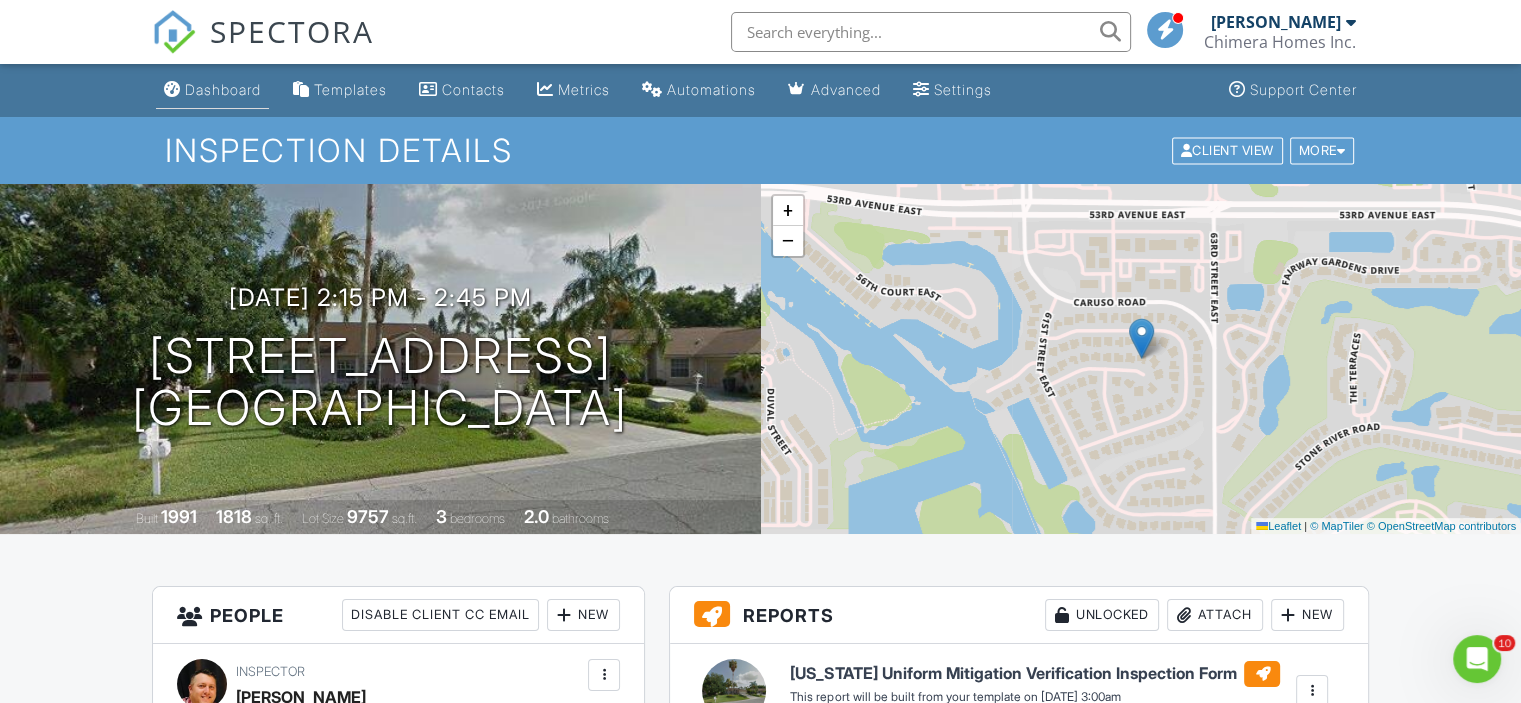 click on "Dashboard" at bounding box center [223, 89] 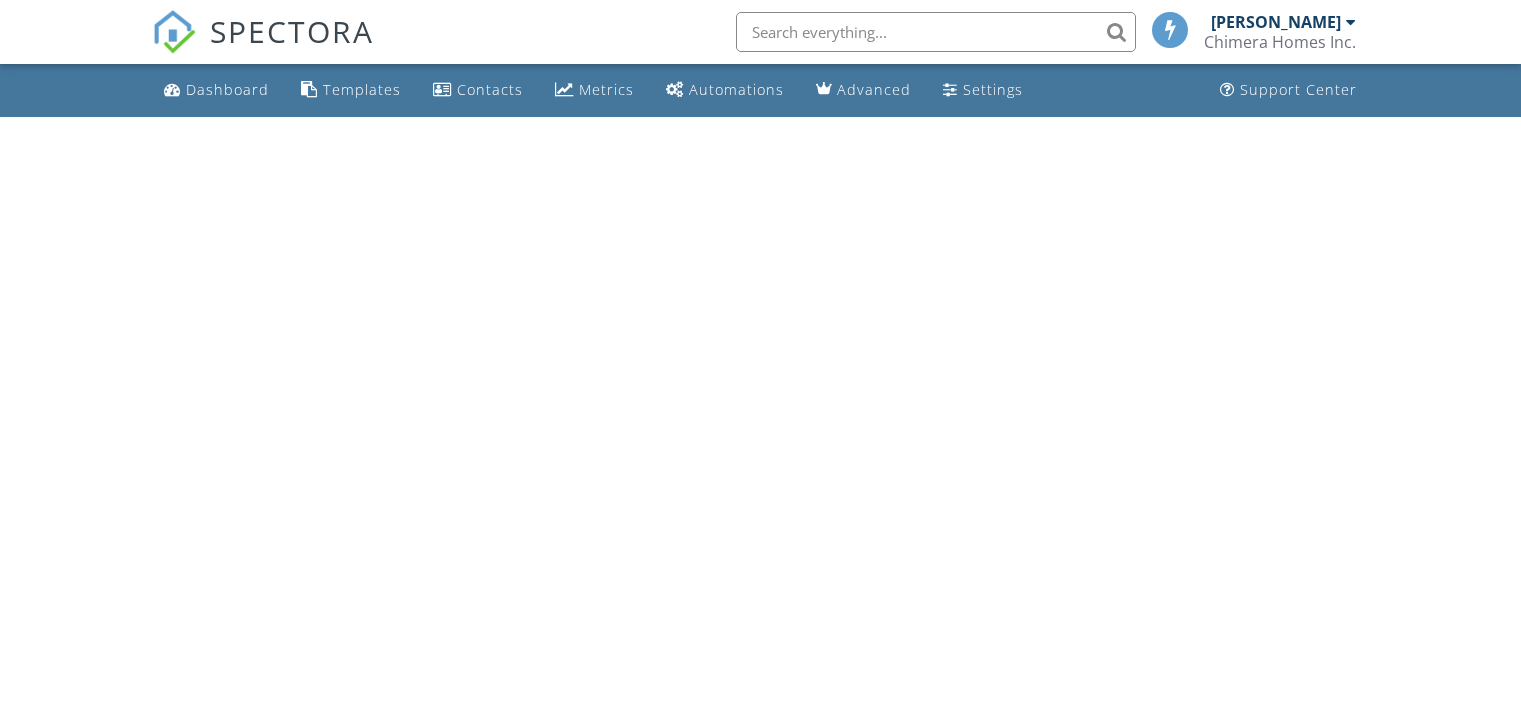 scroll, scrollTop: 0, scrollLeft: 0, axis: both 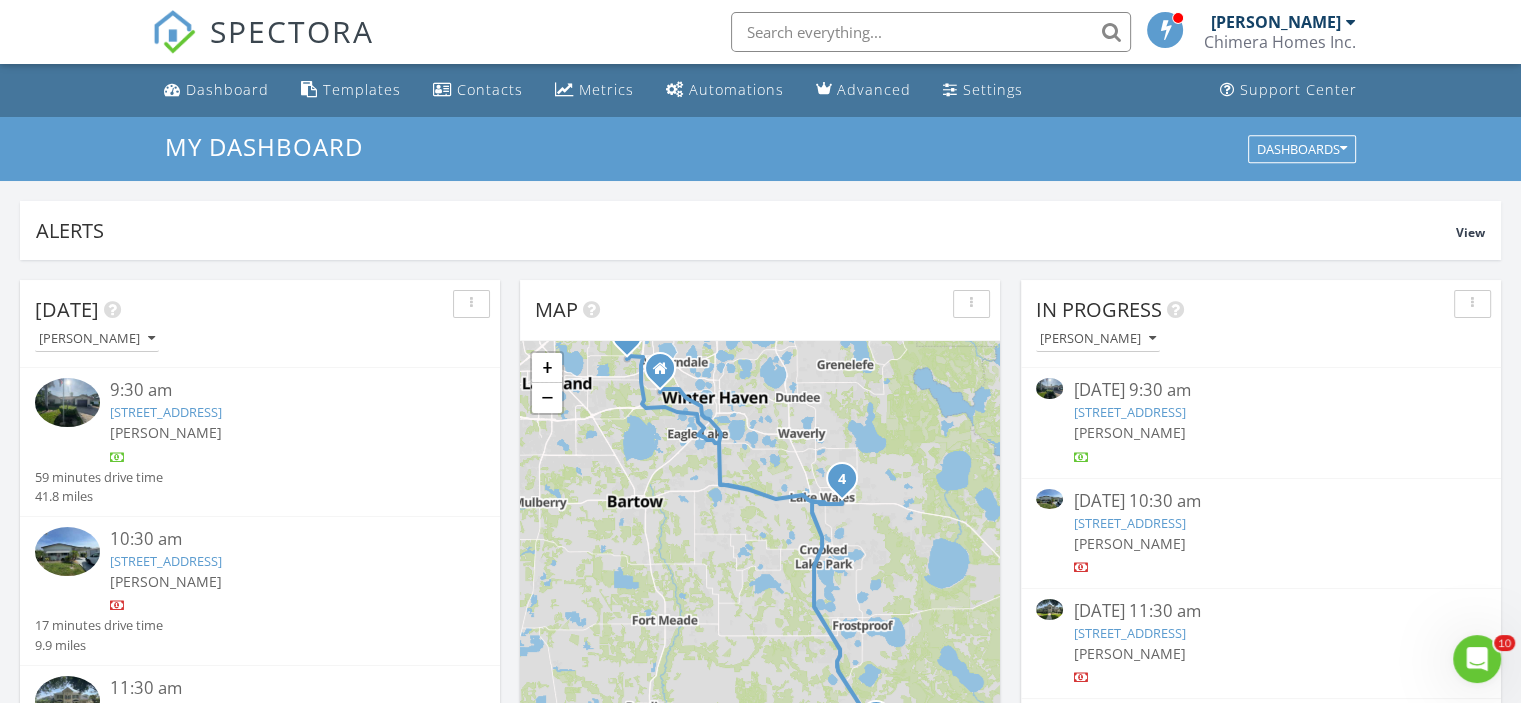 click on "1004 N Anoka Ave, Avon Park, FL 33825" at bounding box center (1129, 412) 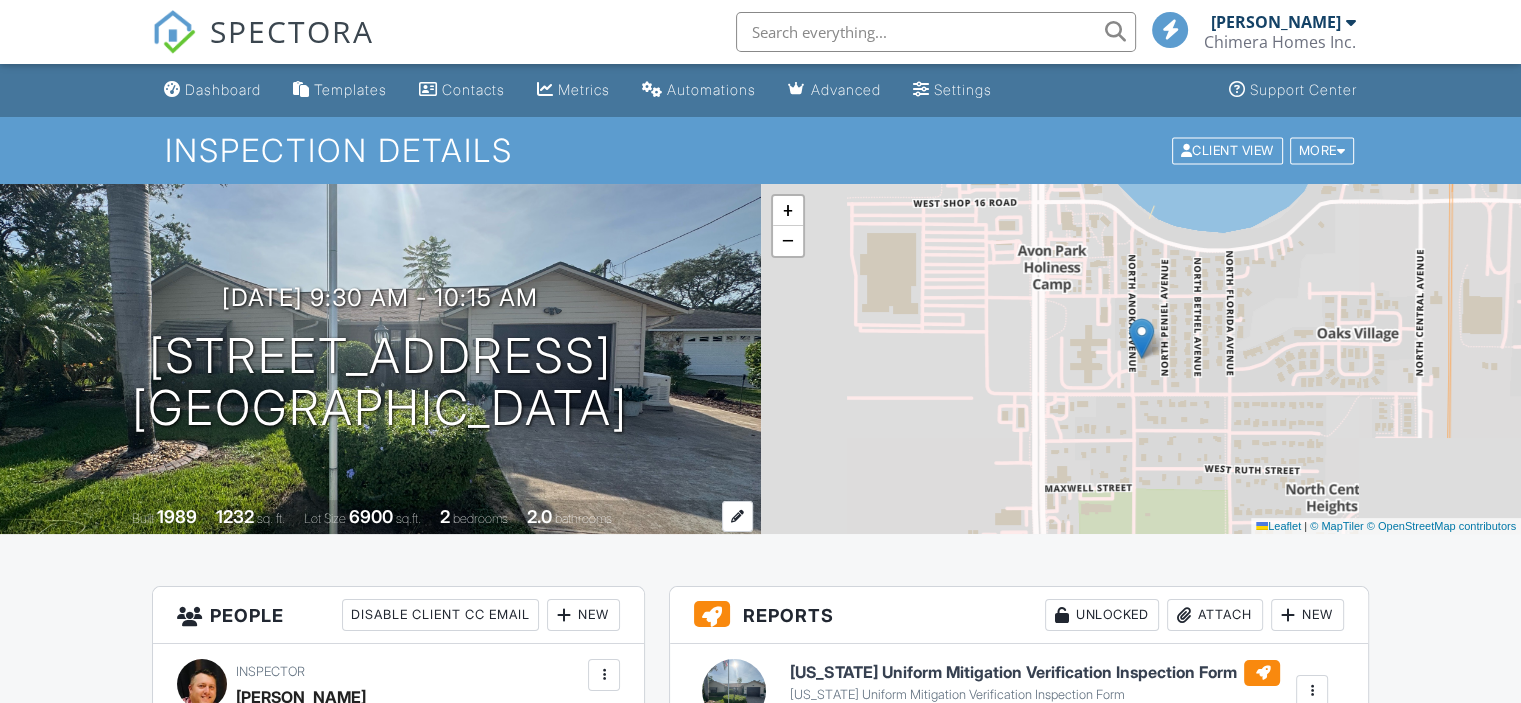 scroll, scrollTop: 300, scrollLeft: 0, axis: vertical 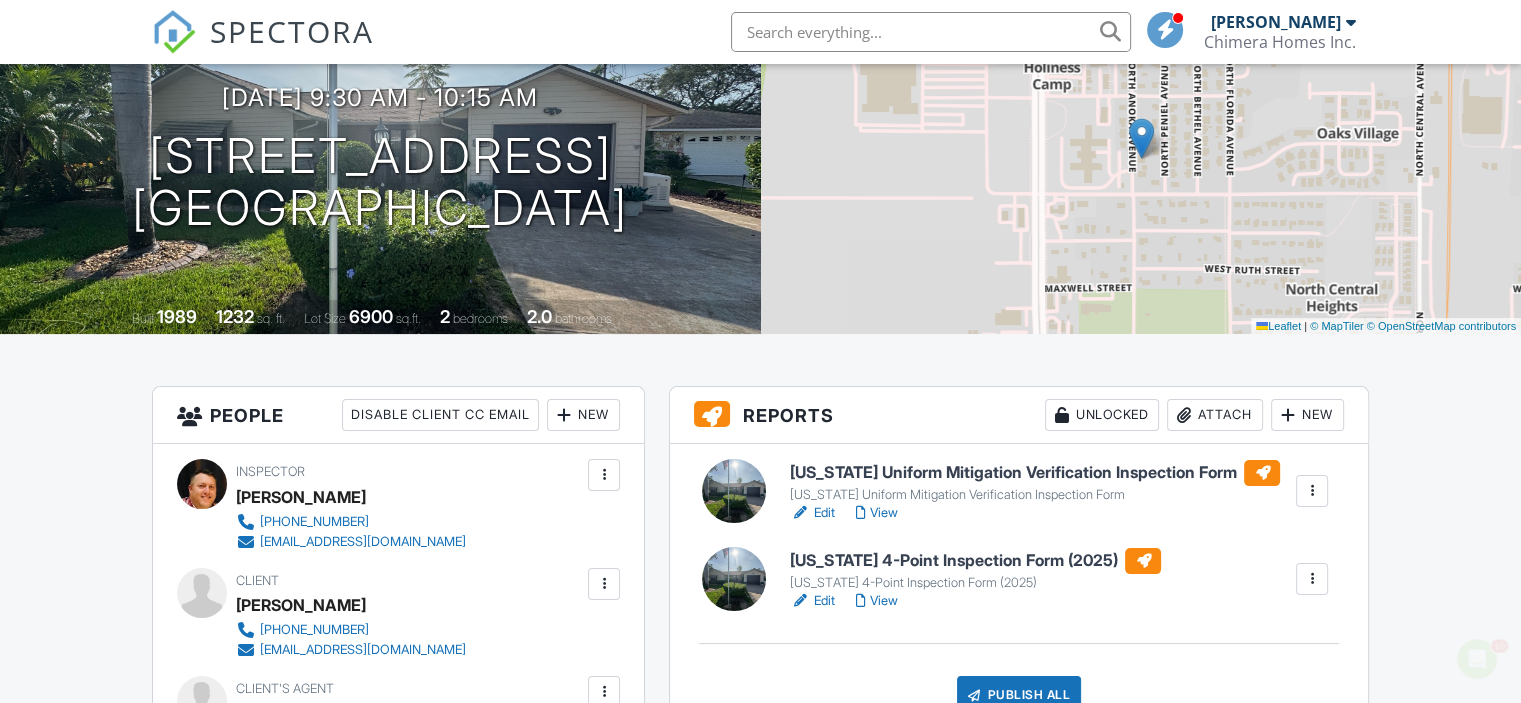 click on "Edit" at bounding box center [812, 601] 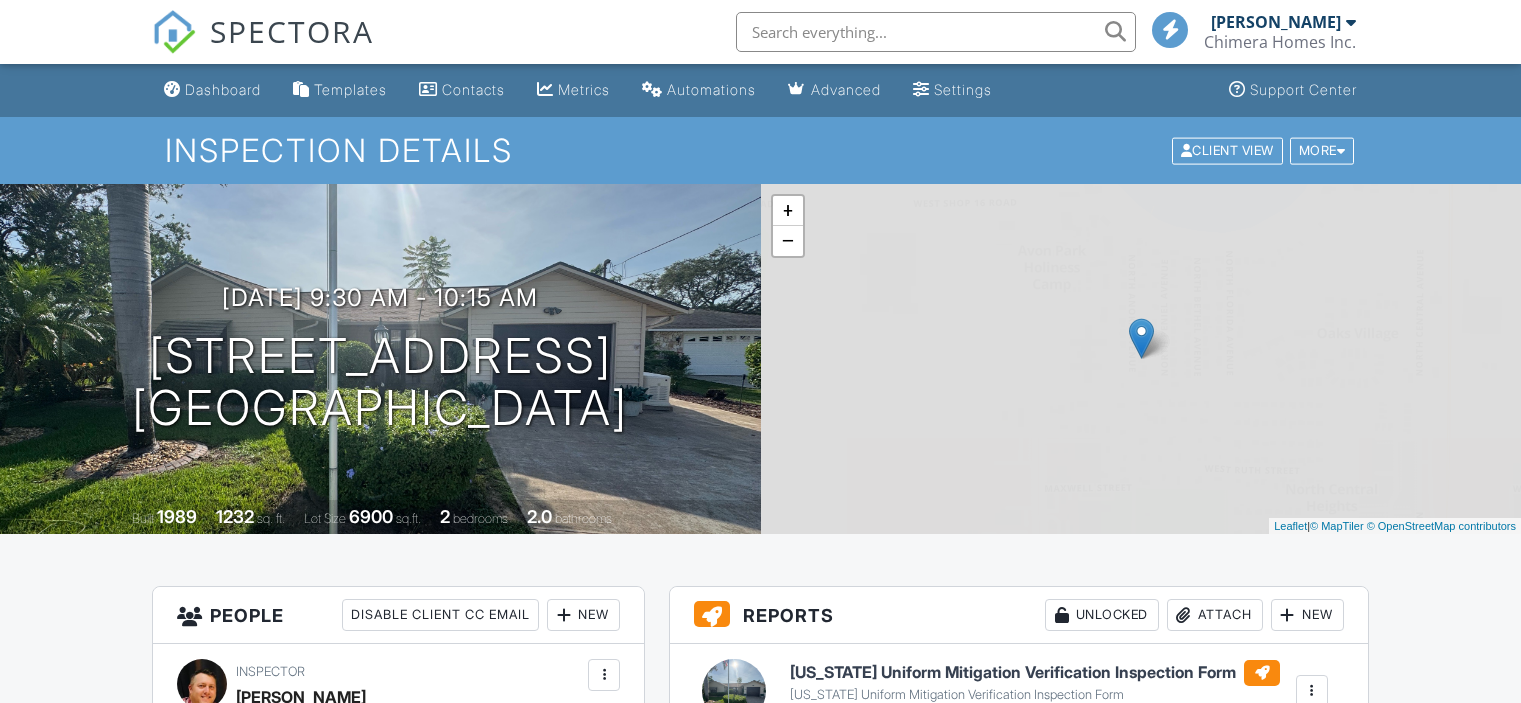 scroll, scrollTop: 300, scrollLeft: 0, axis: vertical 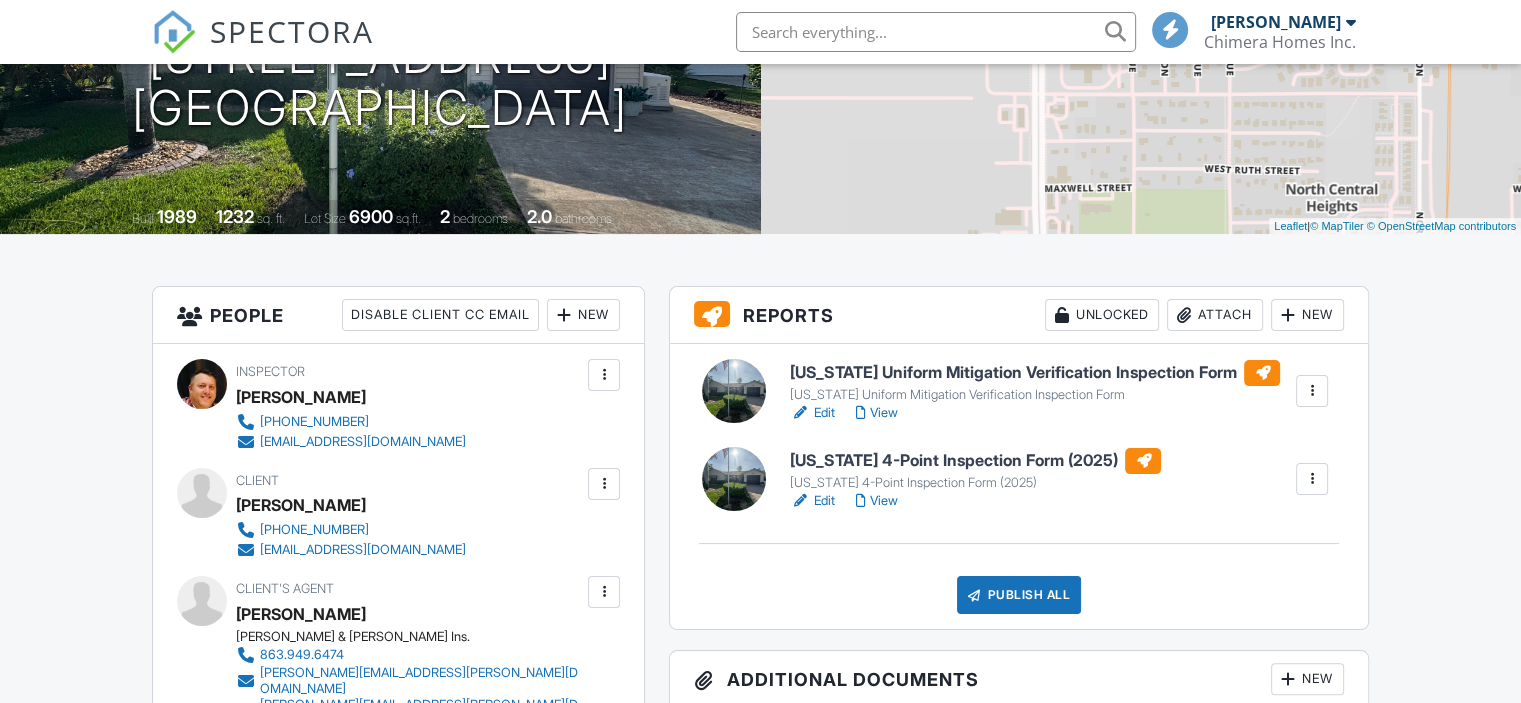 click on "Edit" at bounding box center (812, 413) 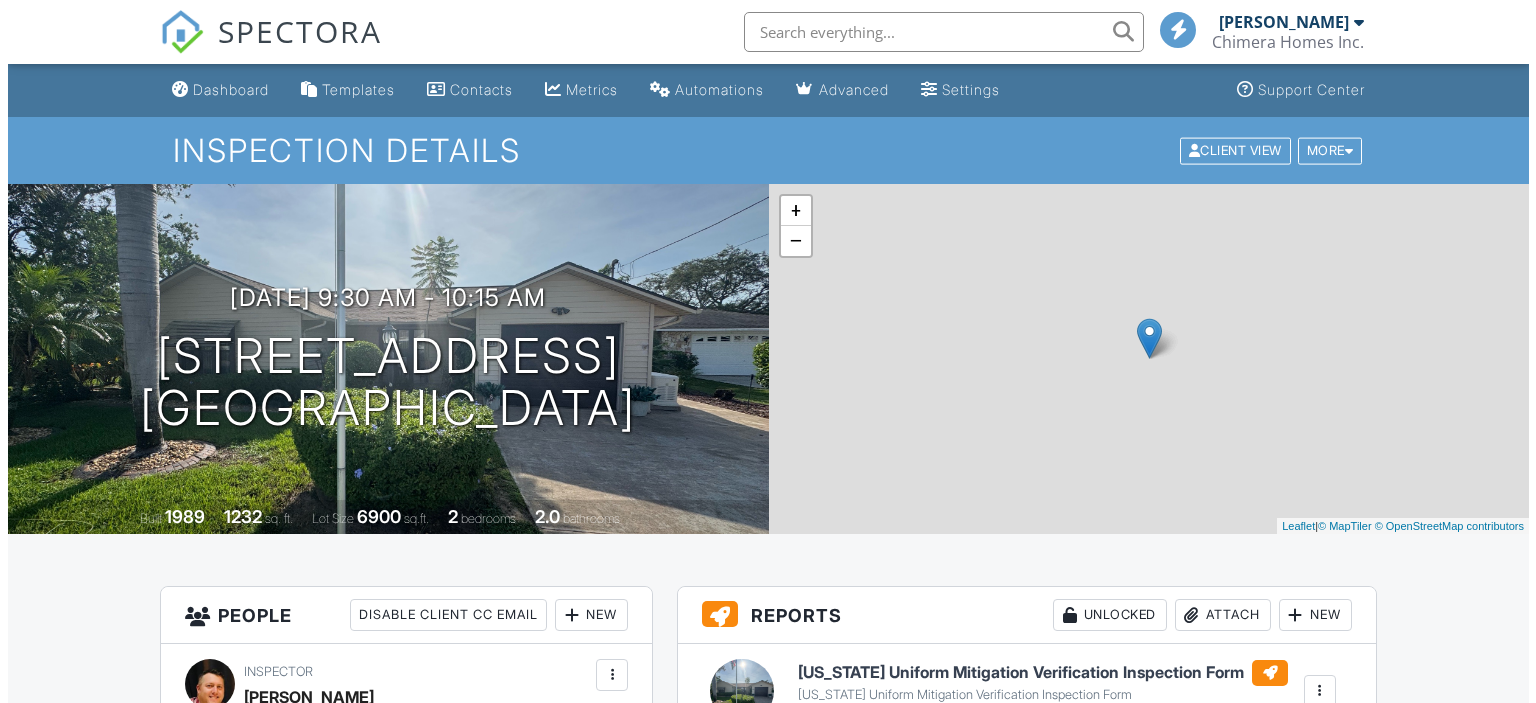 scroll, scrollTop: 500, scrollLeft: 0, axis: vertical 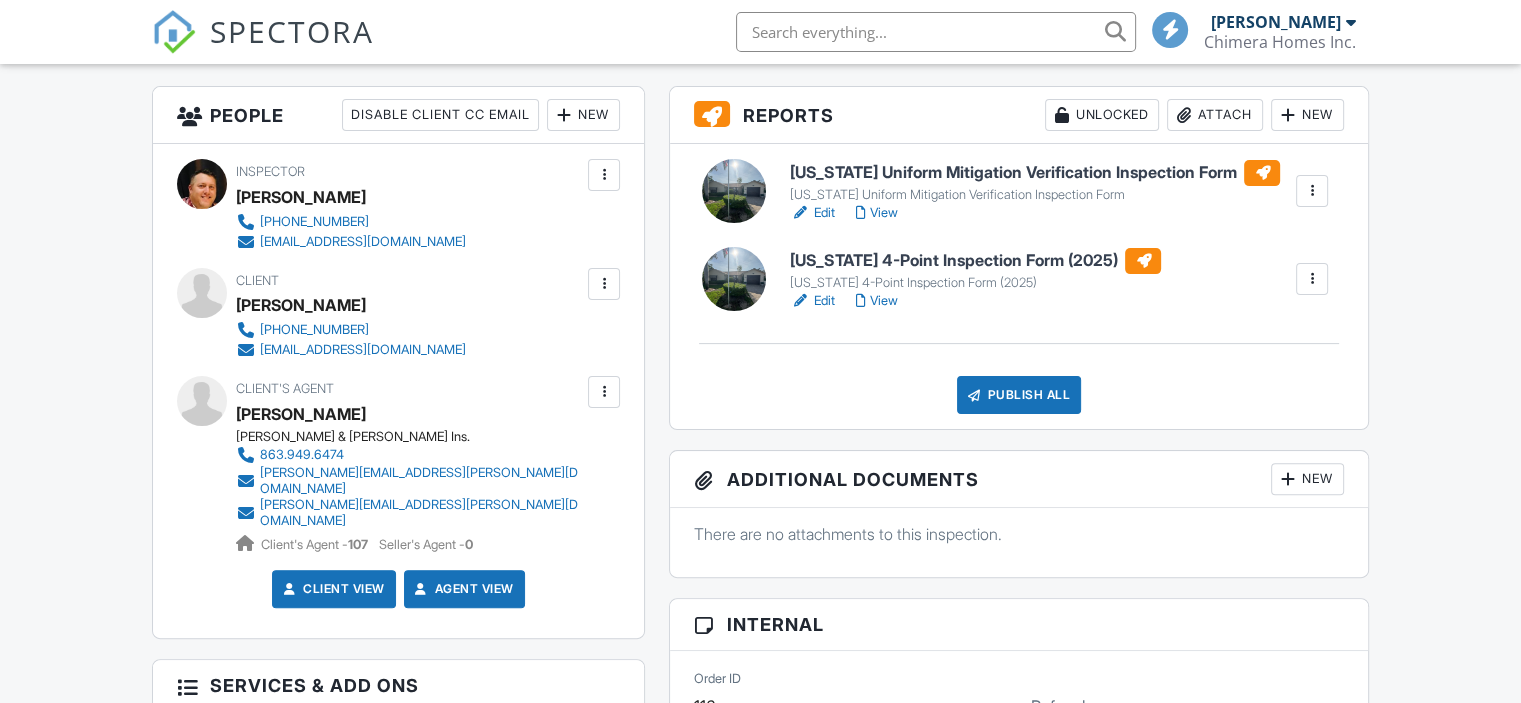 click on "Publish All" at bounding box center [1019, 395] 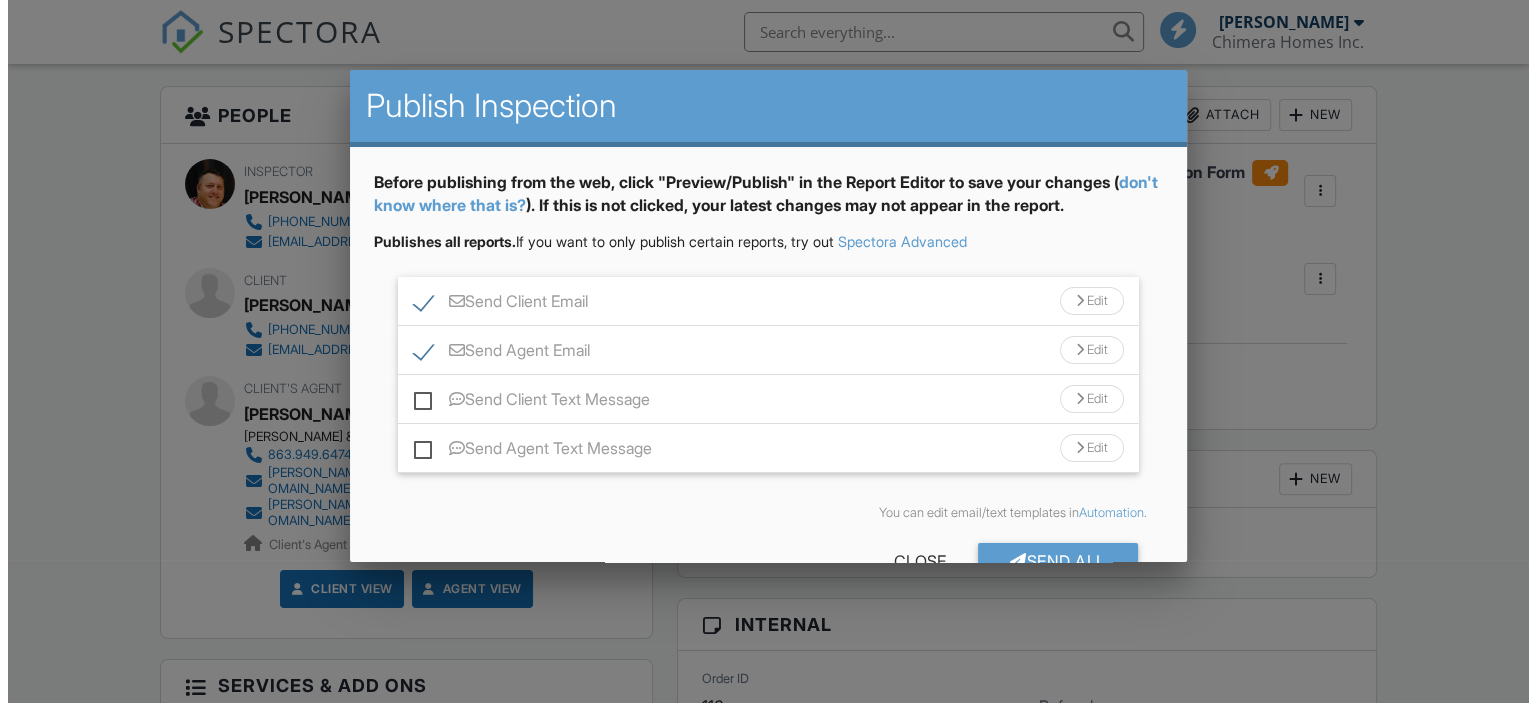 scroll, scrollTop: 500, scrollLeft: 0, axis: vertical 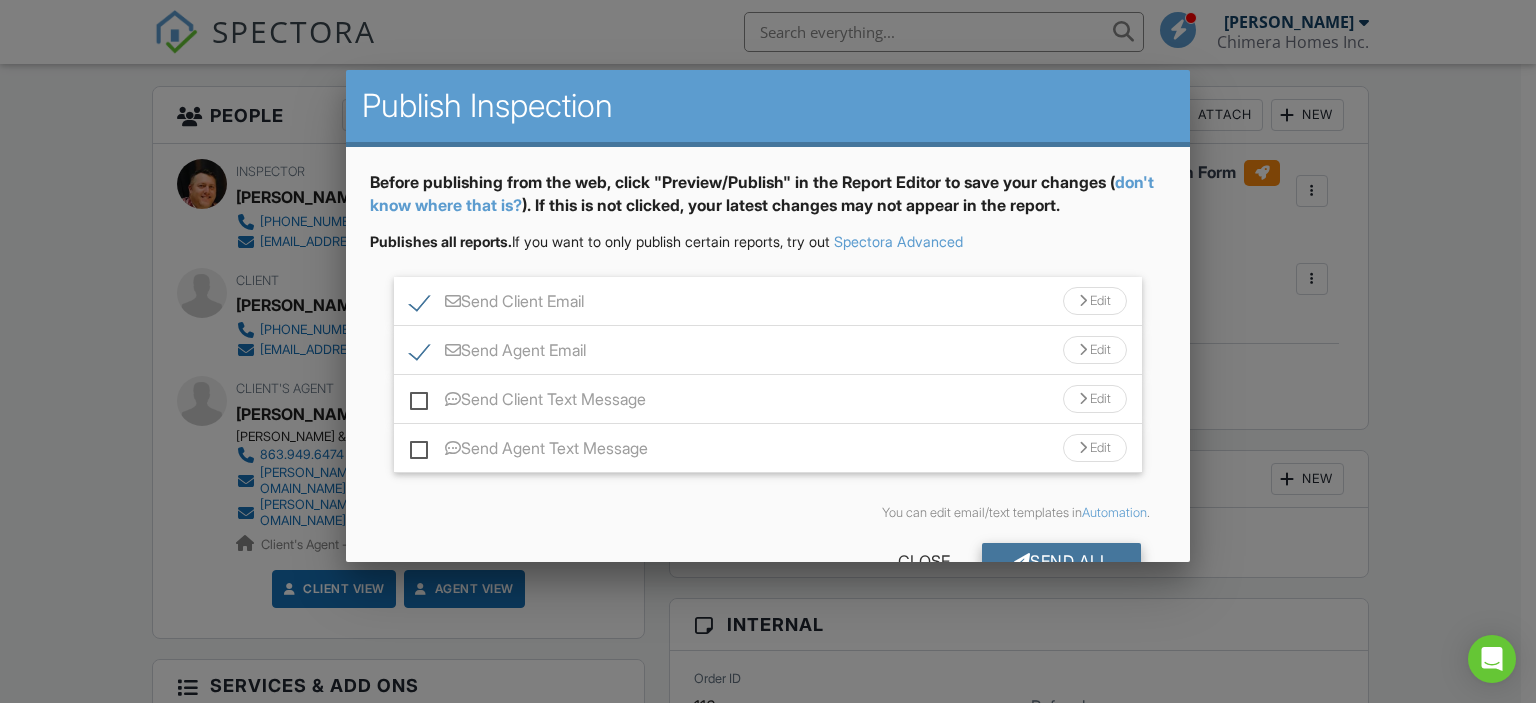click on "Send All" at bounding box center [1062, 561] 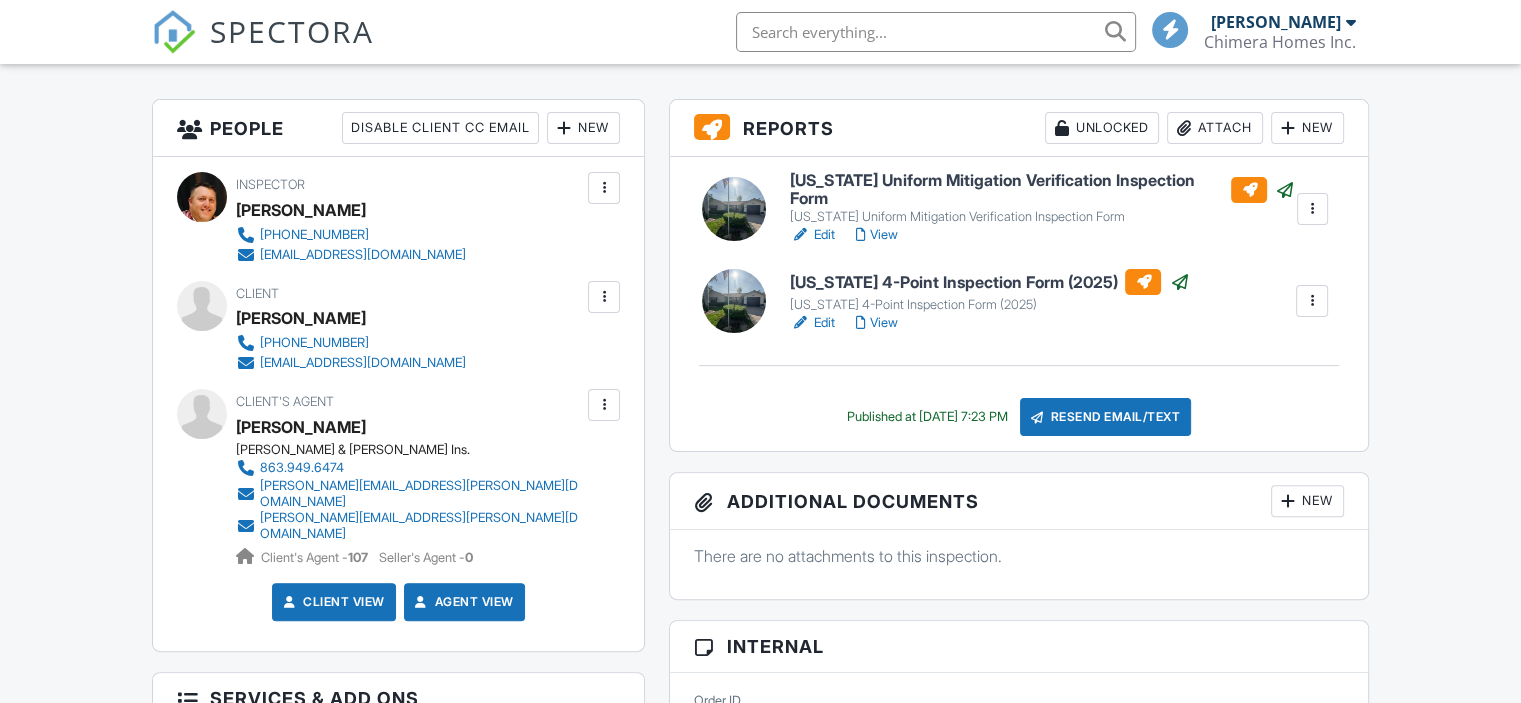 scroll, scrollTop: 0, scrollLeft: 0, axis: both 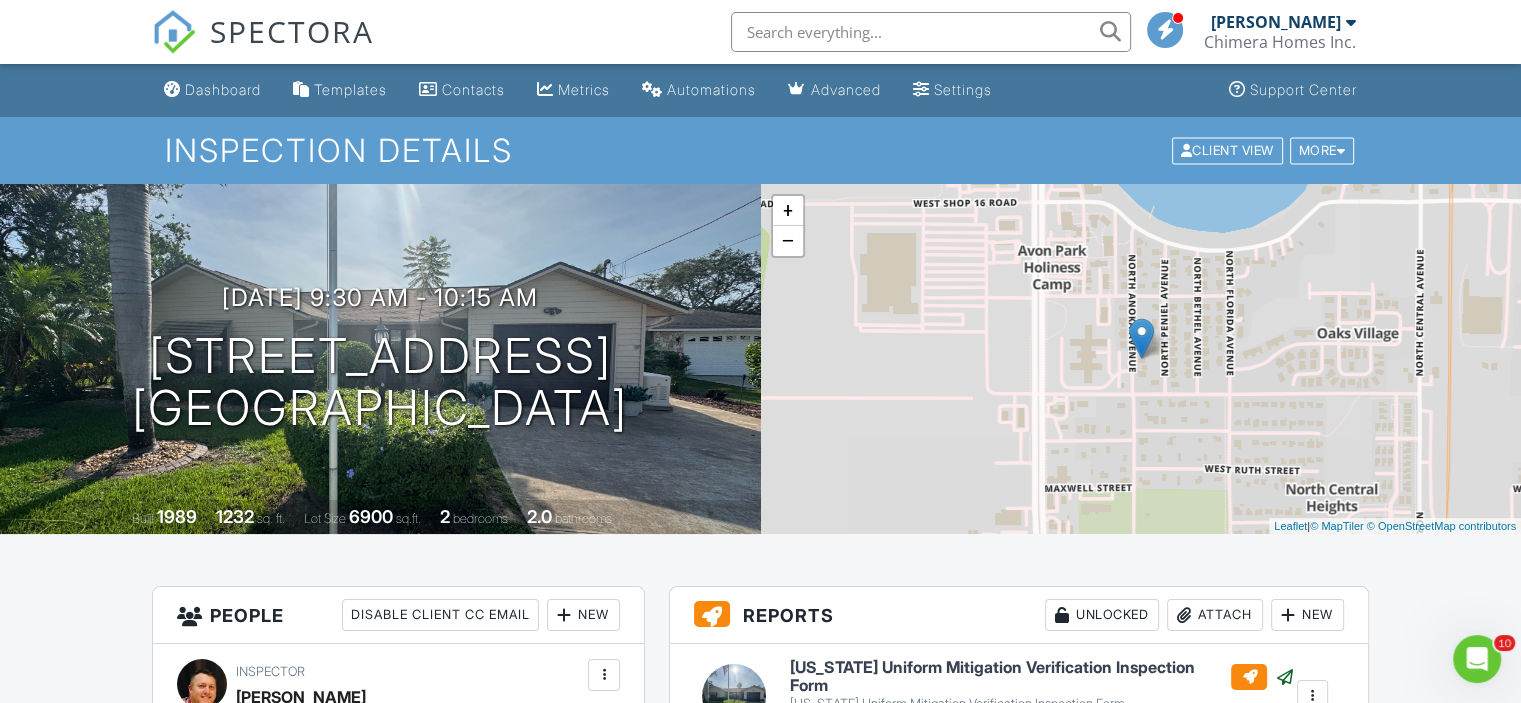 click on "Dashboard" at bounding box center [212, 90] 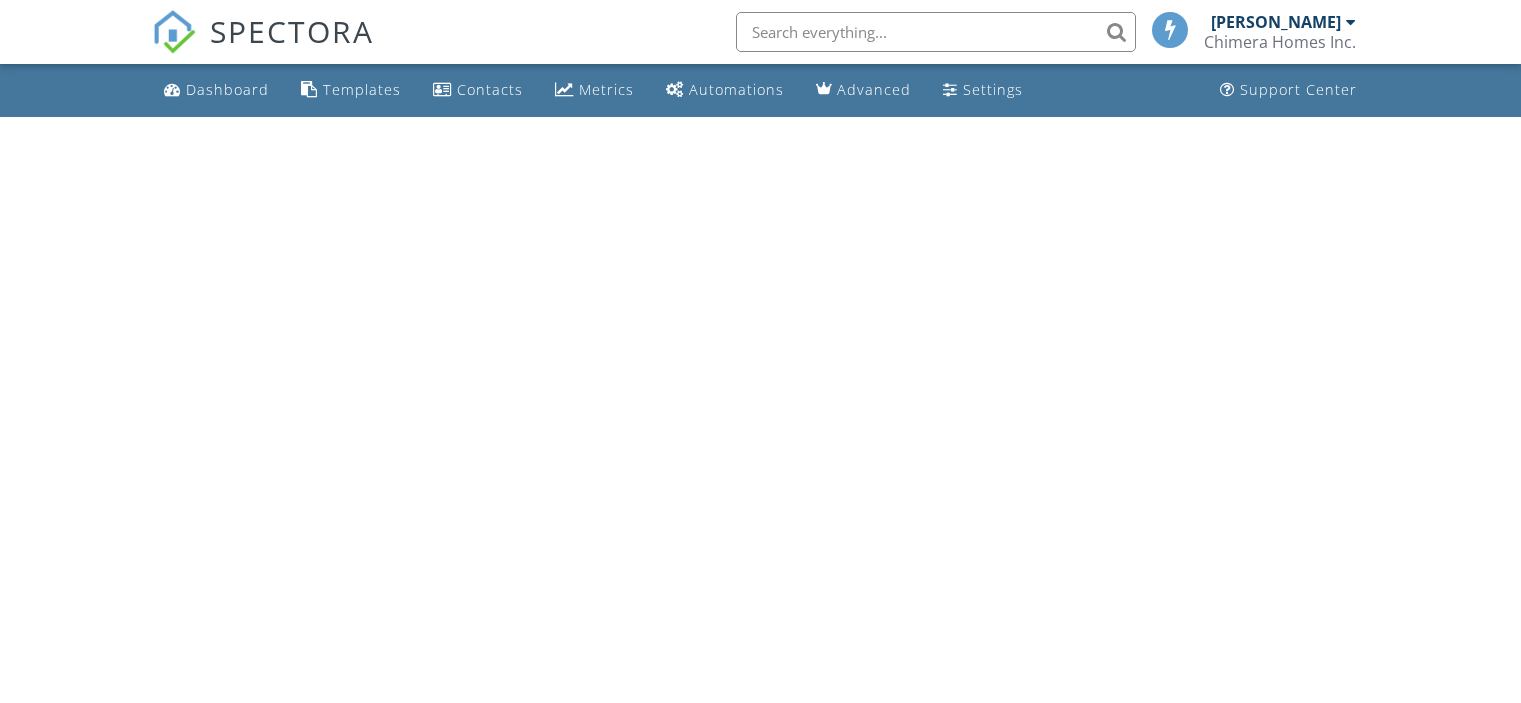 scroll, scrollTop: 0, scrollLeft: 0, axis: both 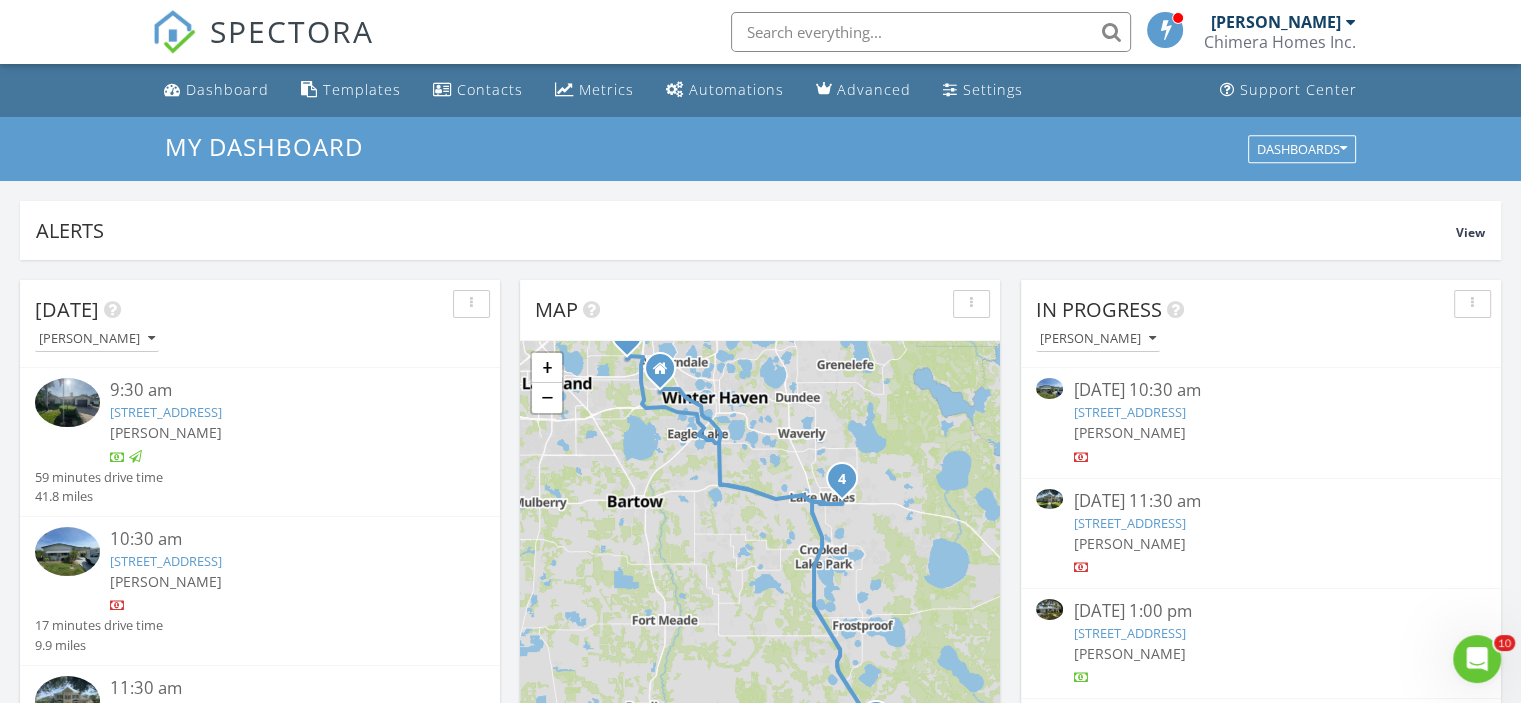 click on "[STREET_ADDRESS]" at bounding box center (1129, 412) 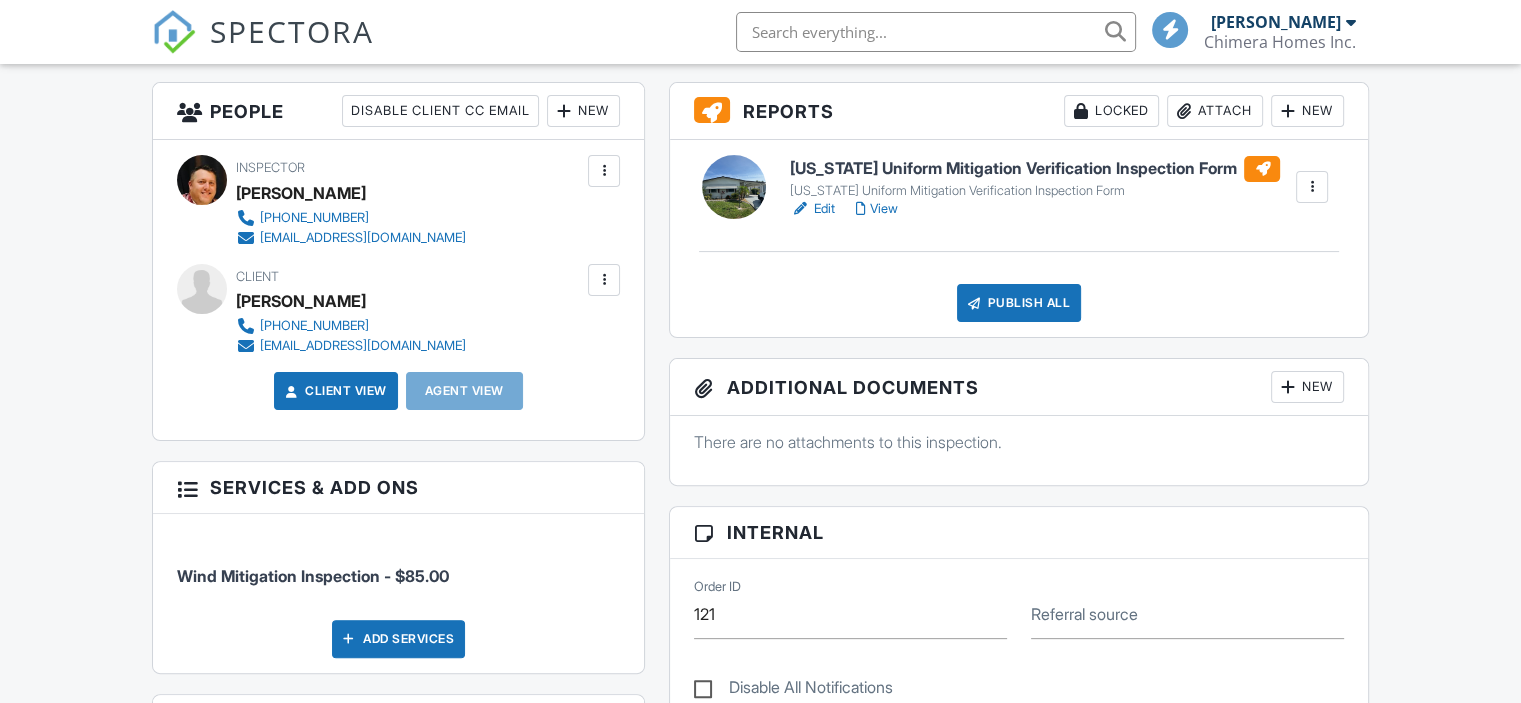 scroll, scrollTop: 600, scrollLeft: 0, axis: vertical 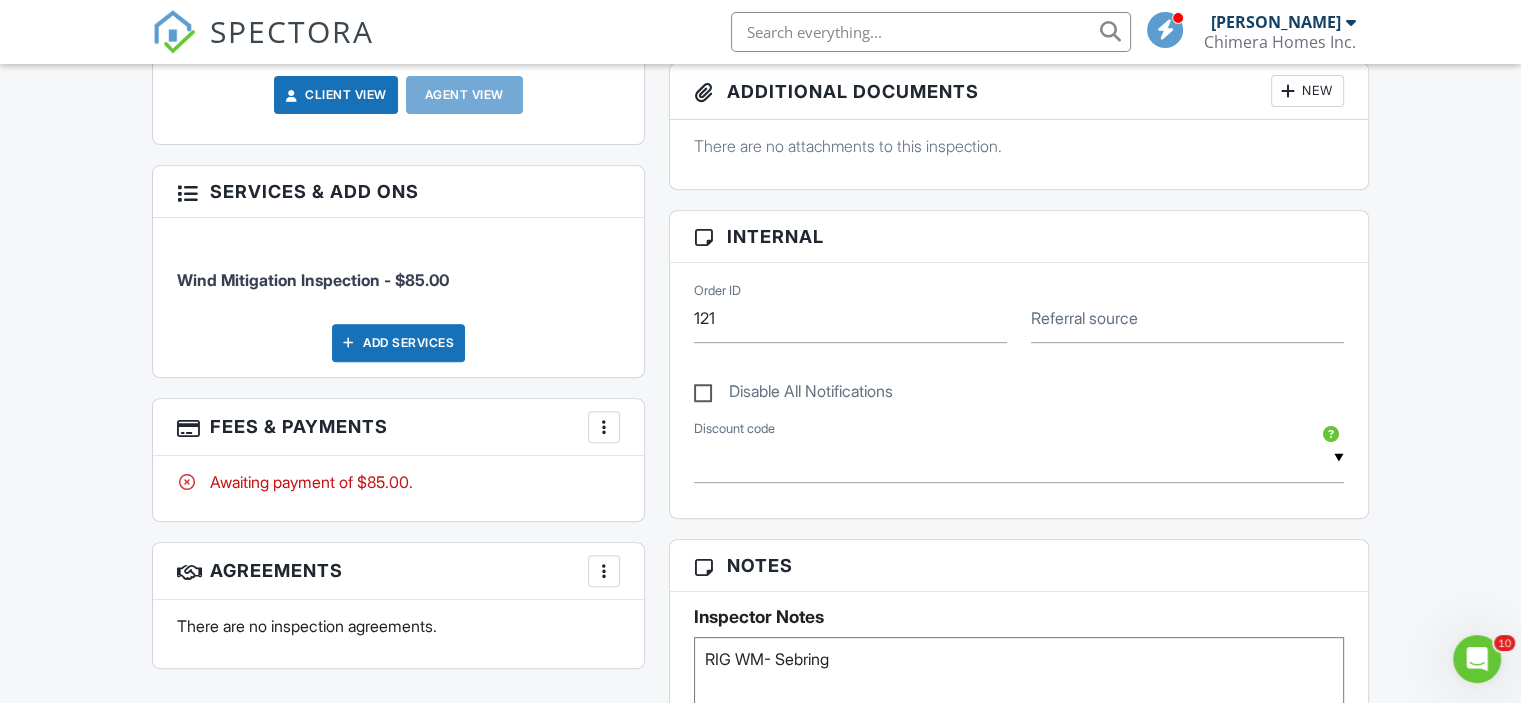 click at bounding box center (604, 427) 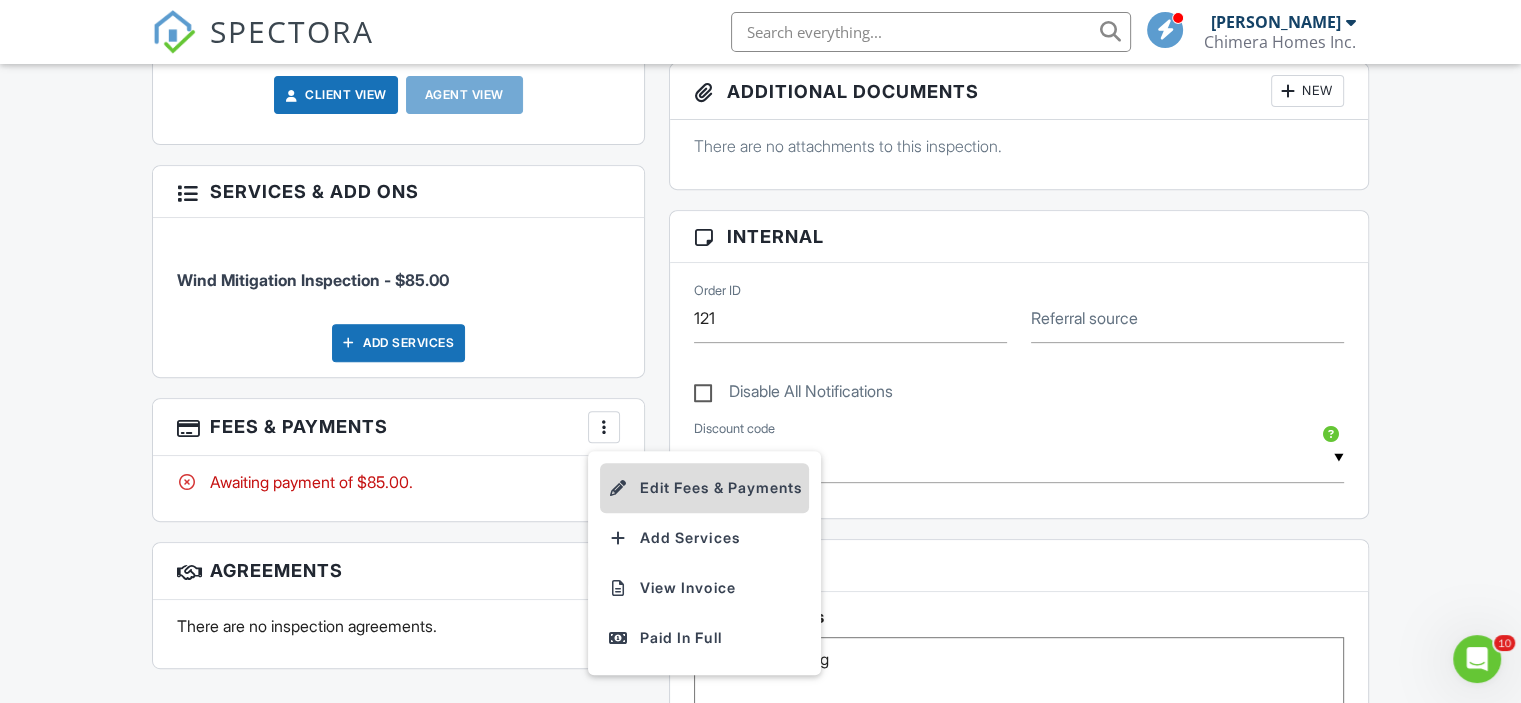 click on "Edit Fees & Payments" at bounding box center [704, 488] 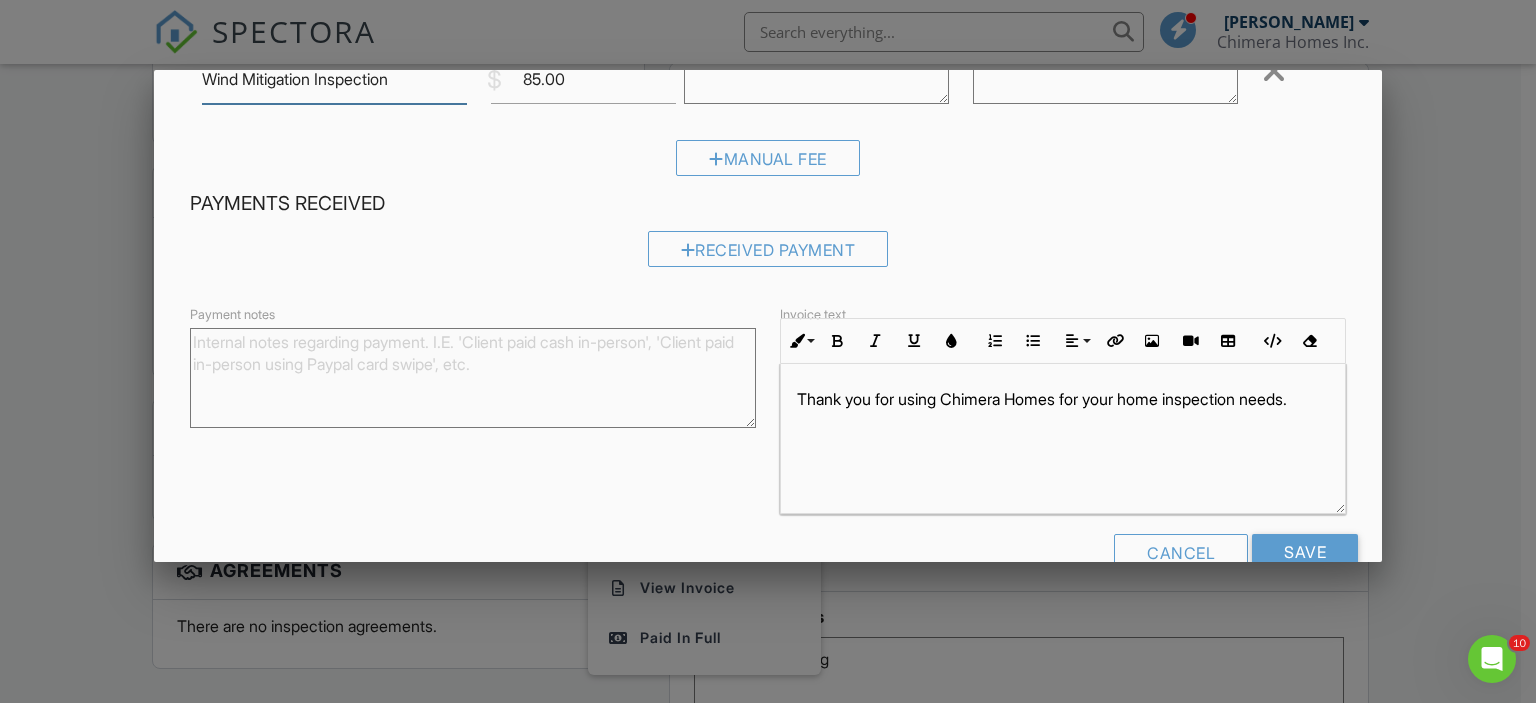 scroll, scrollTop: 200, scrollLeft: 0, axis: vertical 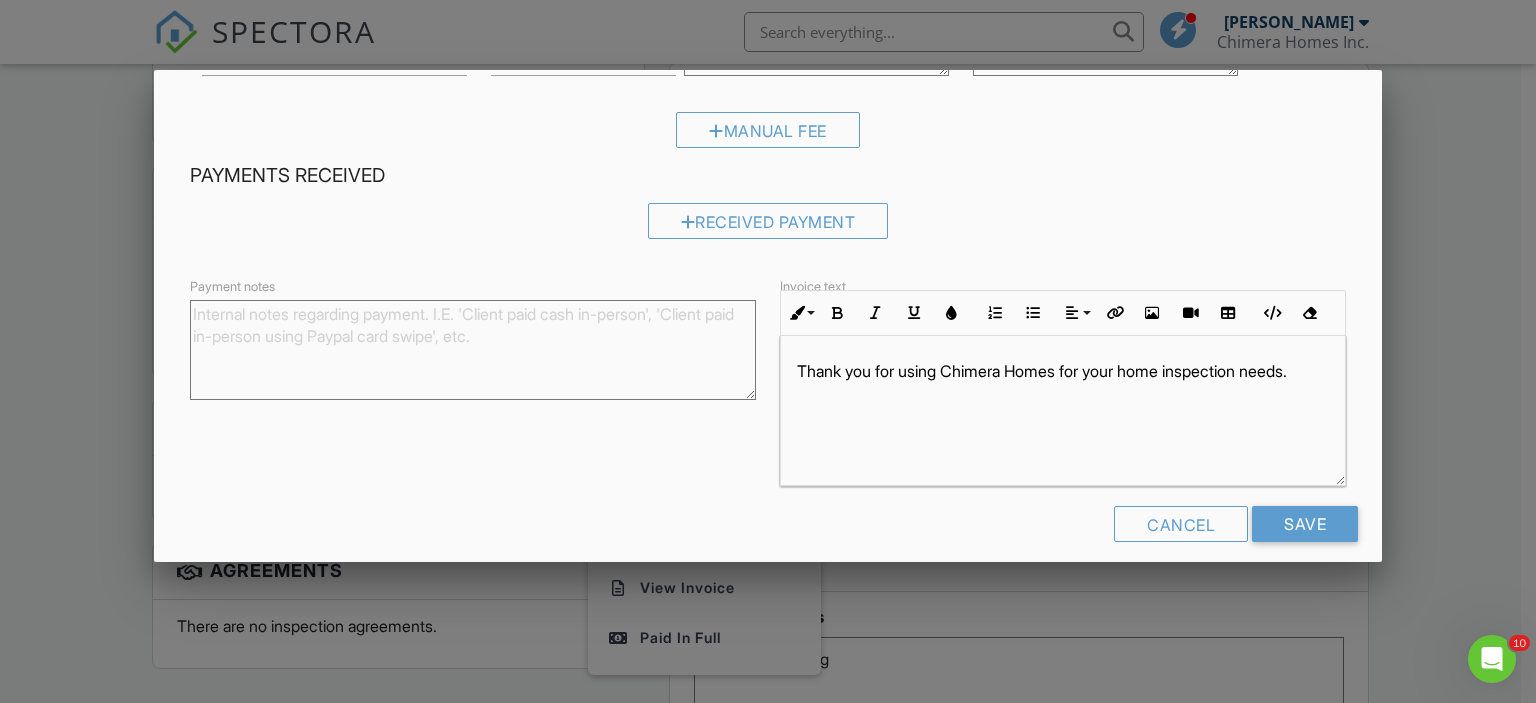click on "Payment notes" at bounding box center [473, 350] 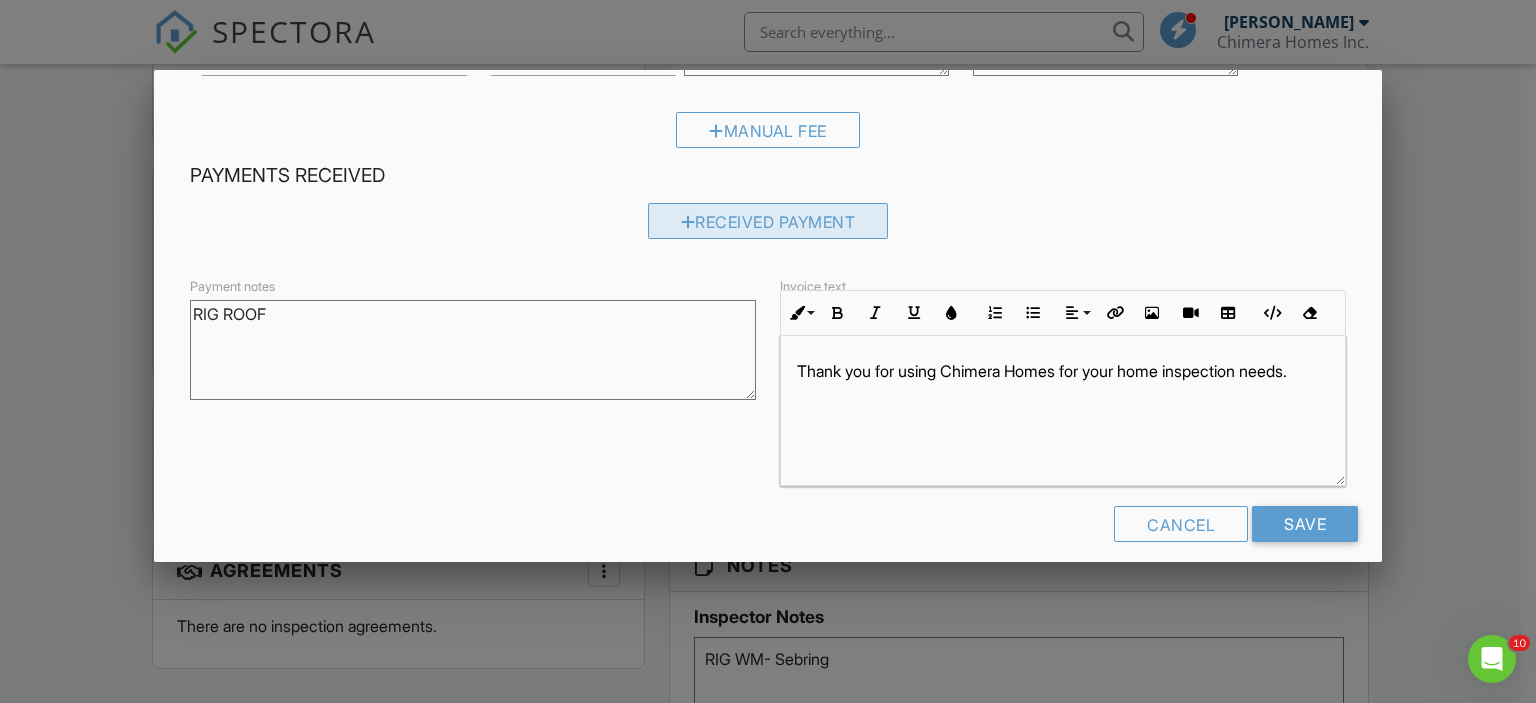 type on "RIG ROOF" 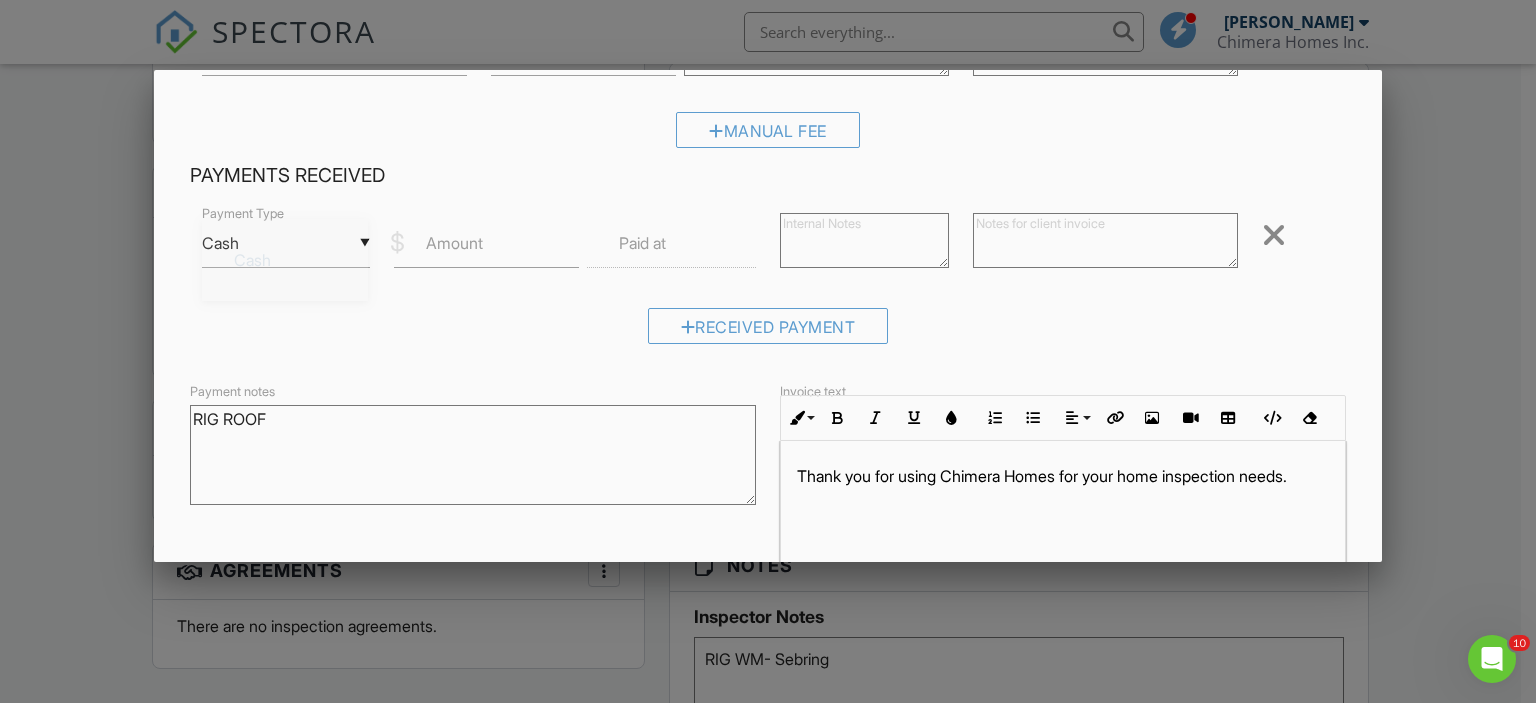 click on "▼ Cash Cash Check On-Site Card Other Cash
Check
On-Site Card
Other" at bounding box center (286, 243) 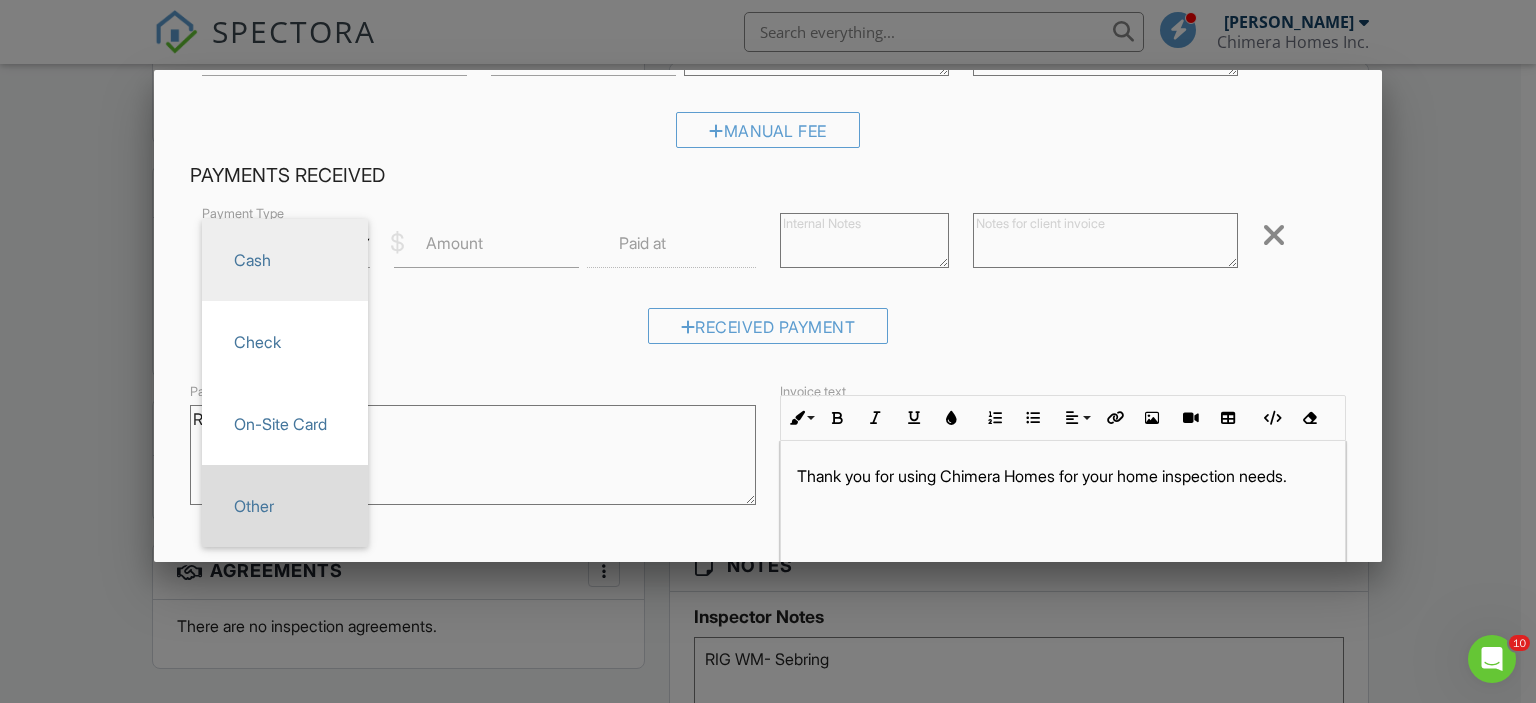 click on "Other" at bounding box center (285, 506) 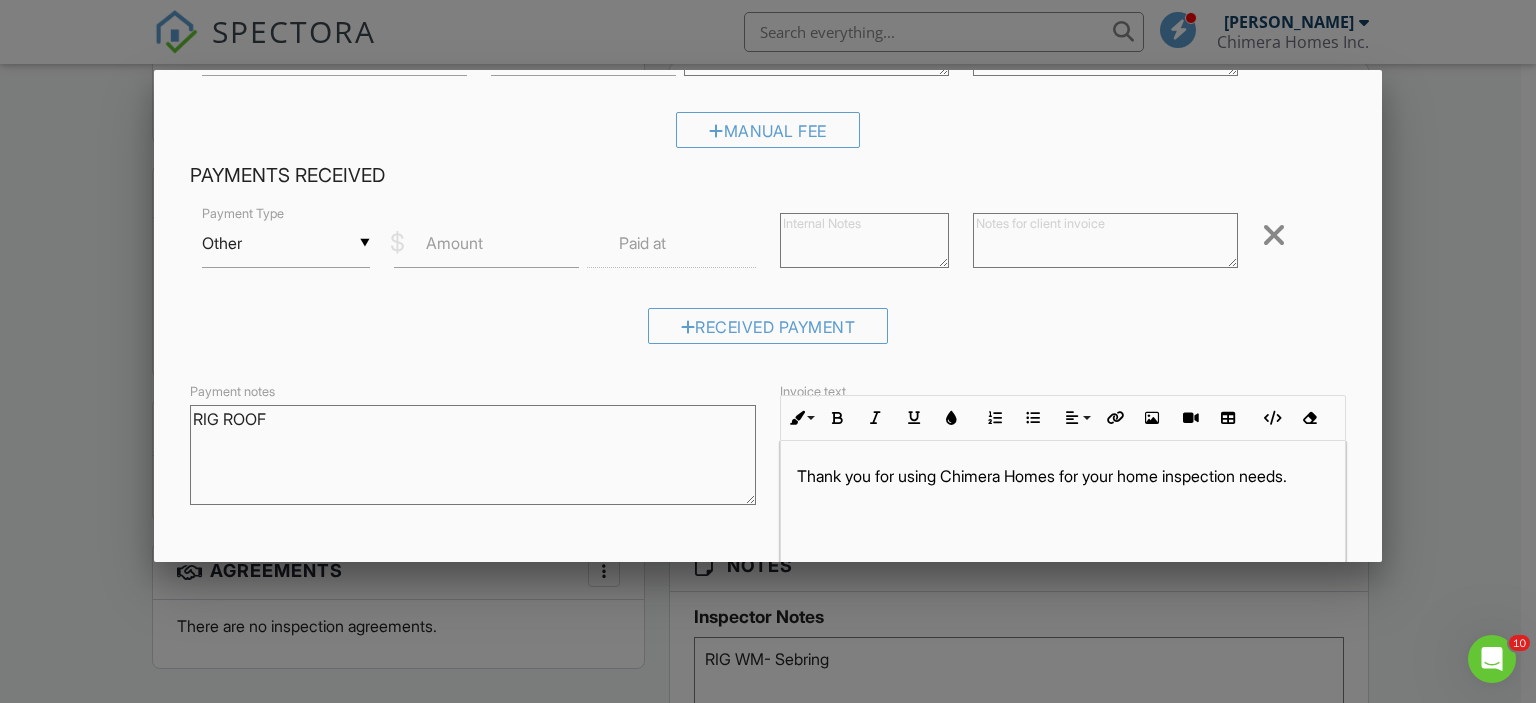 click at bounding box center (864, 240) 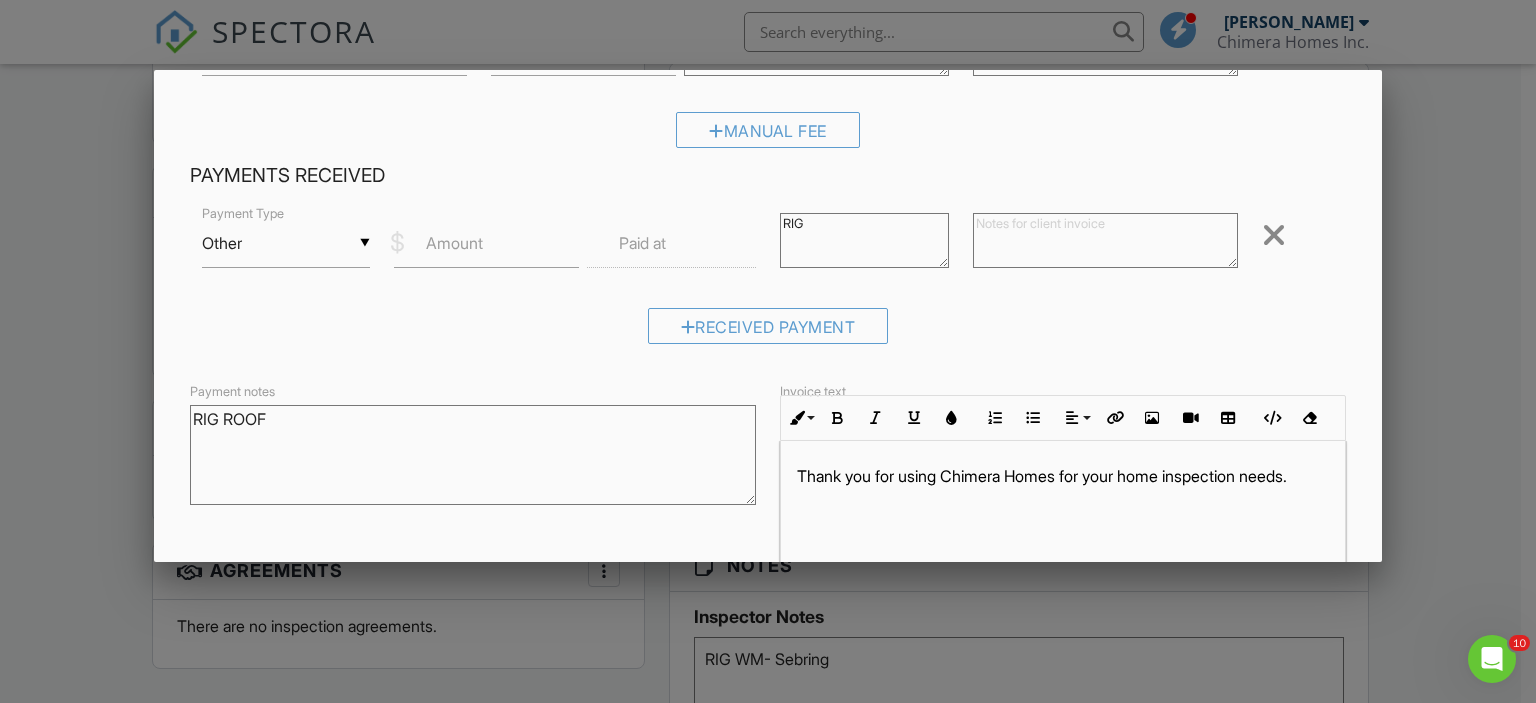type on "RIG" 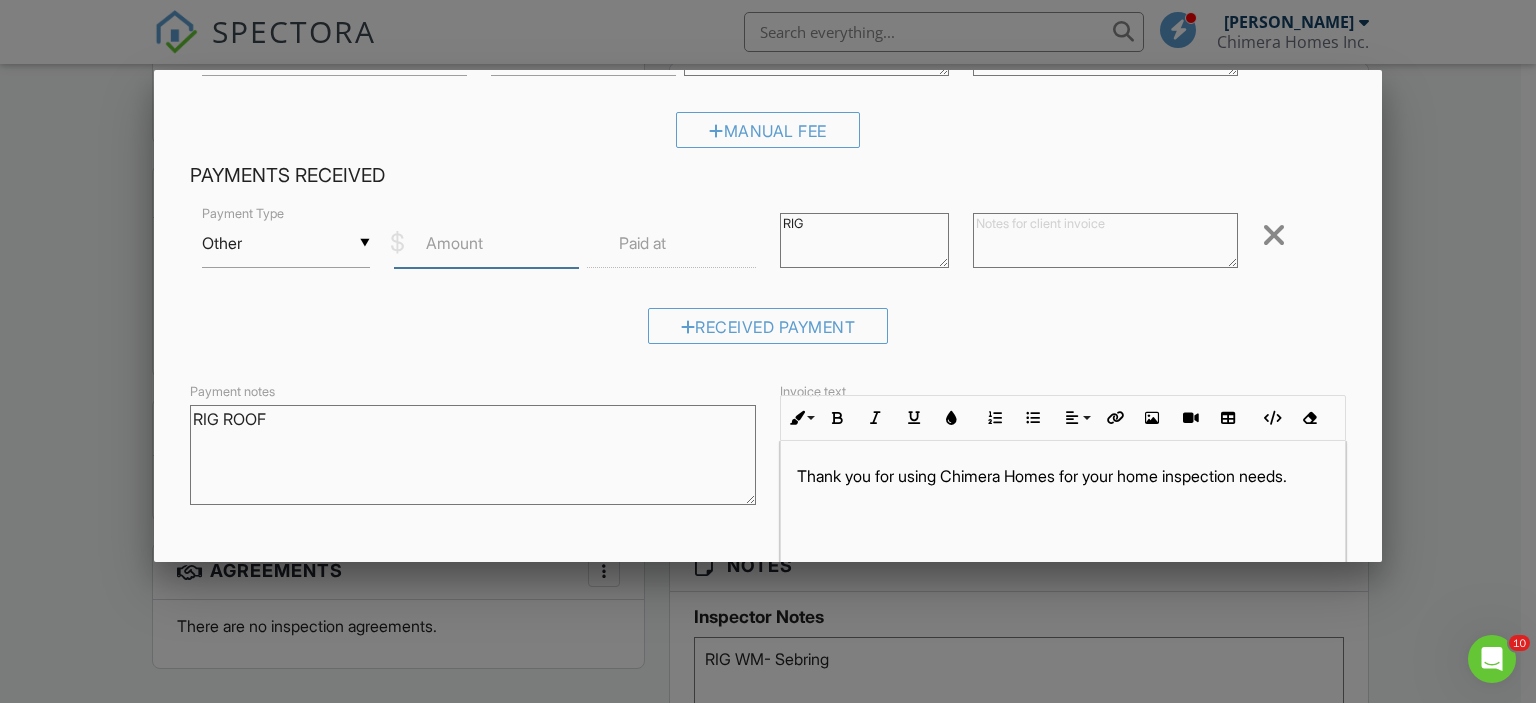 click on "Amount" at bounding box center [486, 243] 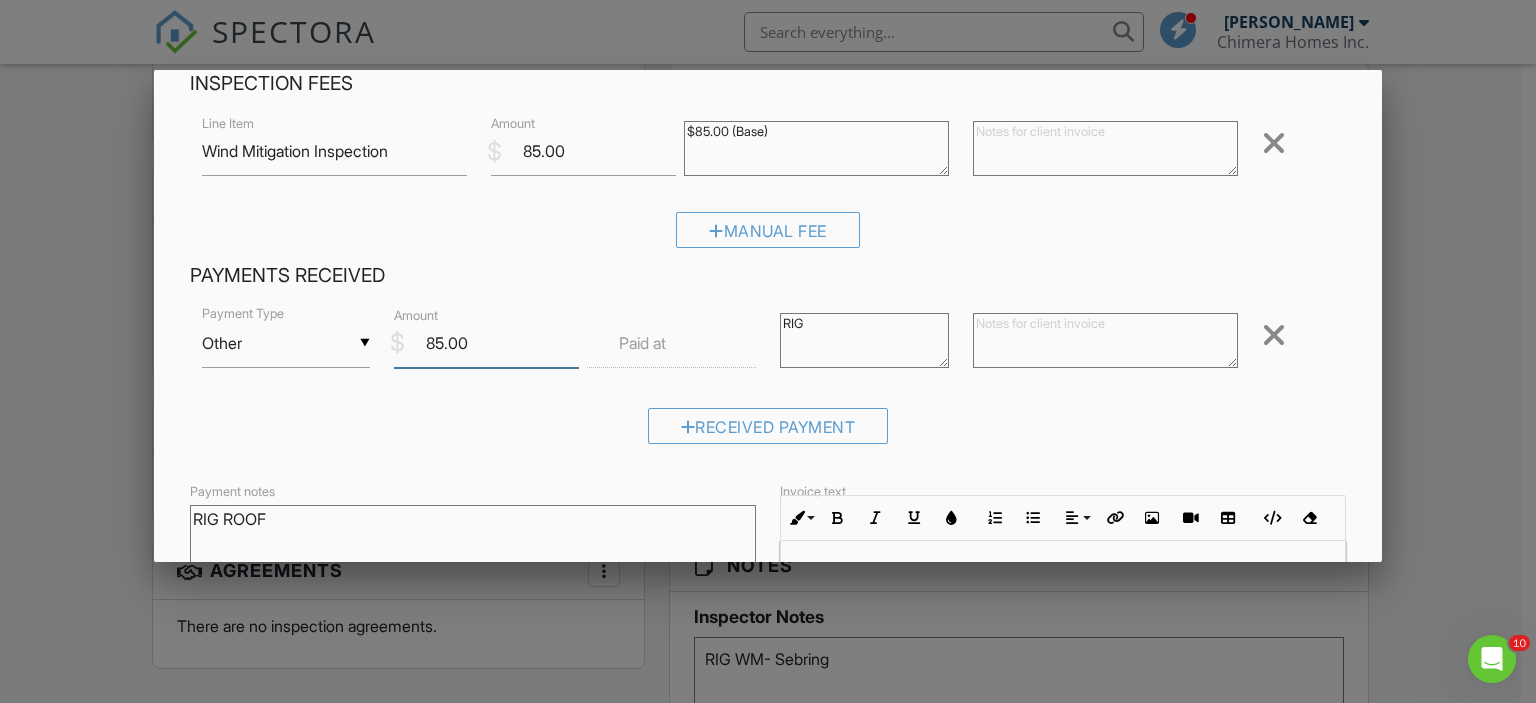 scroll, scrollTop: 323, scrollLeft: 0, axis: vertical 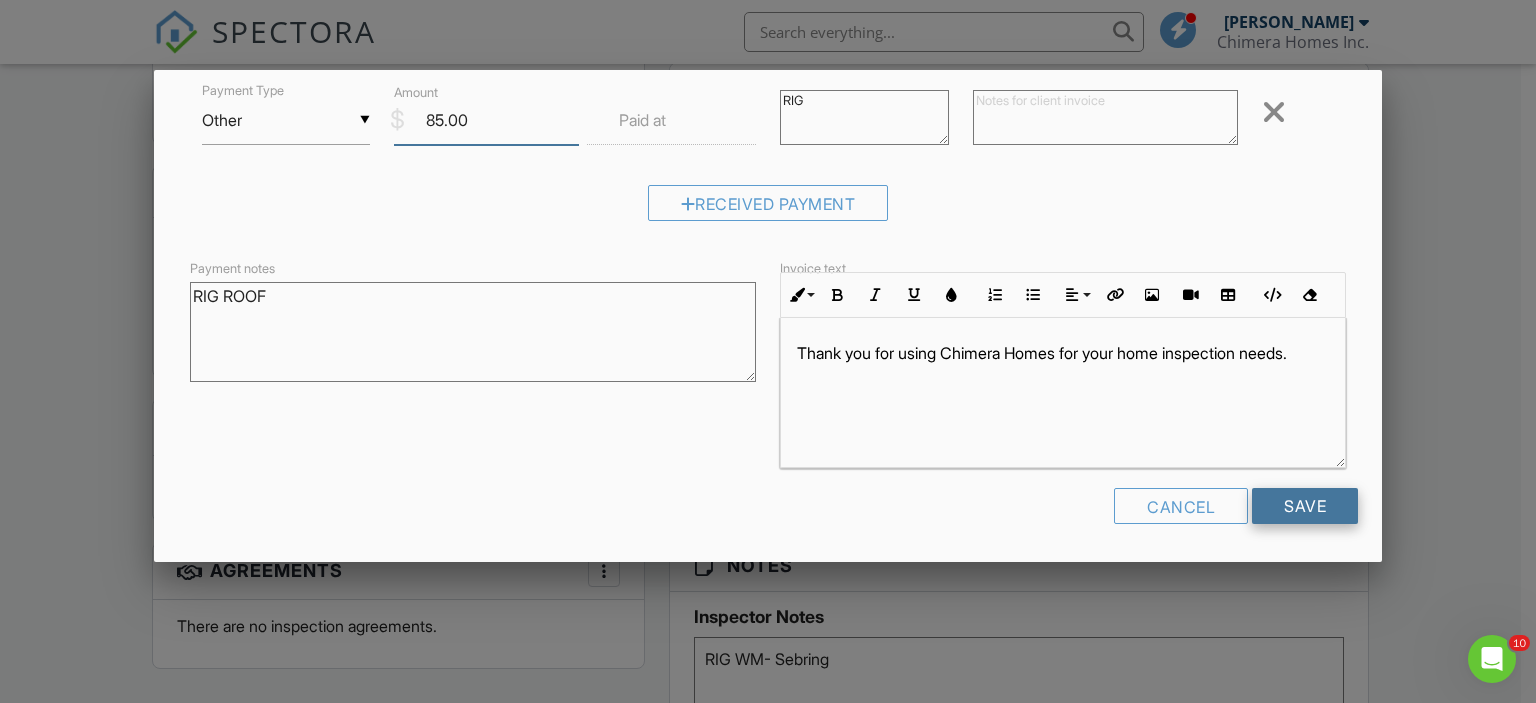 type on "85.00" 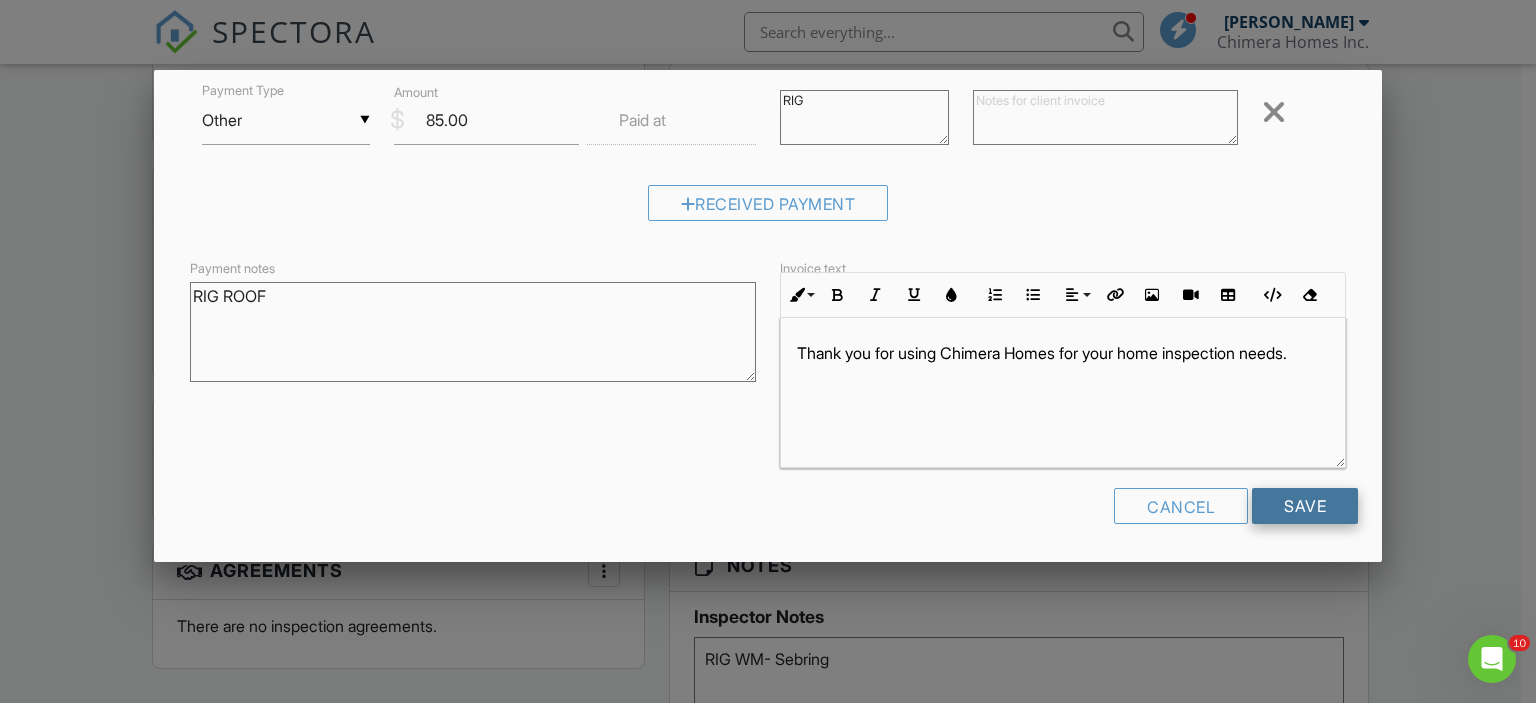 click on "Save" at bounding box center (1305, 506) 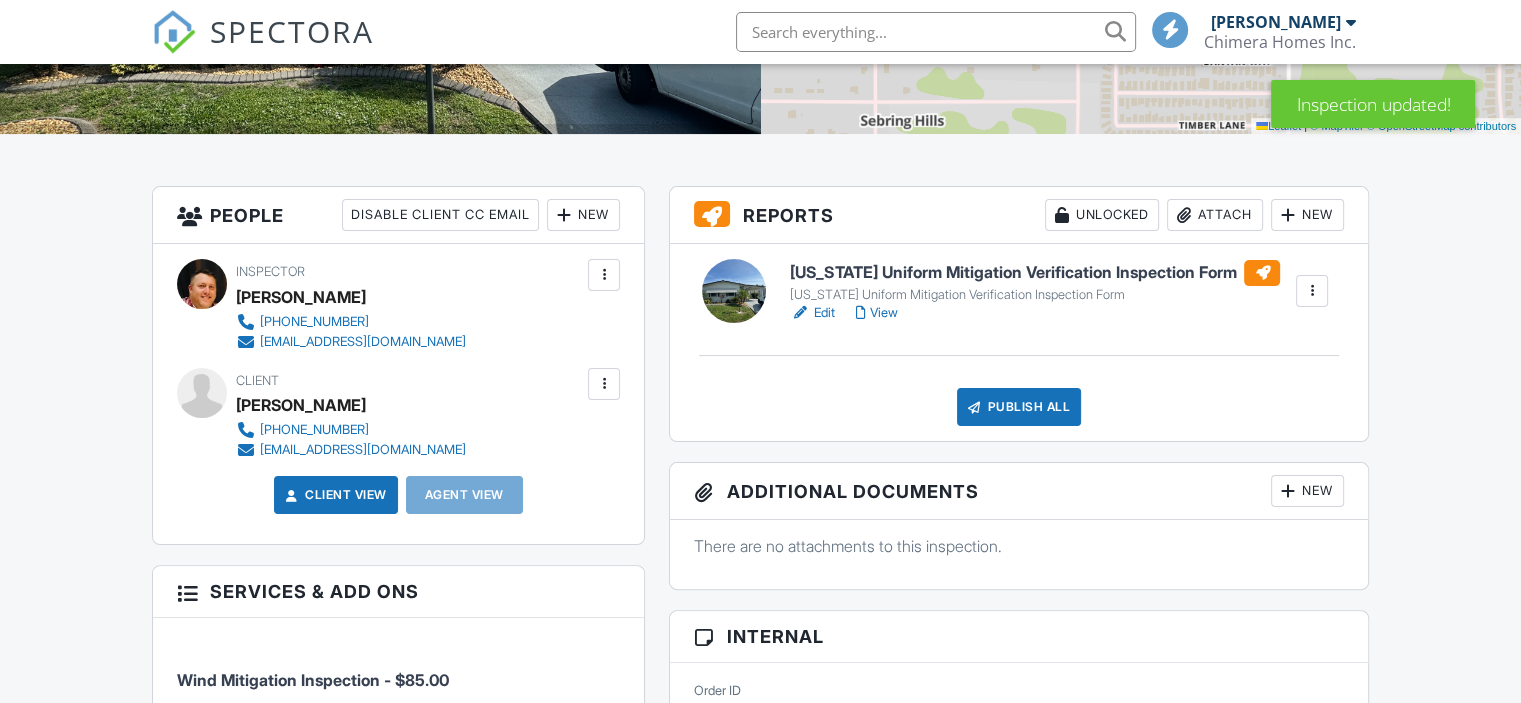 scroll, scrollTop: 700, scrollLeft: 0, axis: vertical 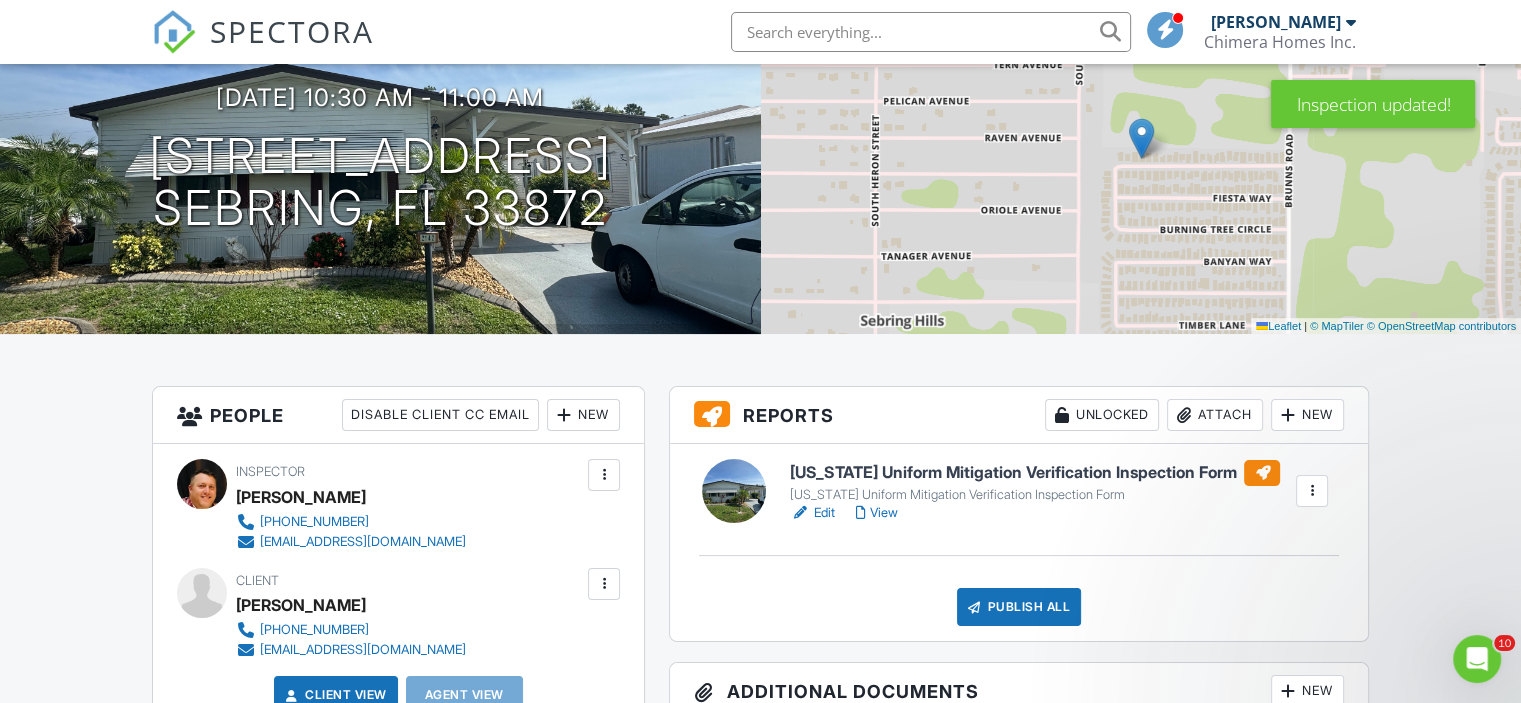 click on "Edit" at bounding box center (812, 513) 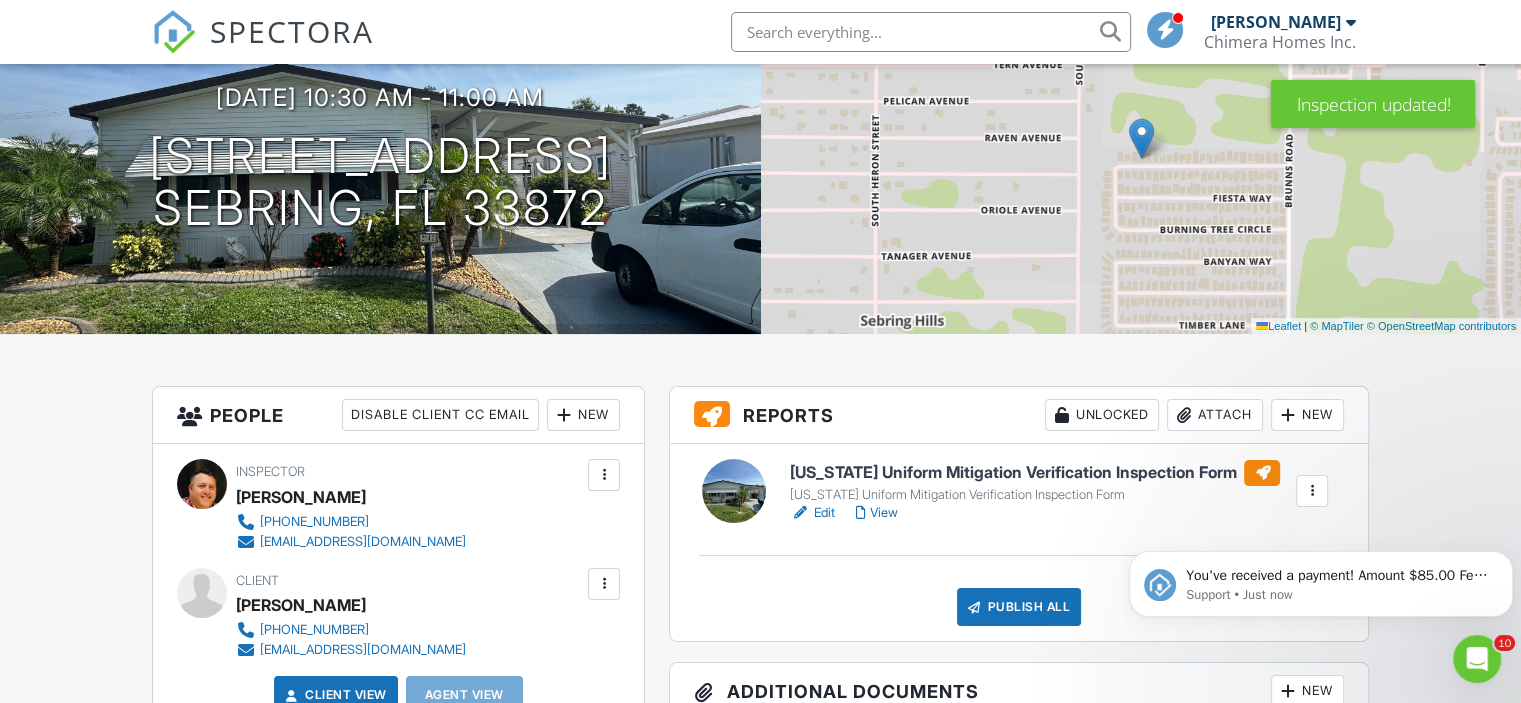 scroll, scrollTop: 0, scrollLeft: 0, axis: both 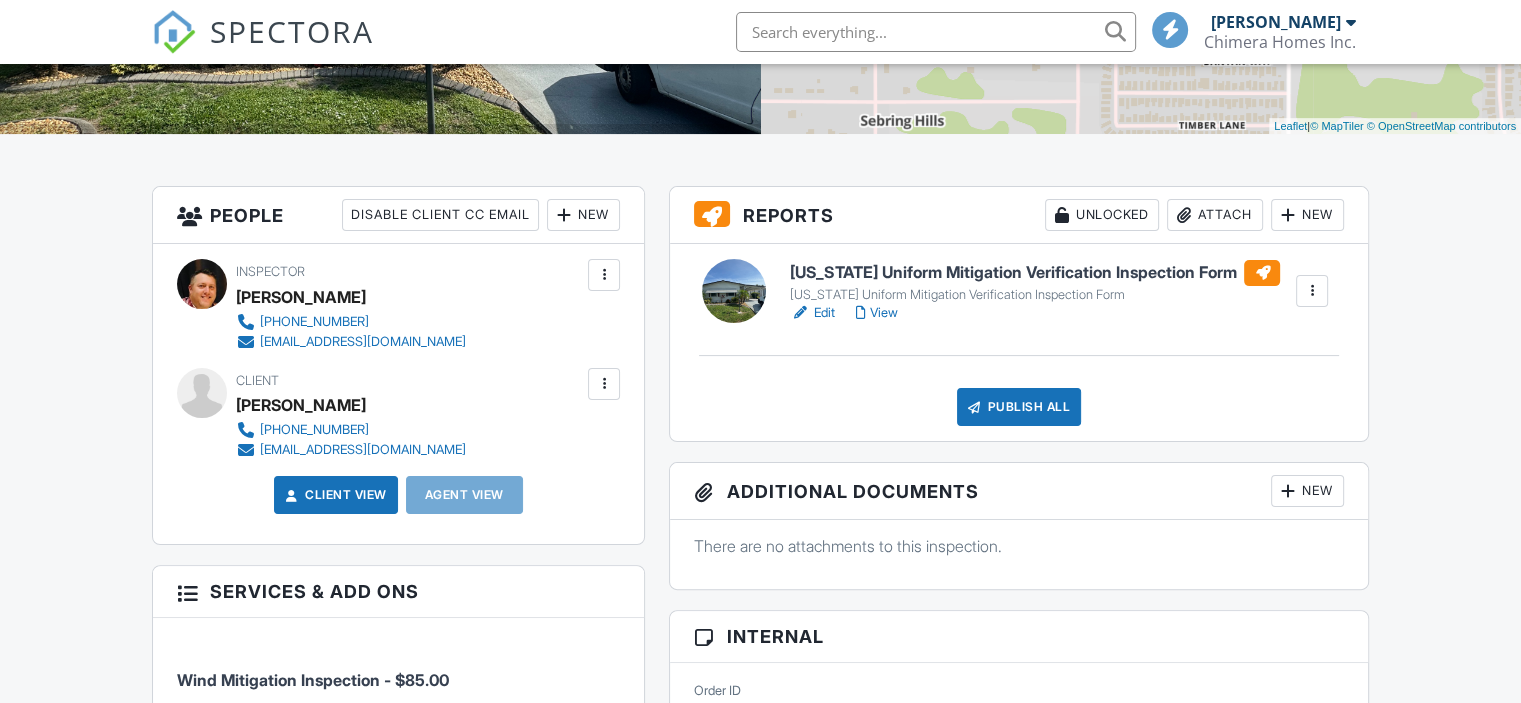 click on "Publish All" at bounding box center [1019, 407] 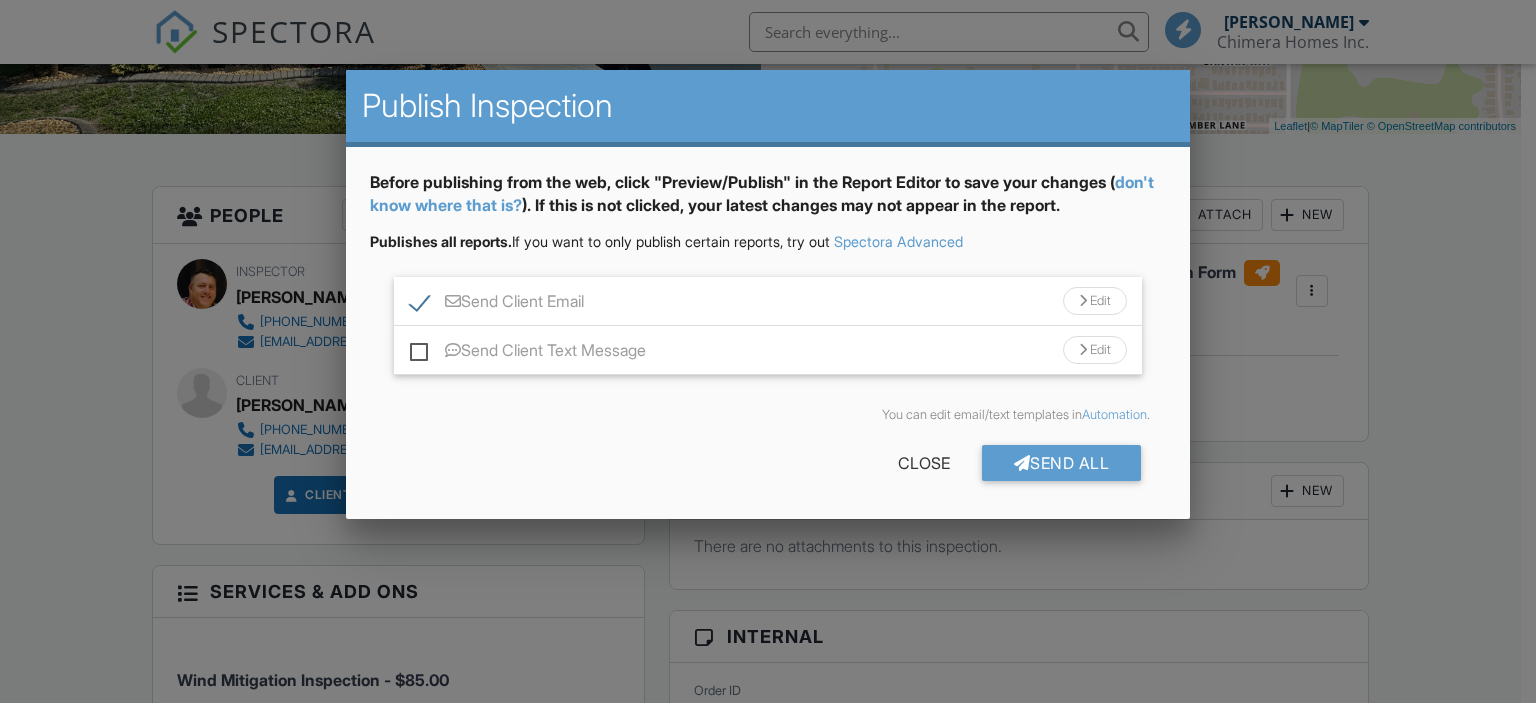 scroll, scrollTop: 400, scrollLeft: 0, axis: vertical 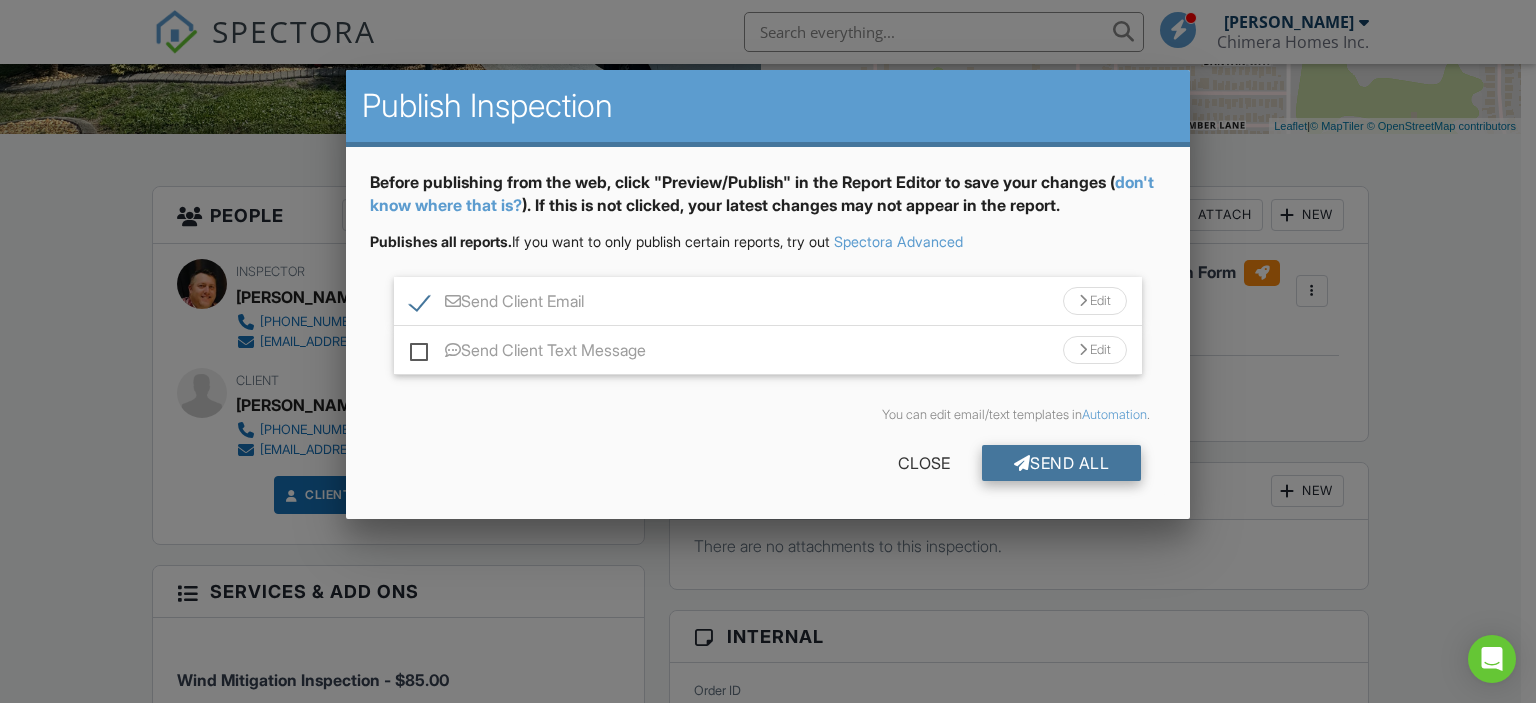 click on "Send All" at bounding box center [1062, 463] 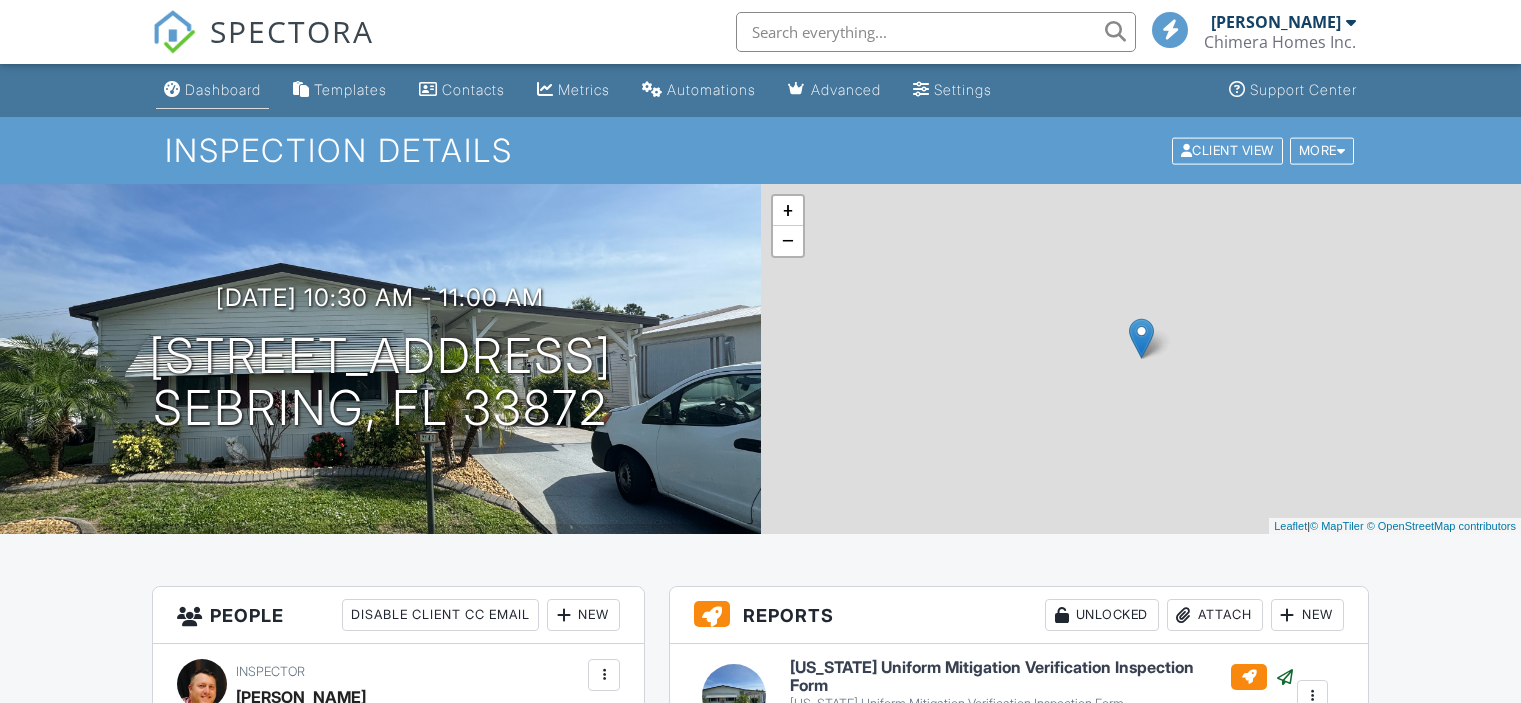 scroll, scrollTop: 0, scrollLeft: 0, axis: both 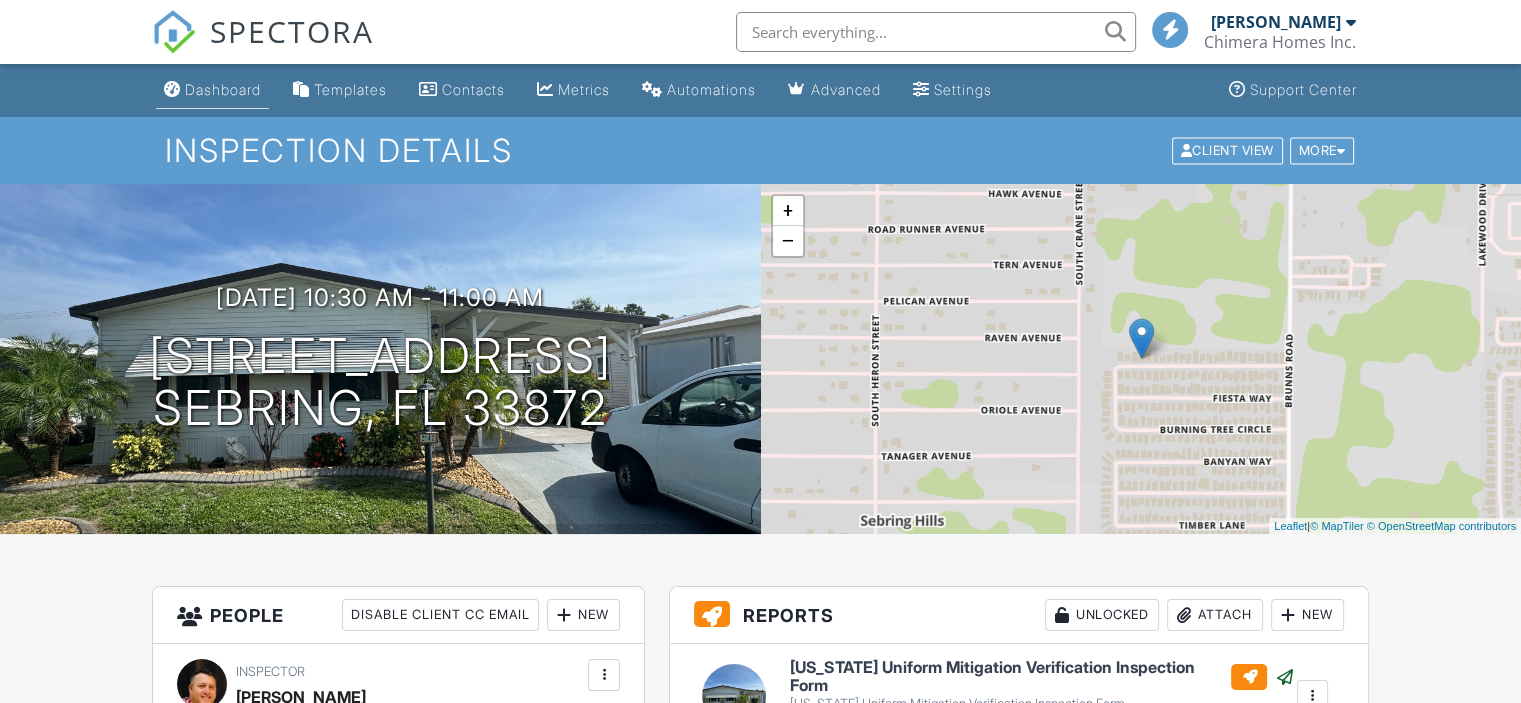 click on "Dashboard" at bounding box center (223, 89) 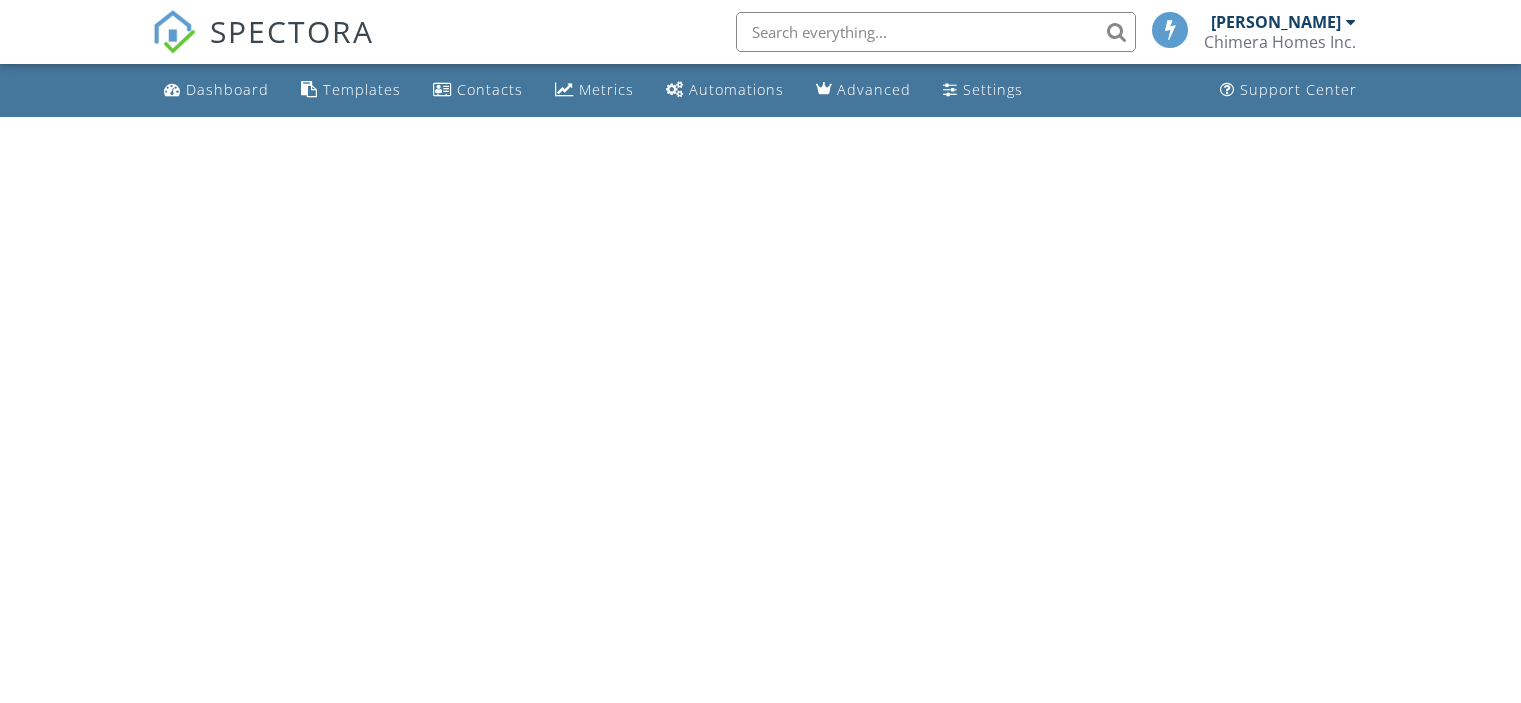 scroll, scrollTop: 0, scrollLeft: 0, axis: both 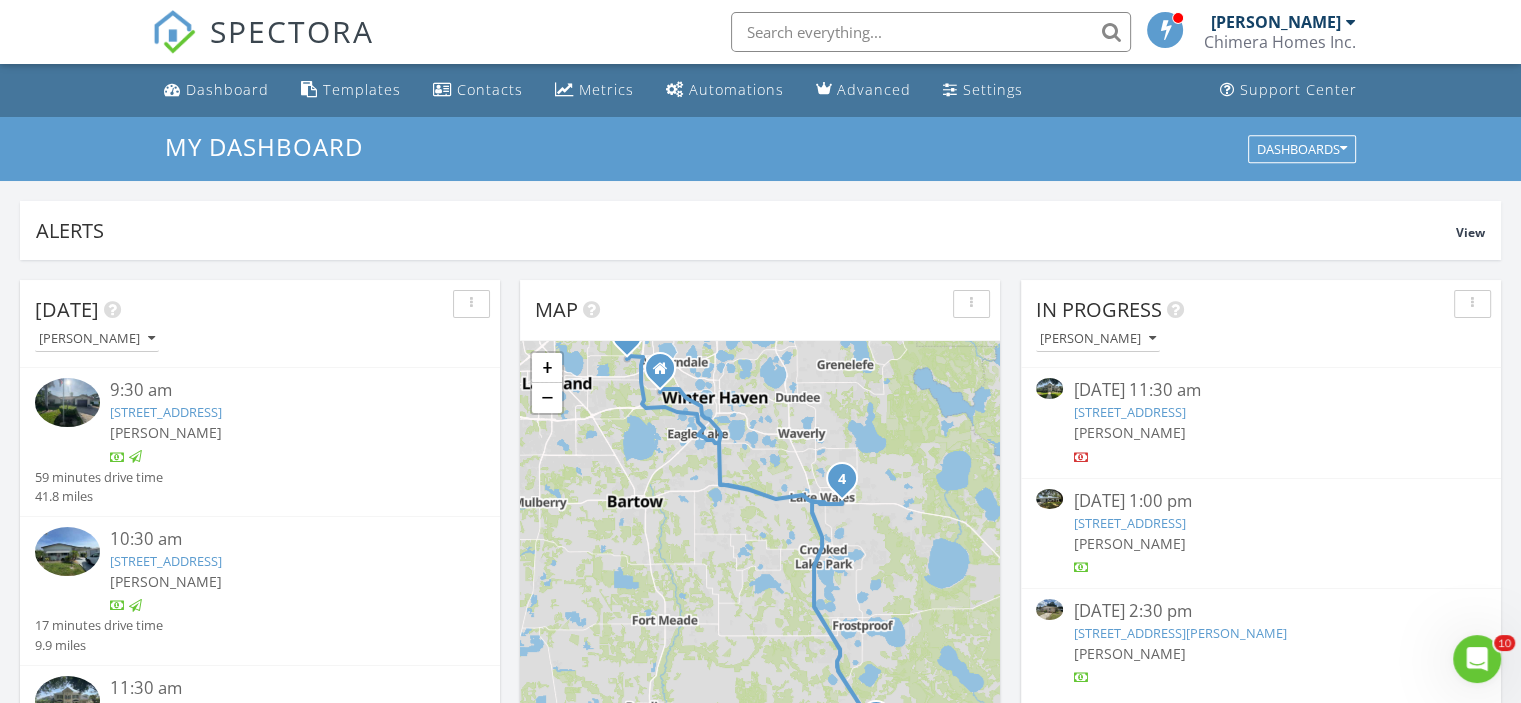 click on "2801 Sunrise Dr, Sebring, FL 33872" at bounding box center (1129, 412) 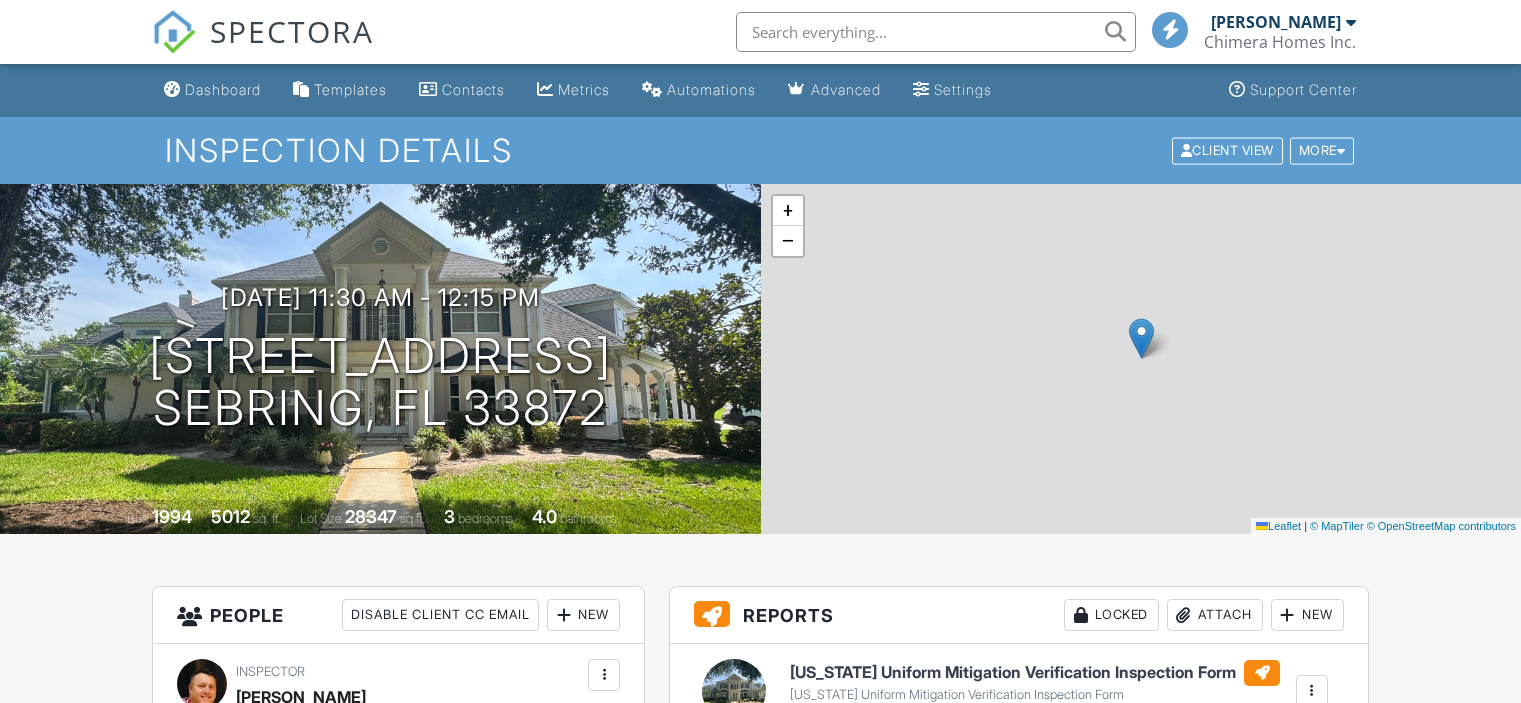 scroll, scrollTop: 0, scrollLeft: 0, axis: both 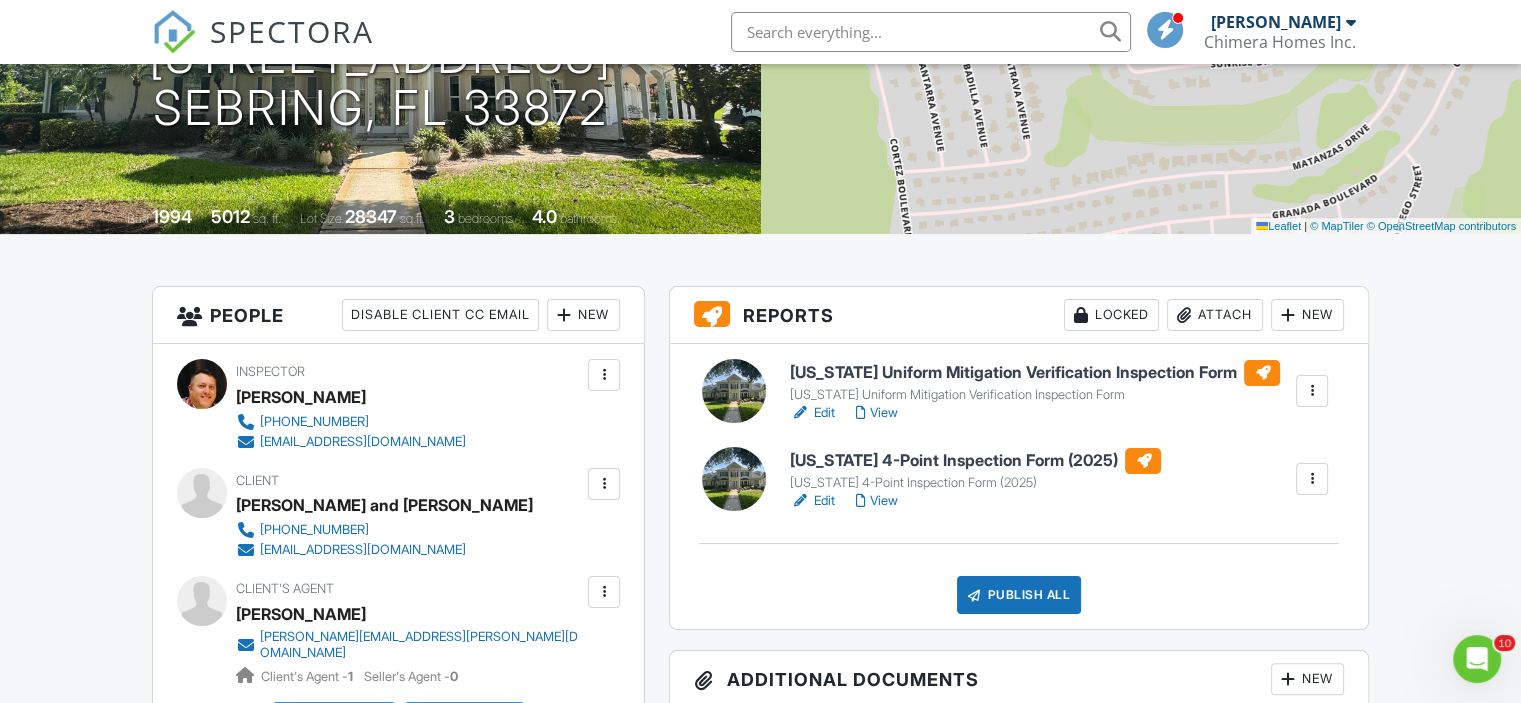click on "Edit" at bounding box center [812, 501] 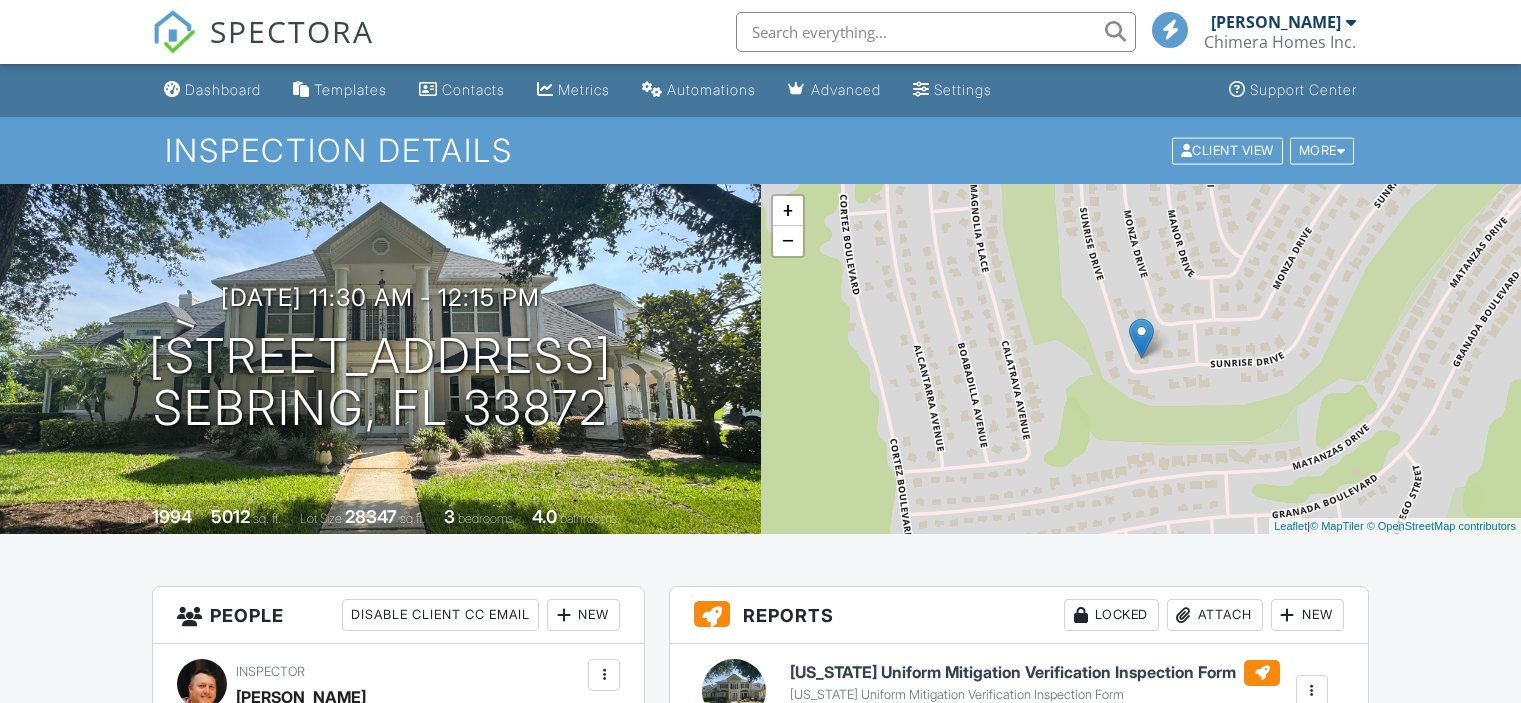 click on "Edit" at bounding box center [812, 801] 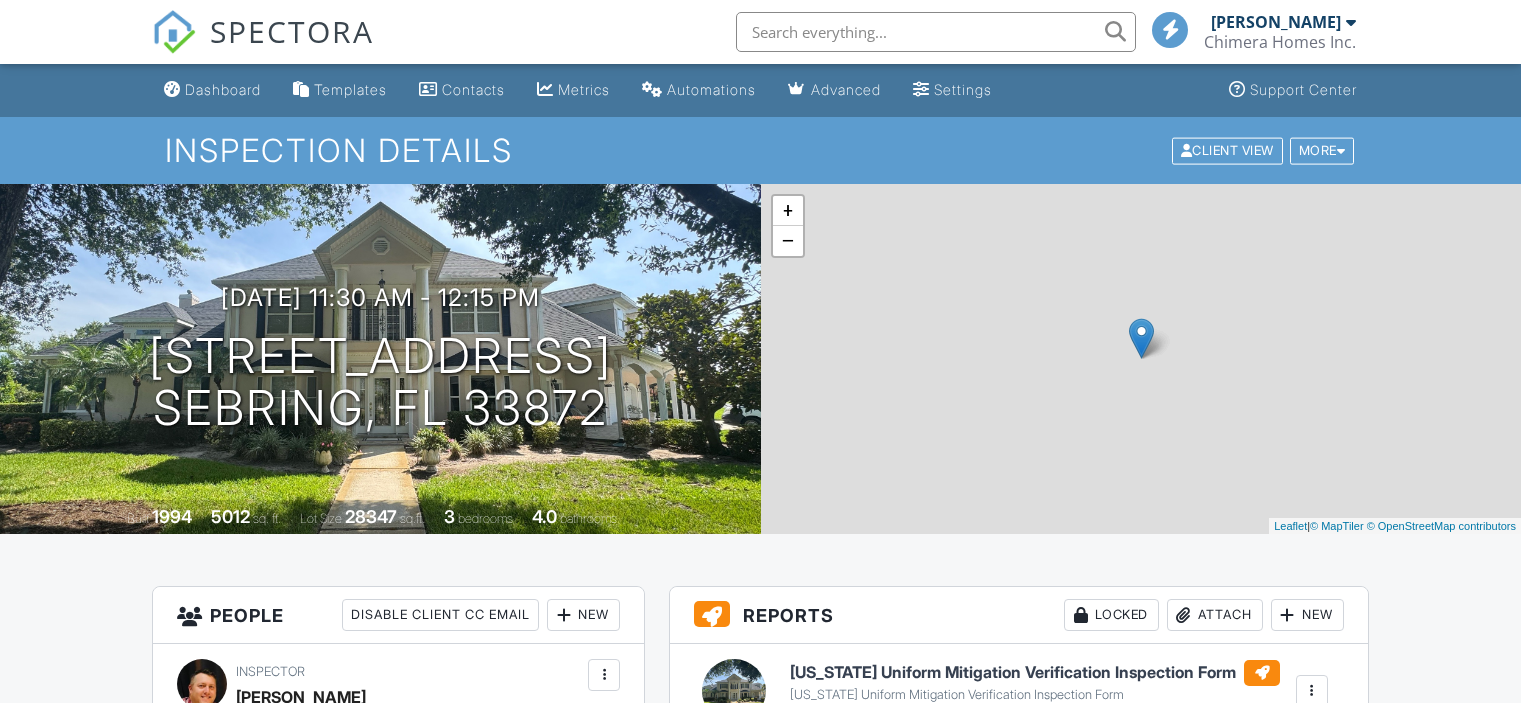 scroll, scrollTop: 0, scrollLeft: 0, axis: both 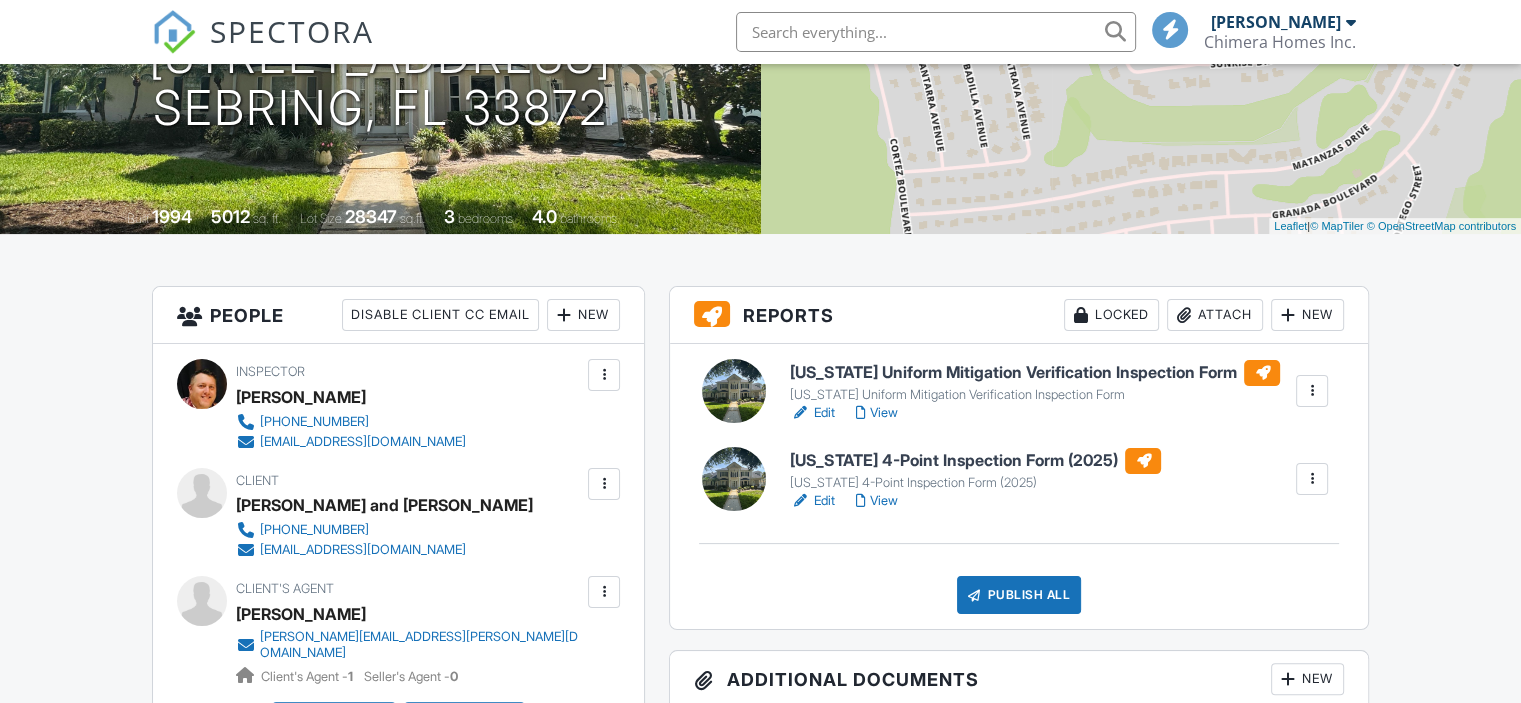 click on "Edit" at bounding box center (812, 413) 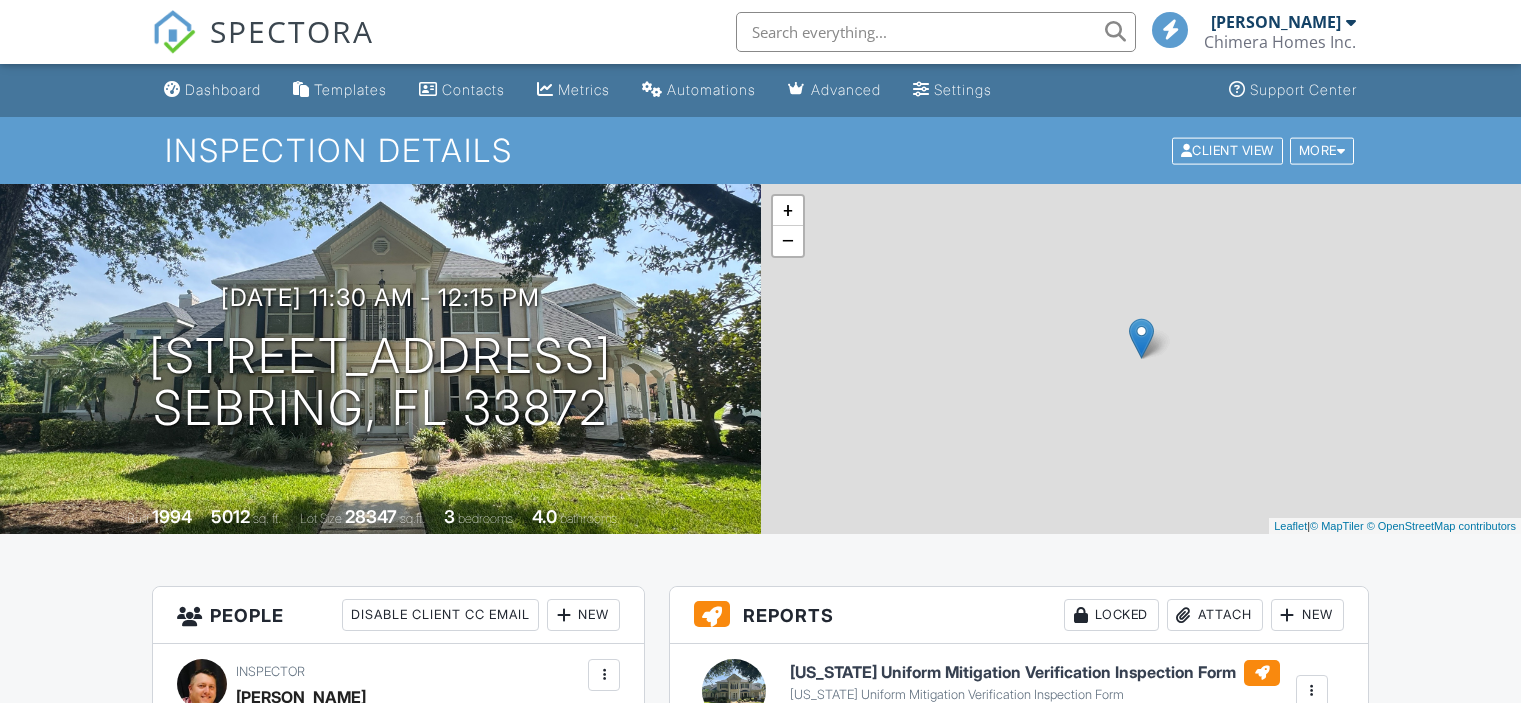 scroll, scrollTop: 200, scrollLeft: 0, axis: vertical 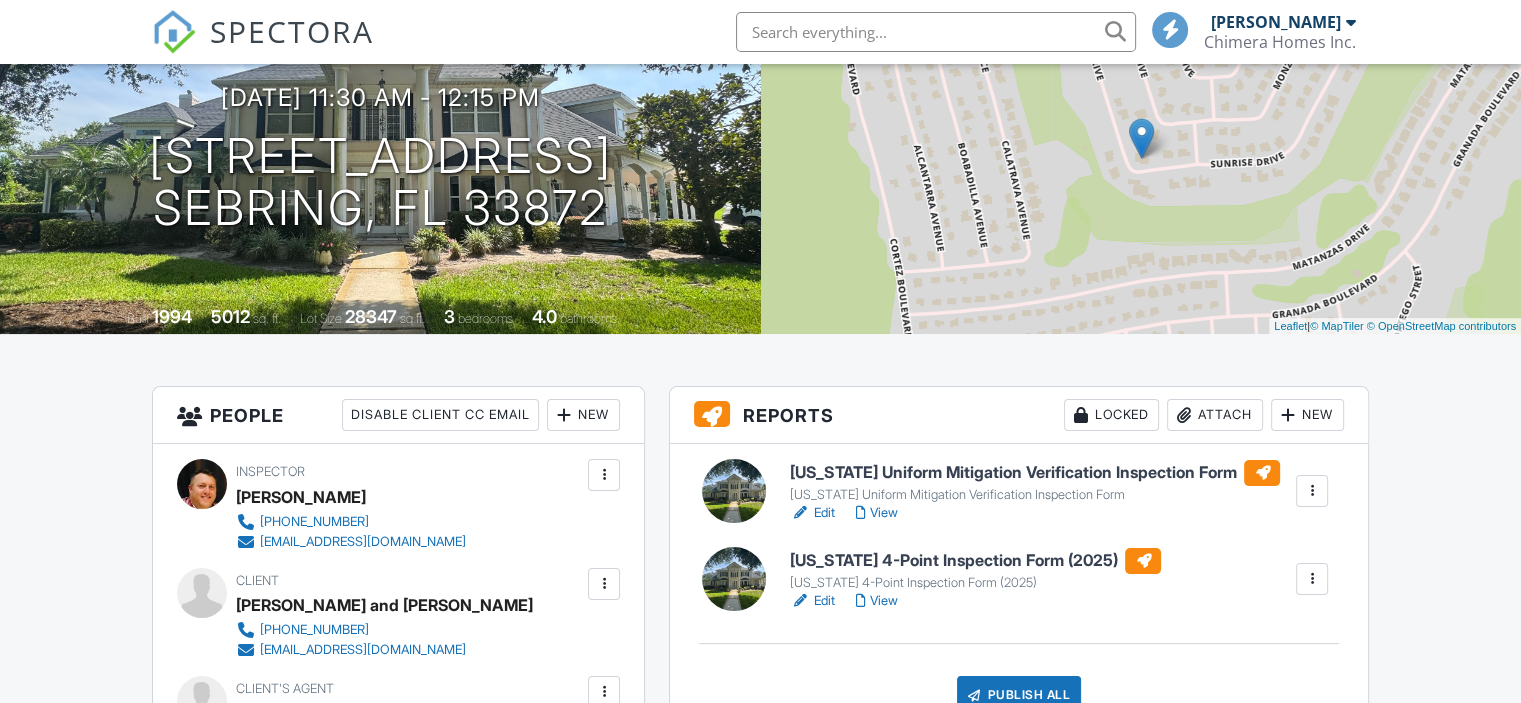 drag, startPoint x: 986, startPoint y: 402, endPoint x: 976, endPoint y: 393, distance: 13.453624 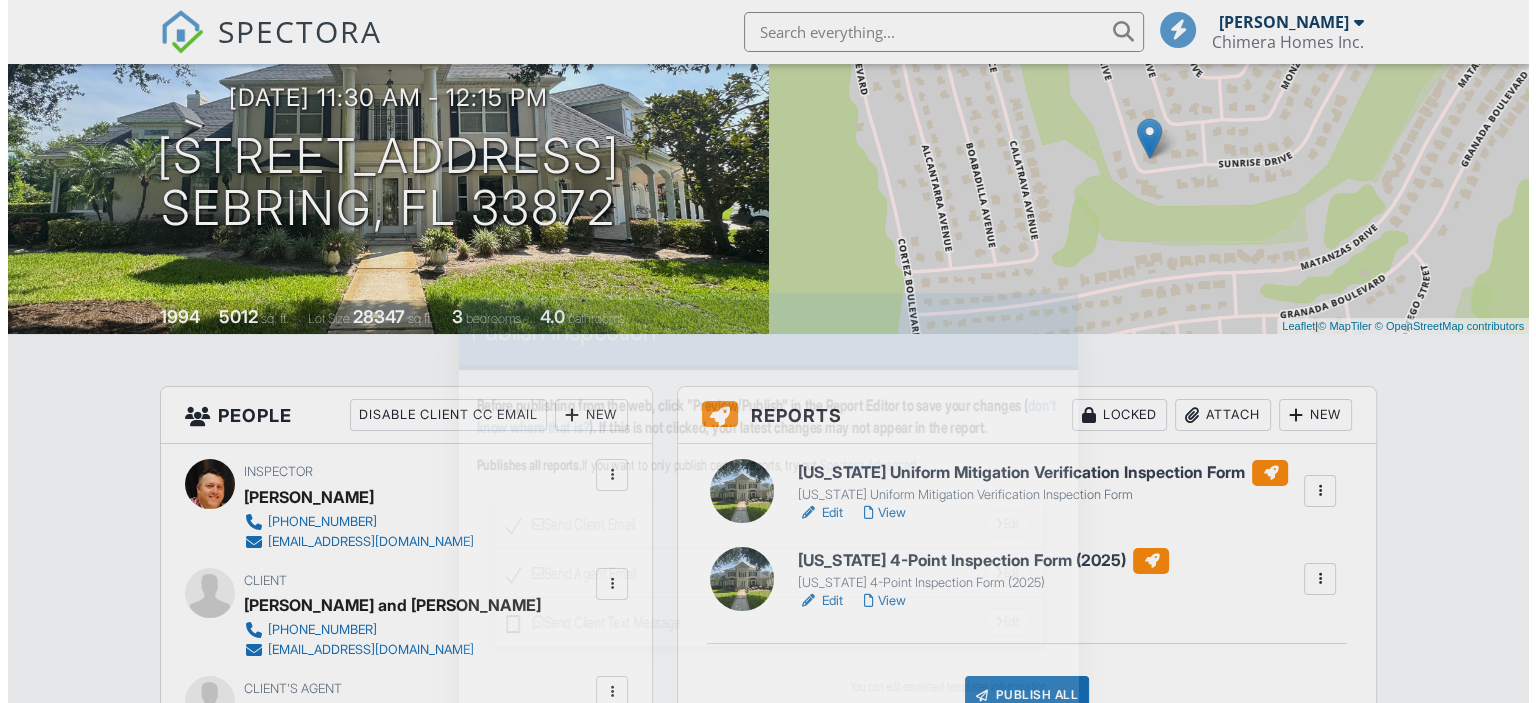 scroll, scrollTop: 500, scrollLeft: 0, axis: vertical 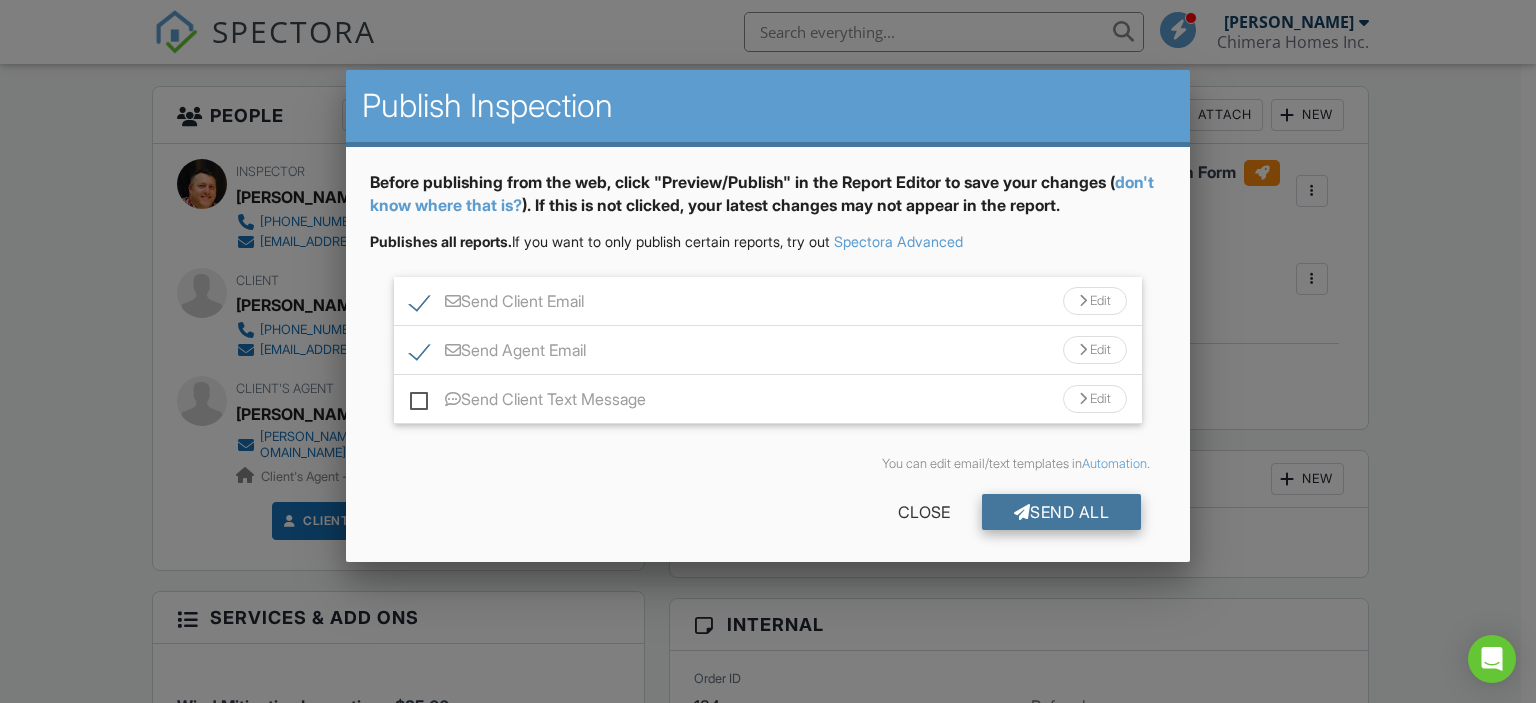 click at bounding box center (1022, 512) 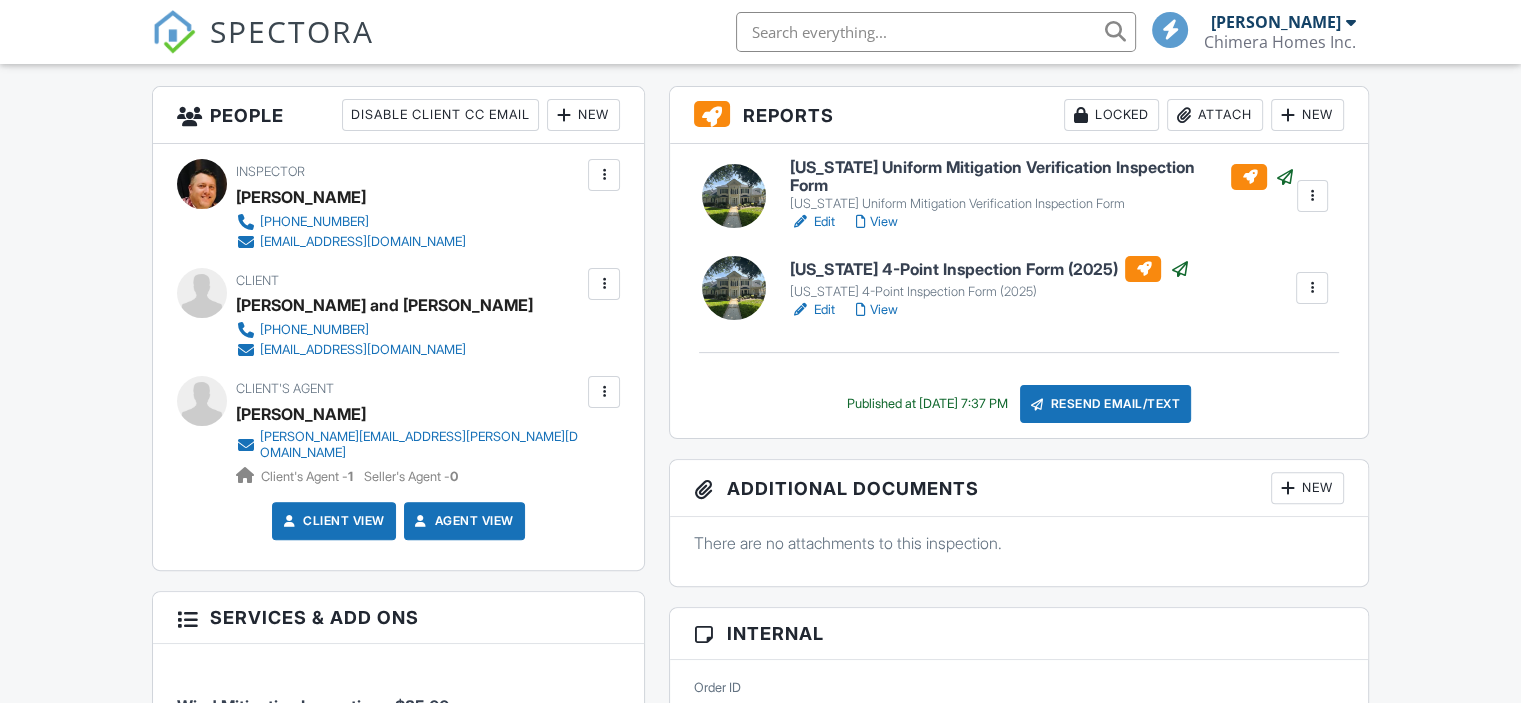scroll, scrollTop: 500, scrollLeft: 0, axis: vertical 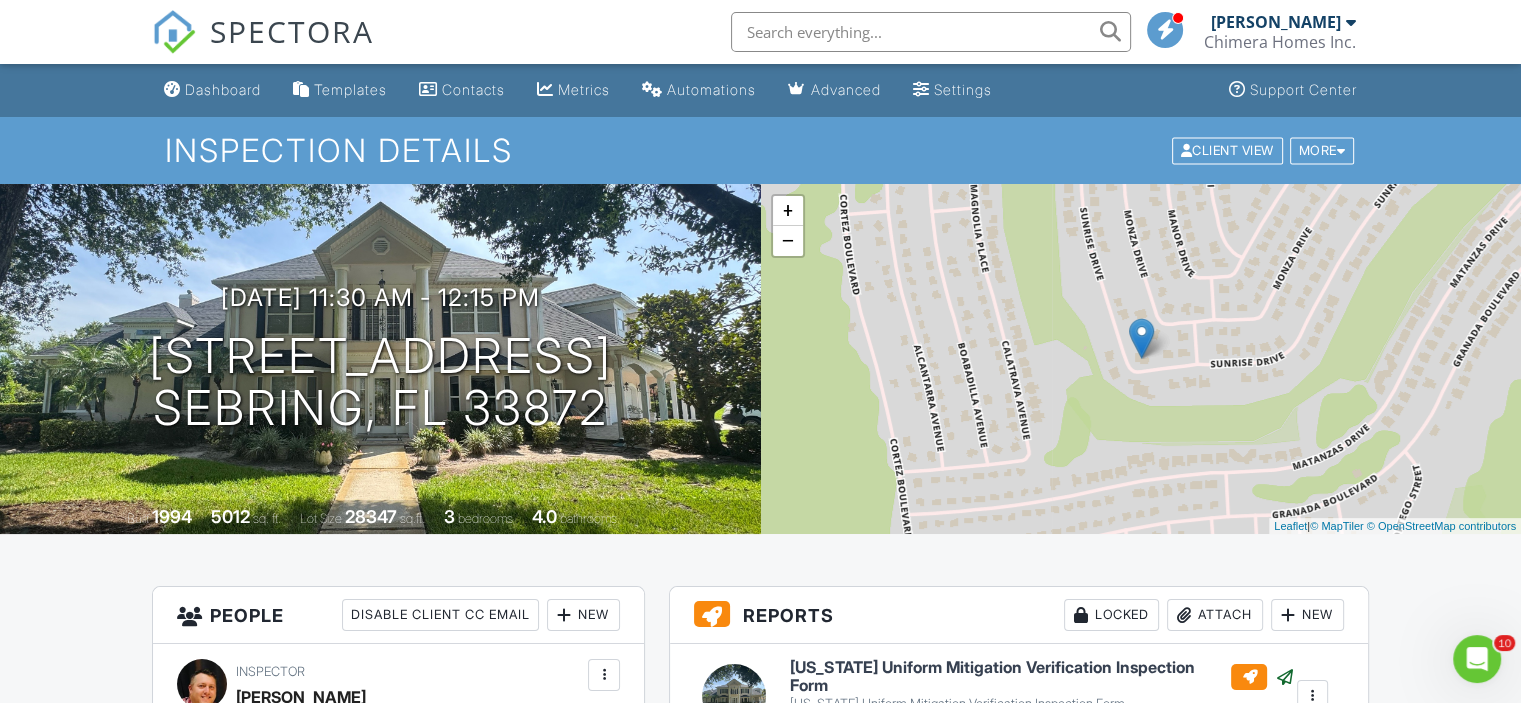 click on "Dashboard" at bounding box center (223, 89) 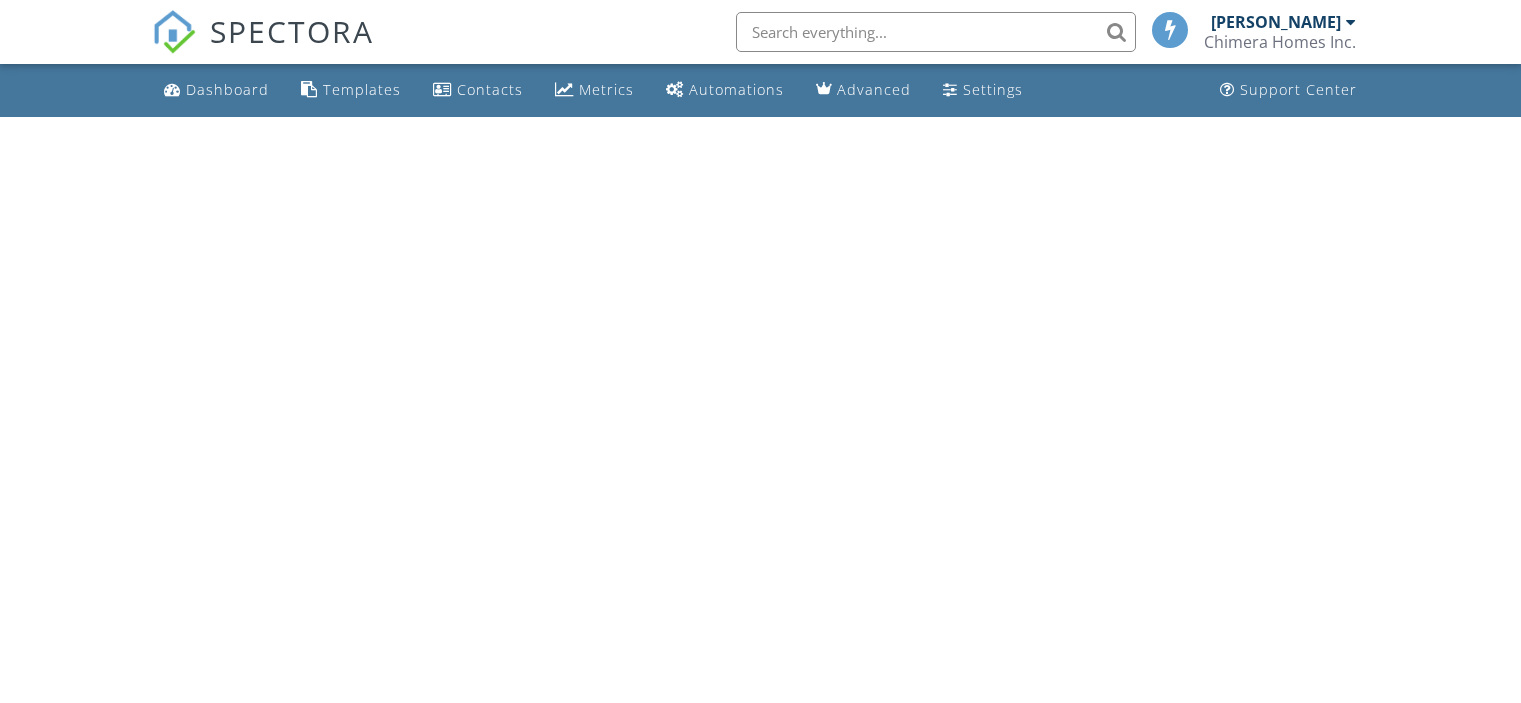 scroll, scrollTop: 0, scrollLeft: 0, axis: both 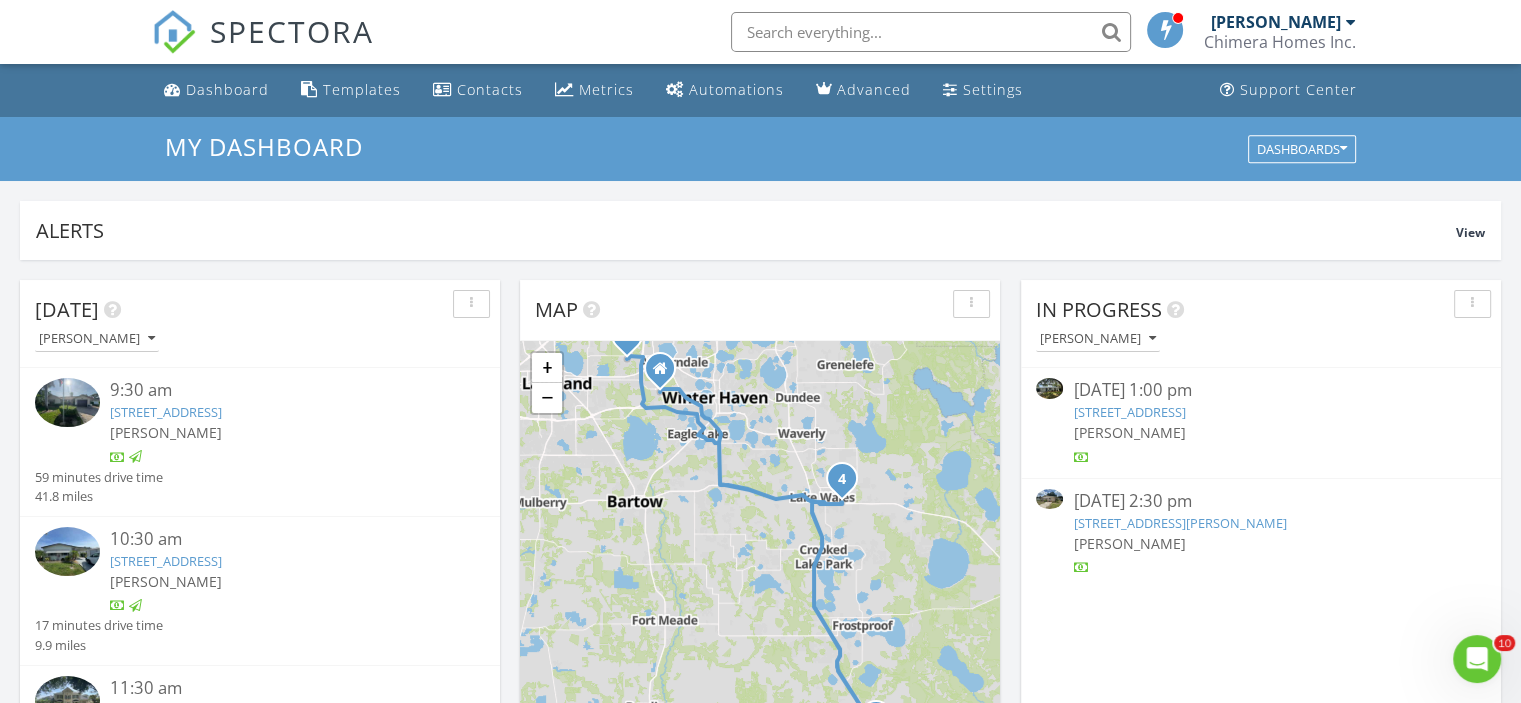 click on "1311 Bryn Mawr Ave, Lake Wales, FL 33853" at bounding box center (1129, 412) 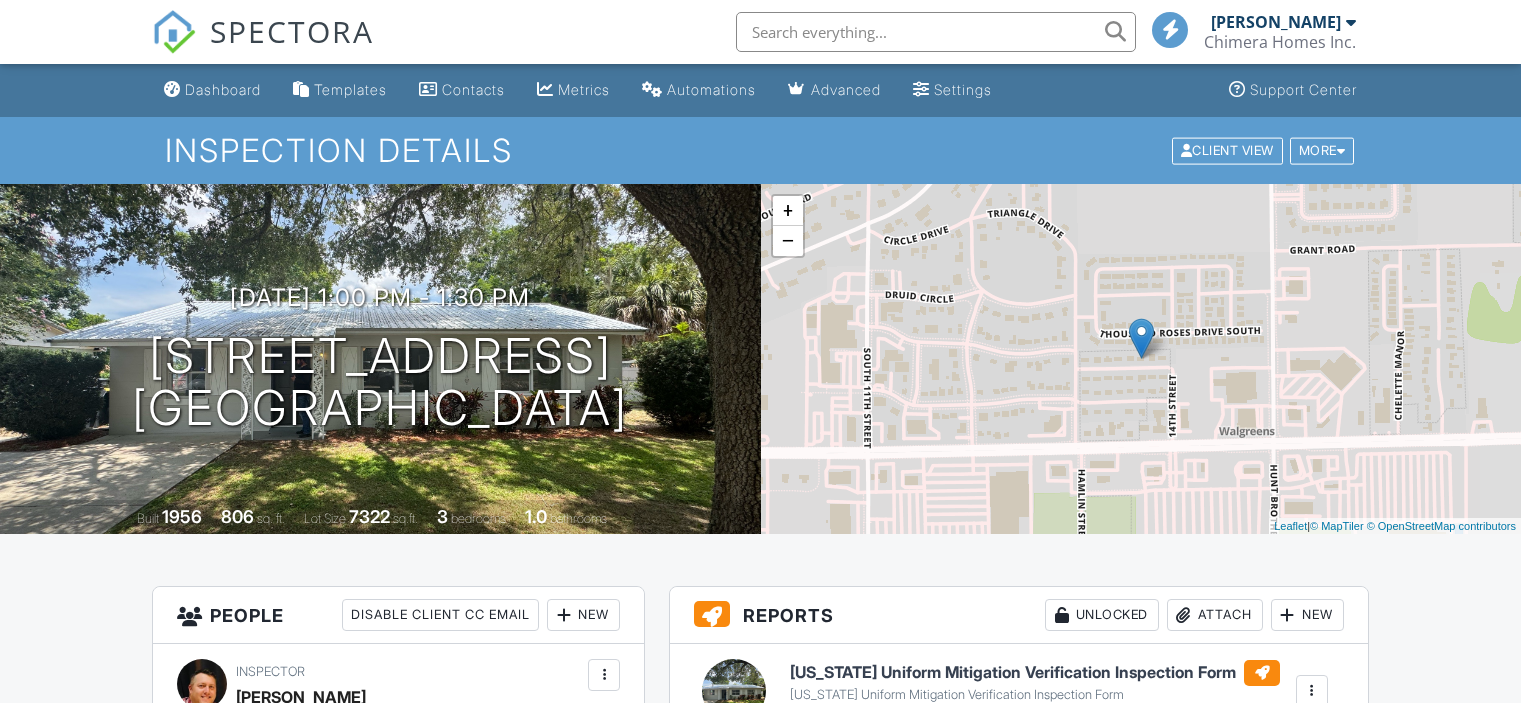 scroll, scrollTop: 0, scrollLeft: 0, axis: both 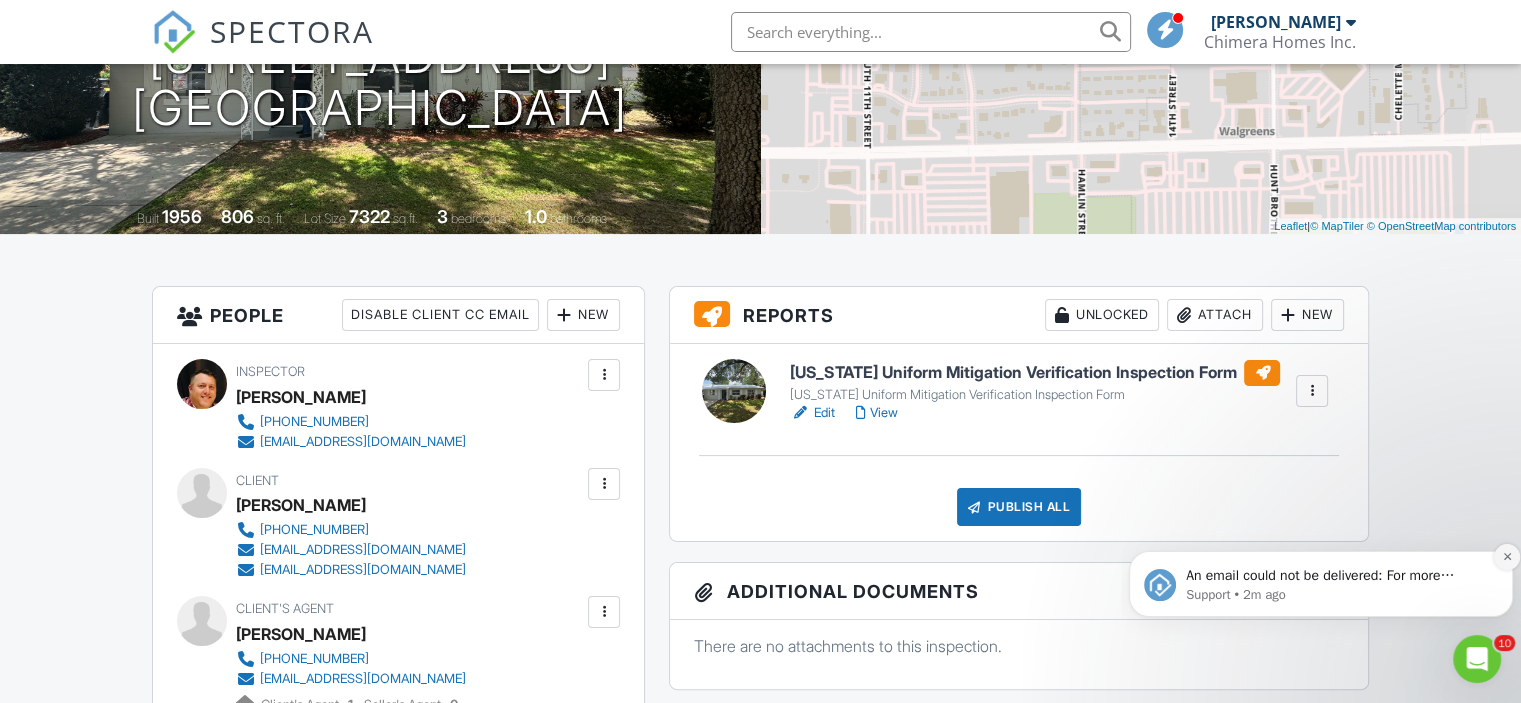 click 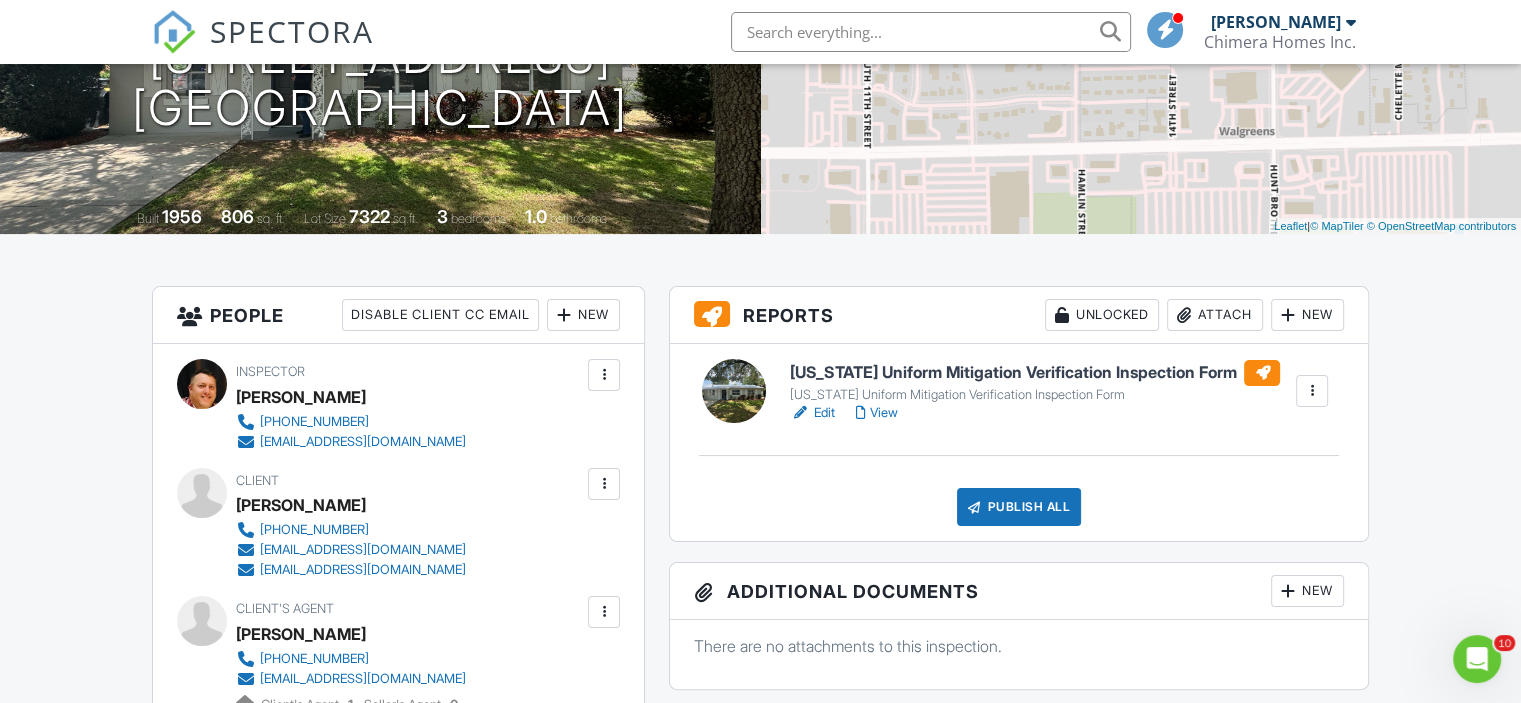 click on "Edit" at bounding box center (812, 413) 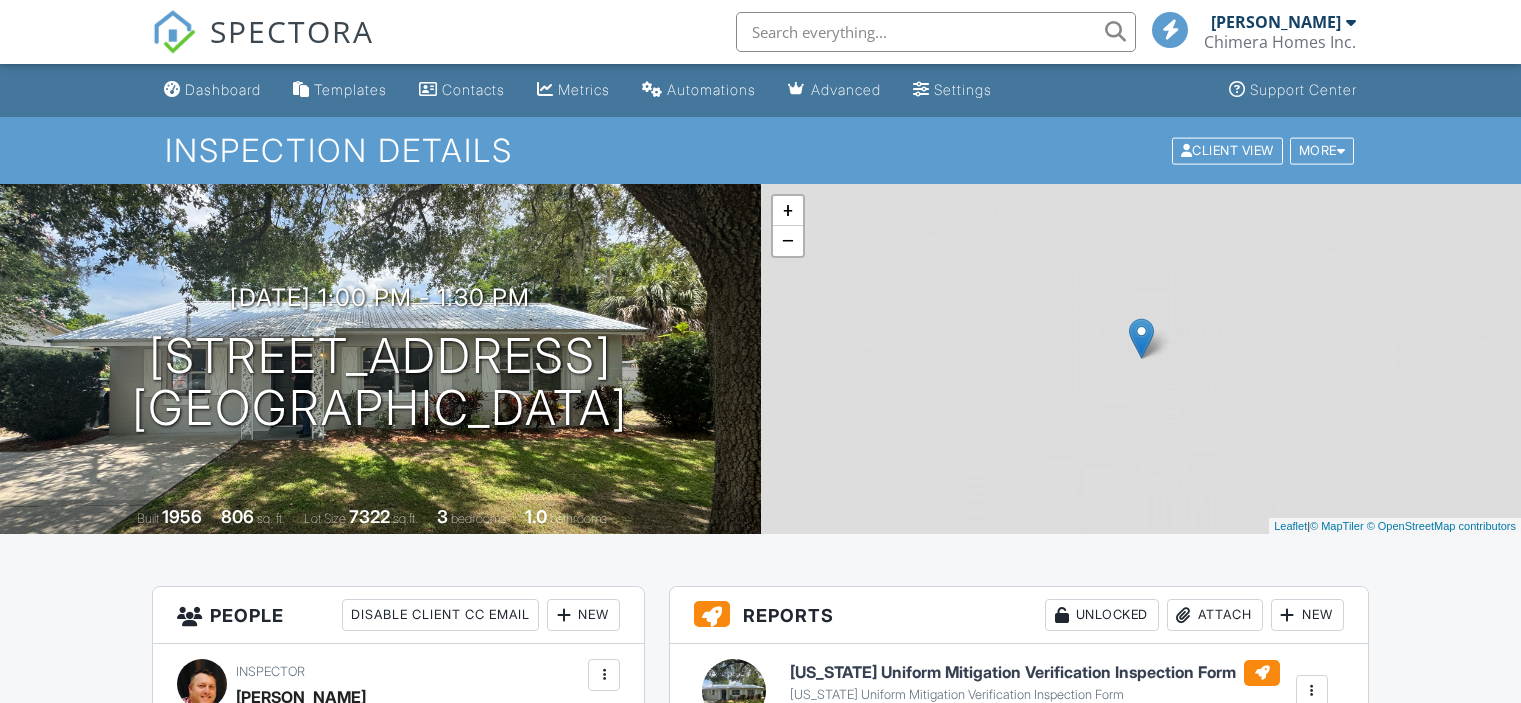 scroll, scrollTop: 300, scrollLeft: 0, axis: vertical 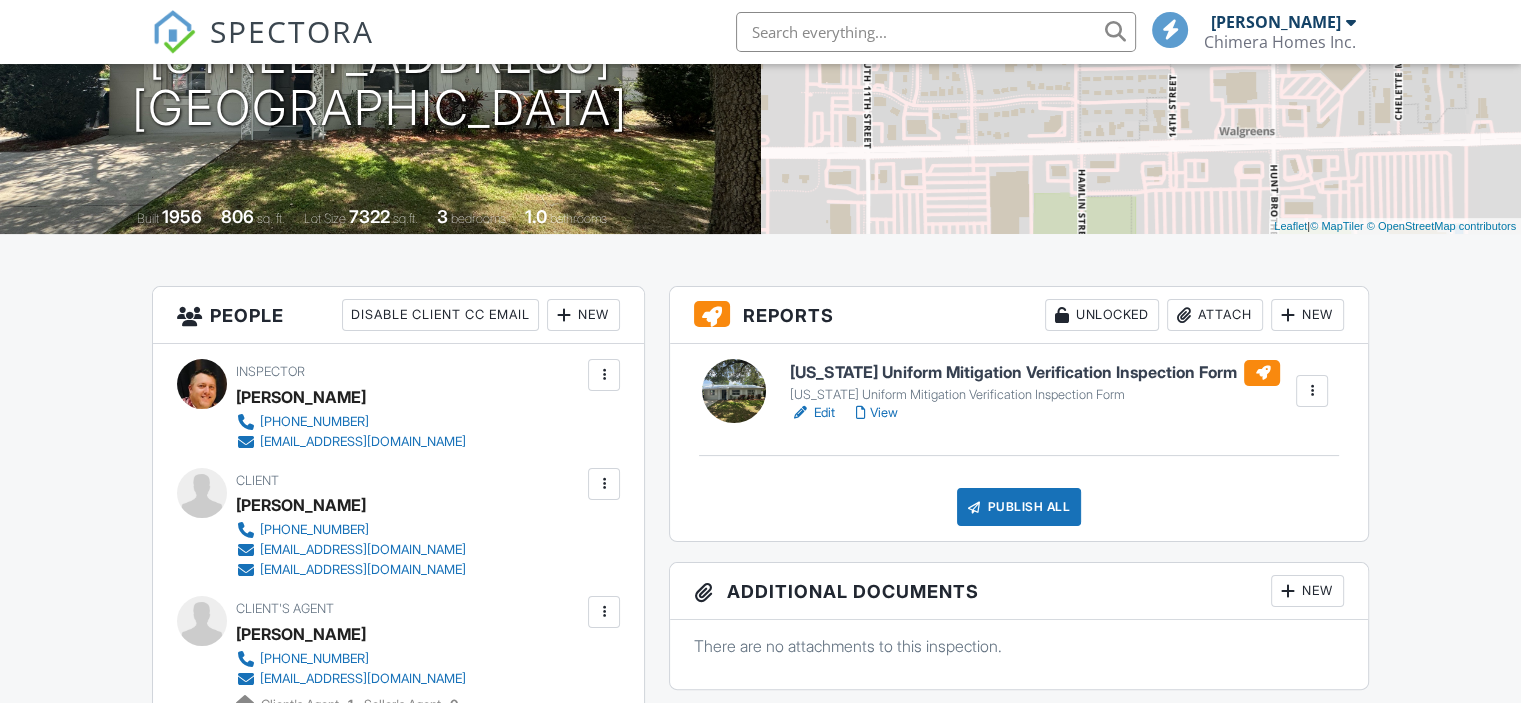 click on "Publish All" at bounding box center (1019, 507) 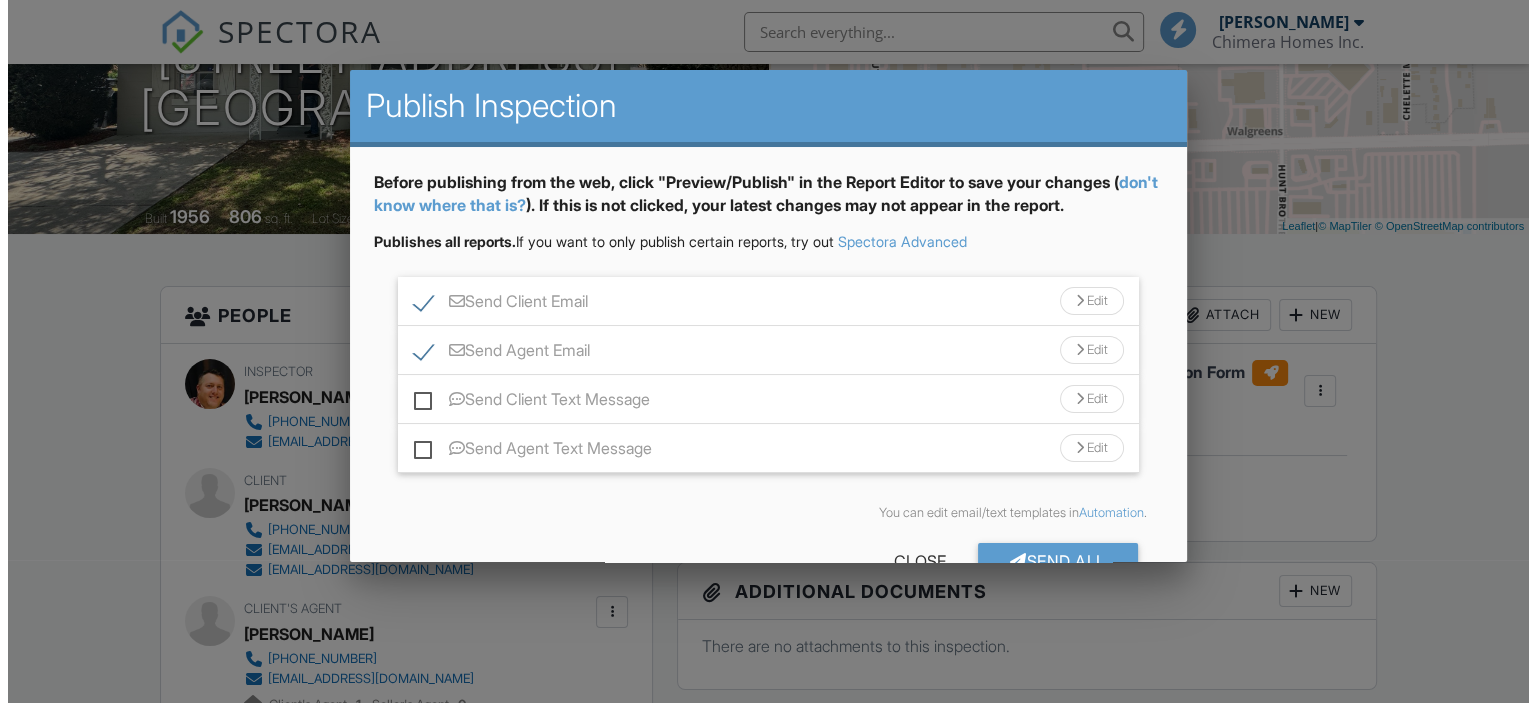 scroll, scrollTop: 300, scrollLeft: 0, axis: vertical 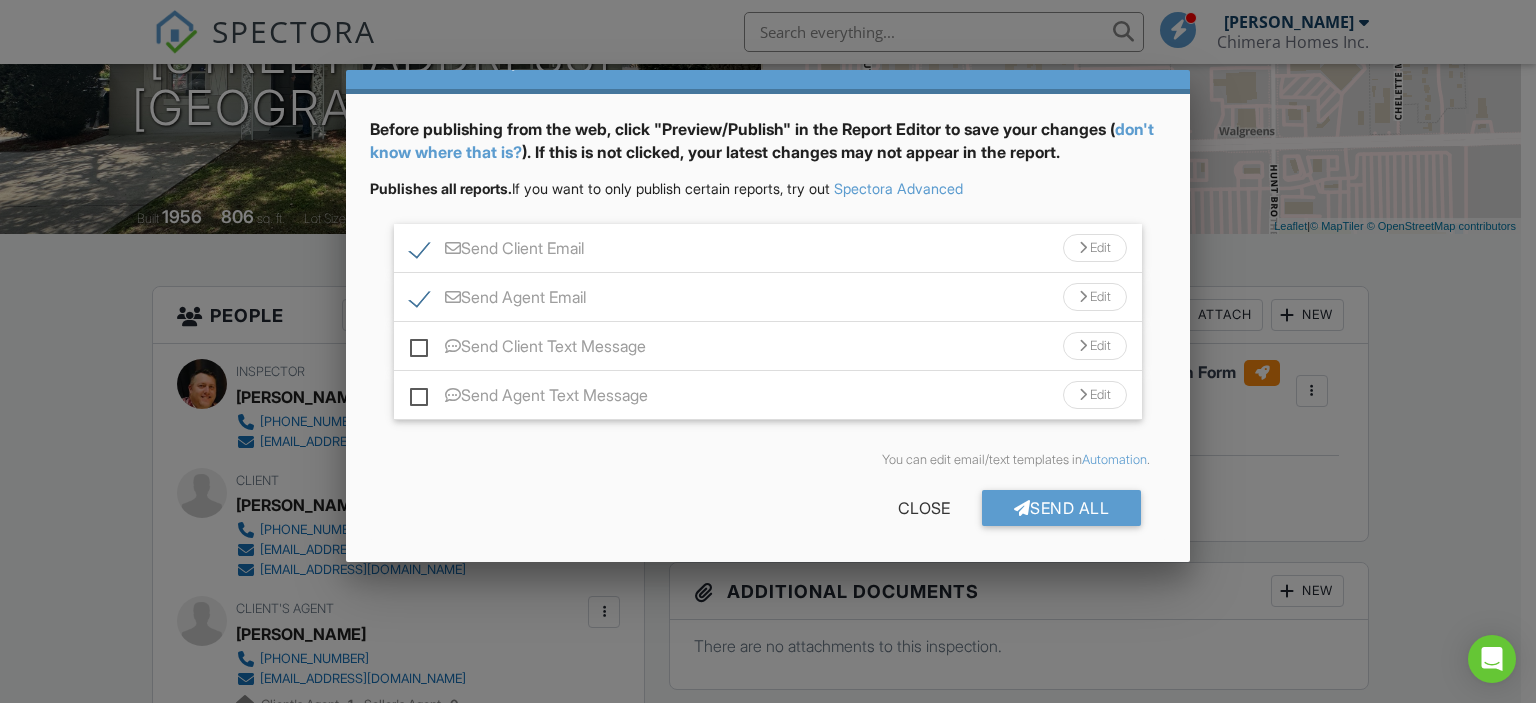 click on "Send All" at bounding box center [1062, 508] 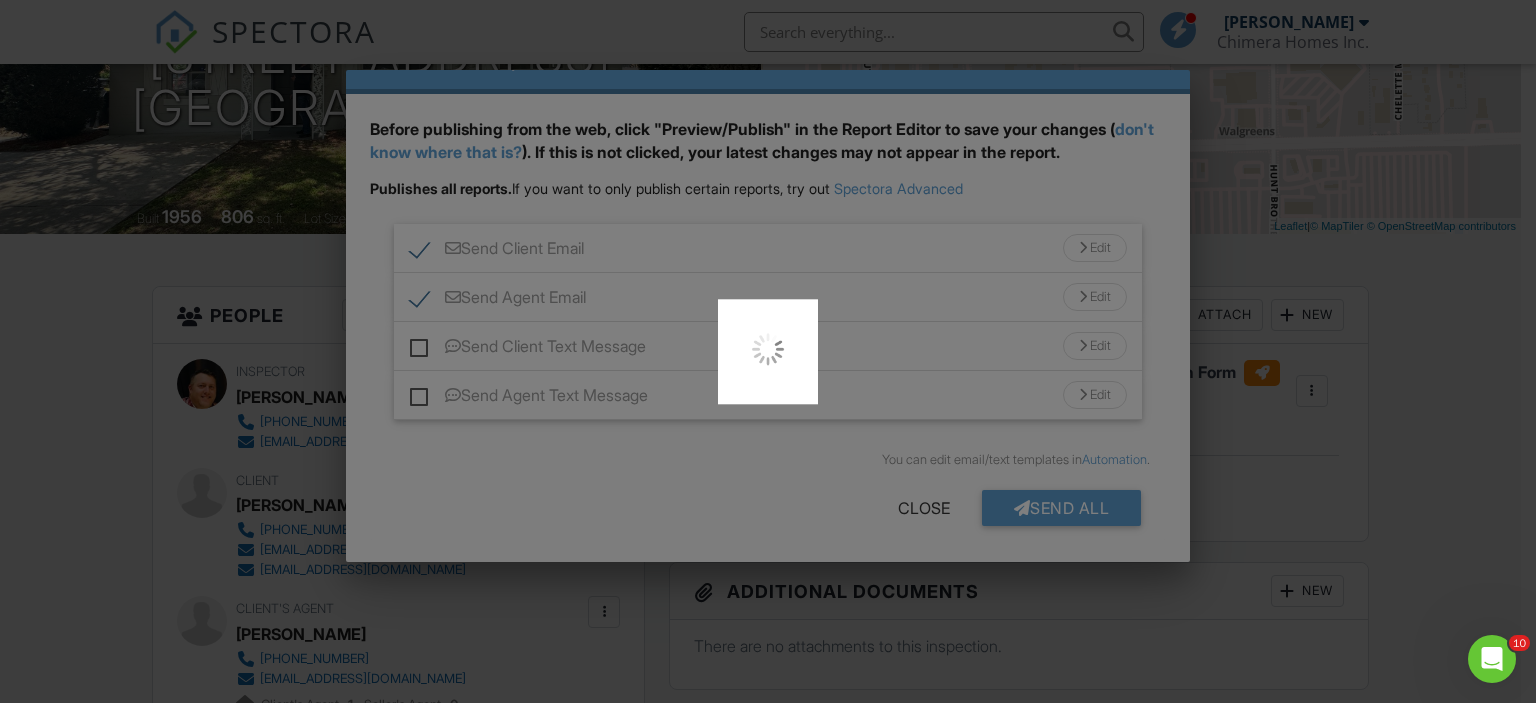 scroll, scrollTop: 0, scrollLeft: 0, axis: both 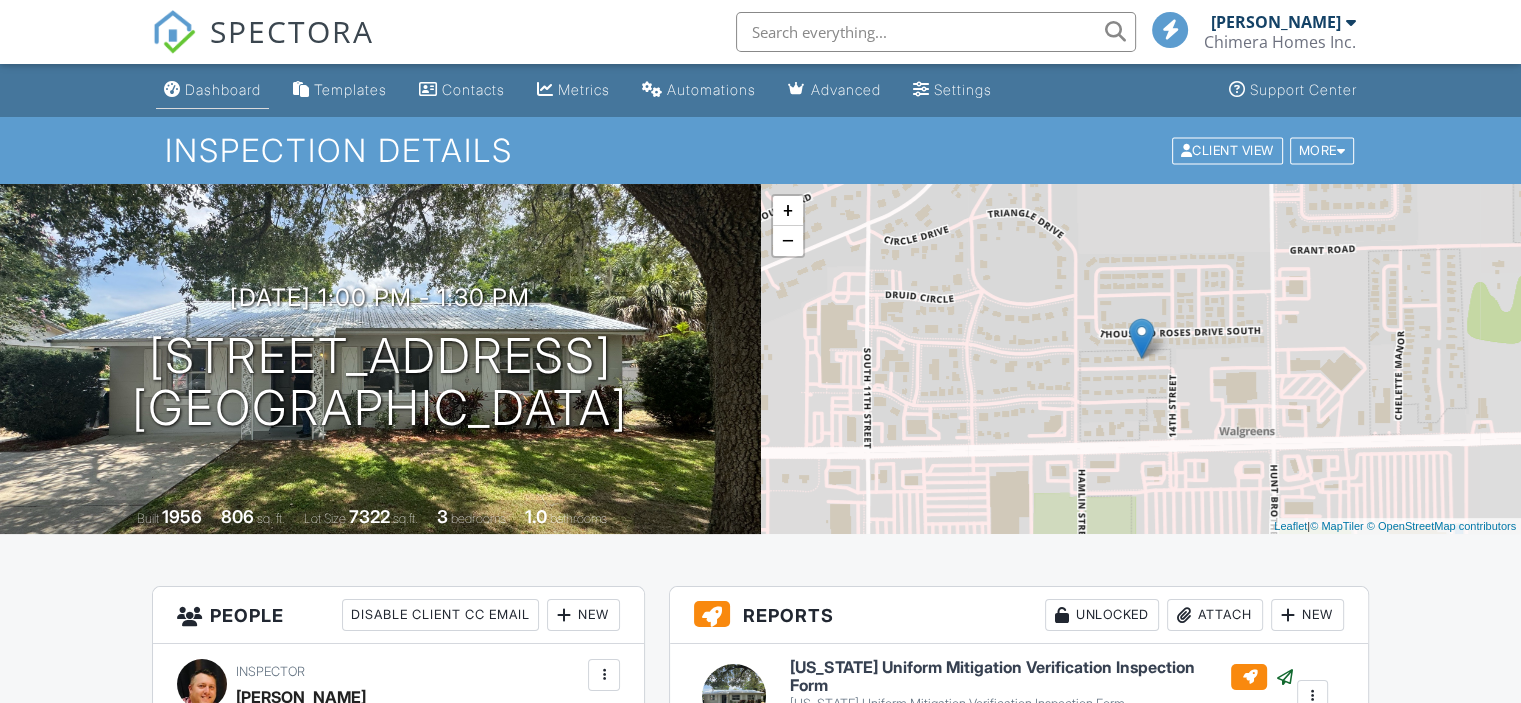 click on "Dashboard" at bounding box center [223, 89] 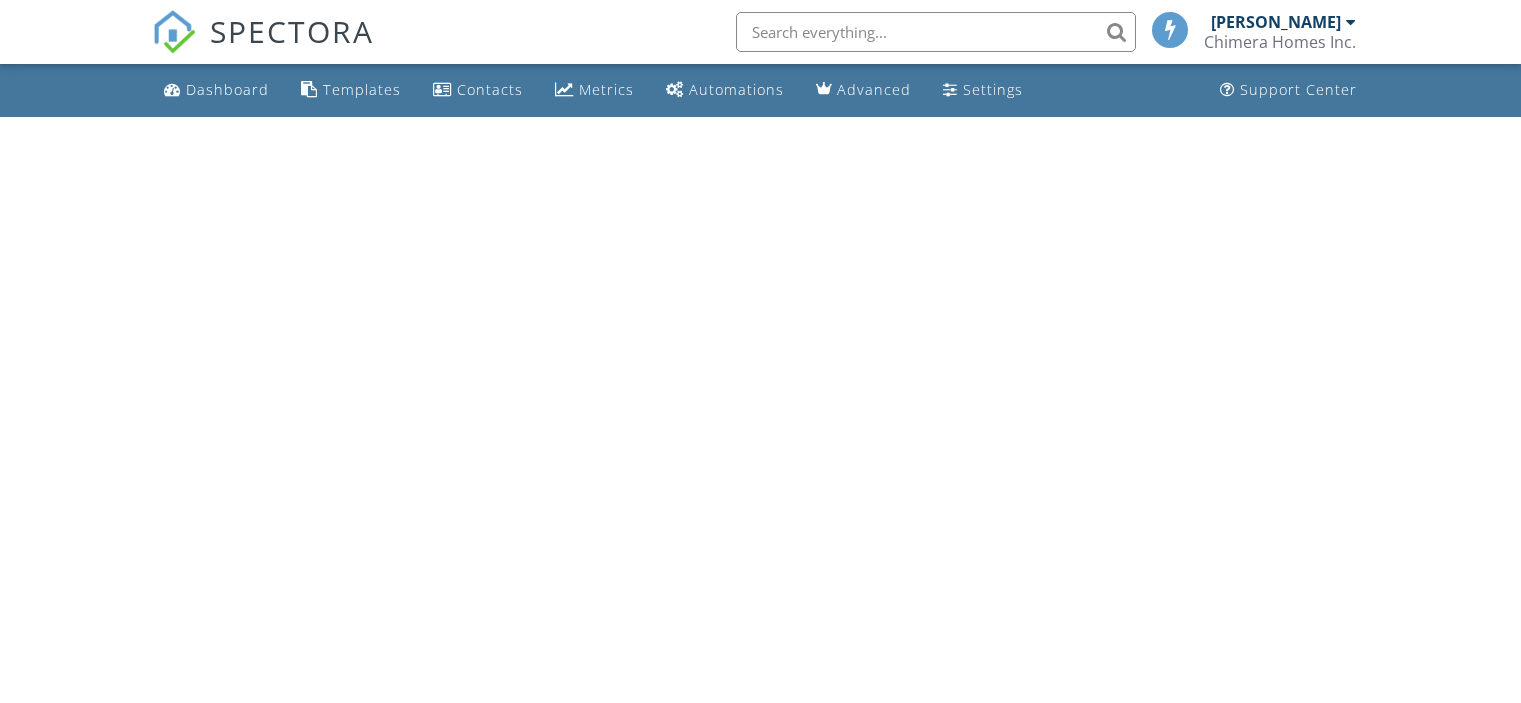 scroll, scrollTop: 0, scrollLeft: 0, axis: both 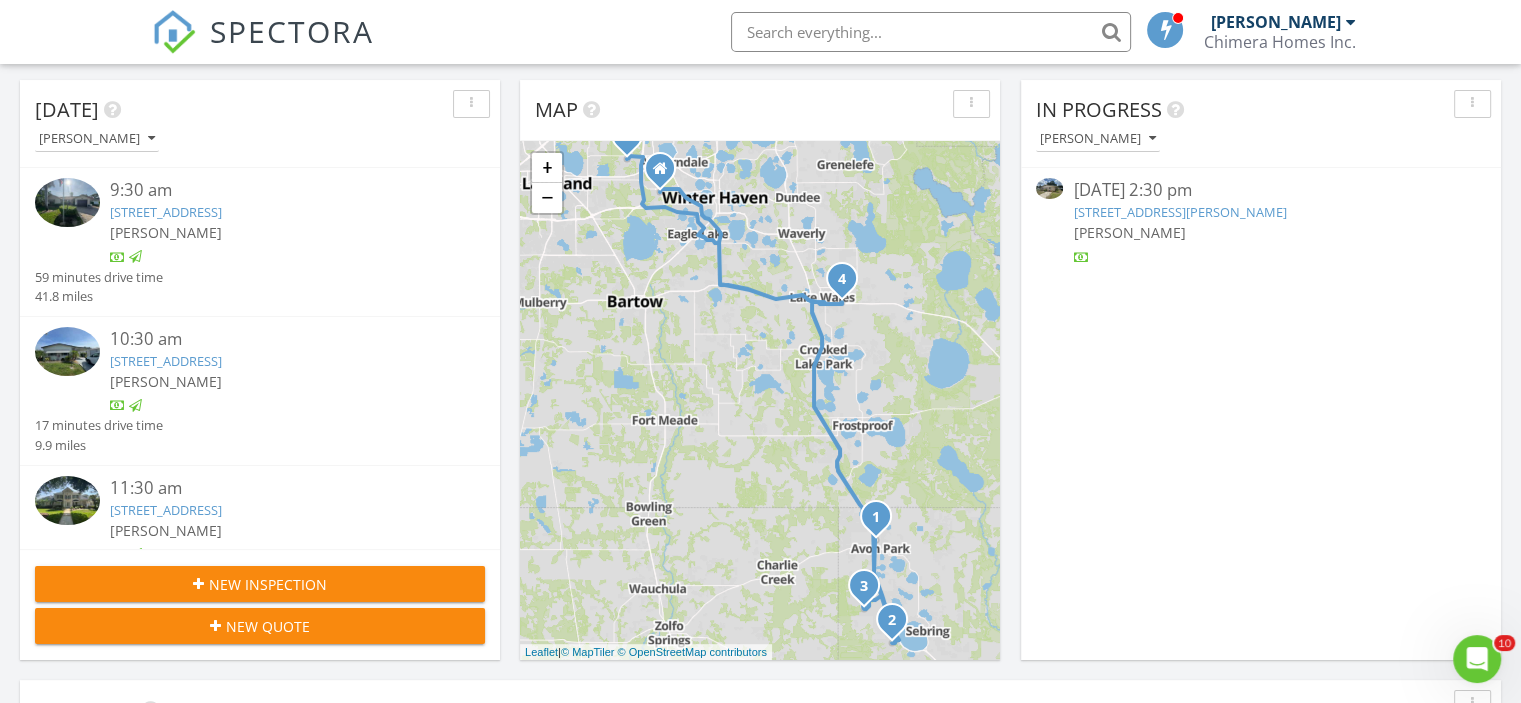 click on "2801 Sunrise Dr, Sebring, FL 33872" at bounding box center [166, 510] 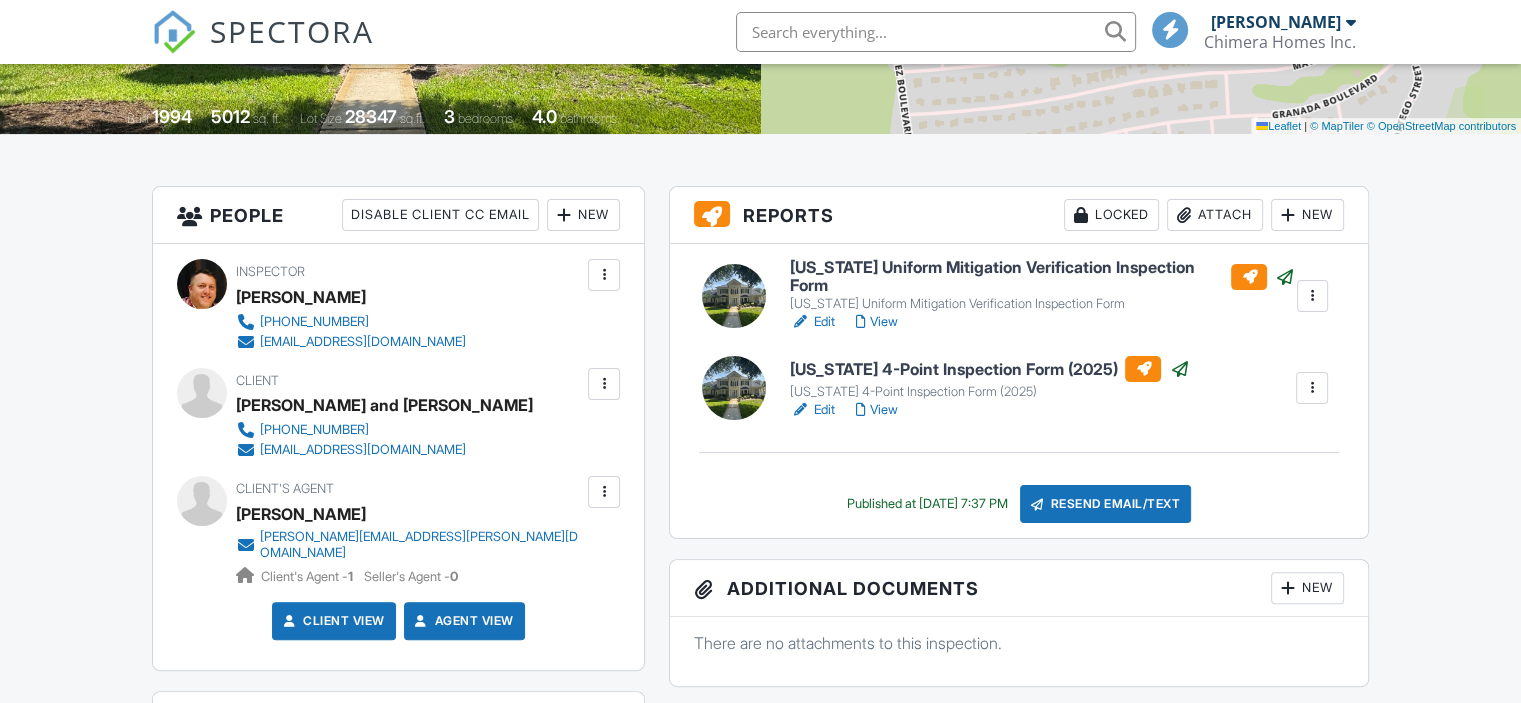 scroll, scrollTop: 400, scrollLeft: 0, axis: vertical 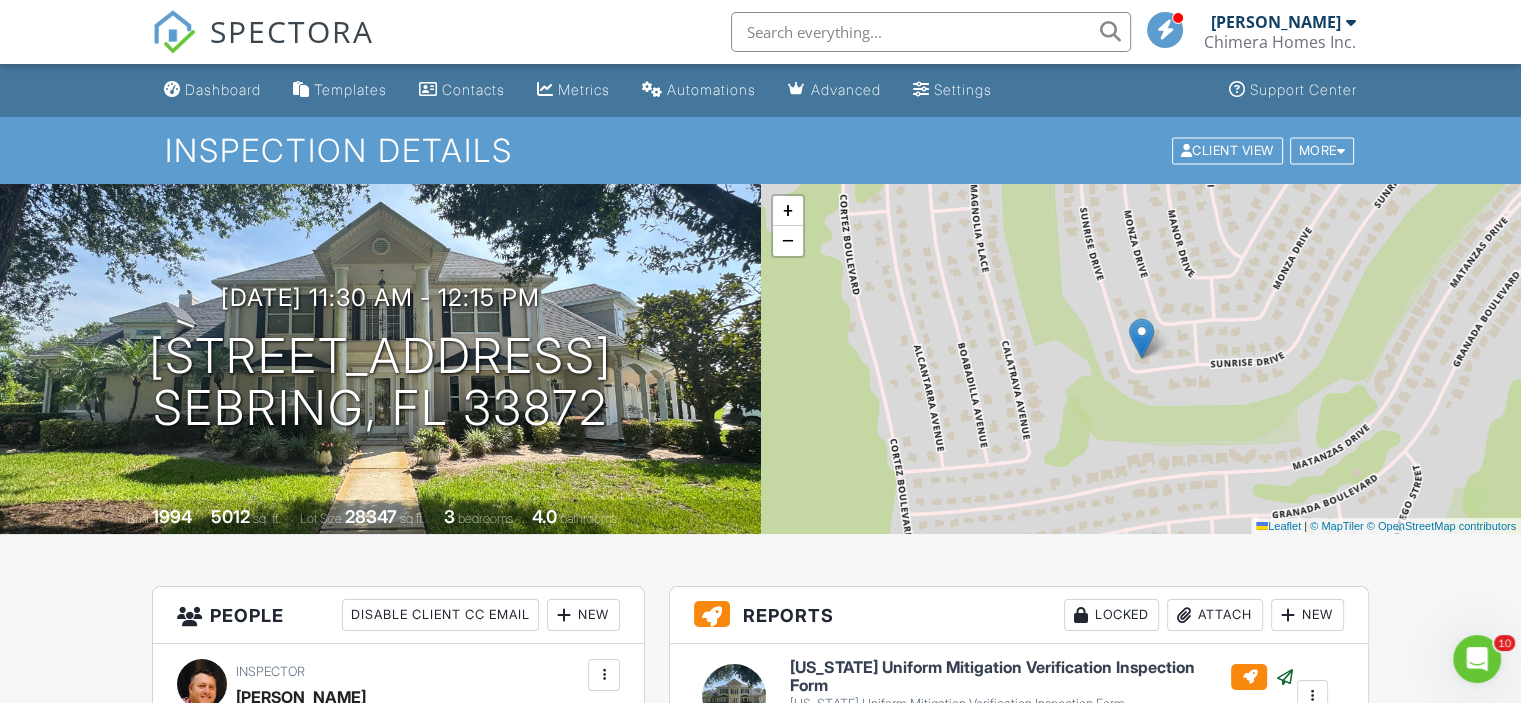 click on "Dashboard" at bounding box center [223, 89] 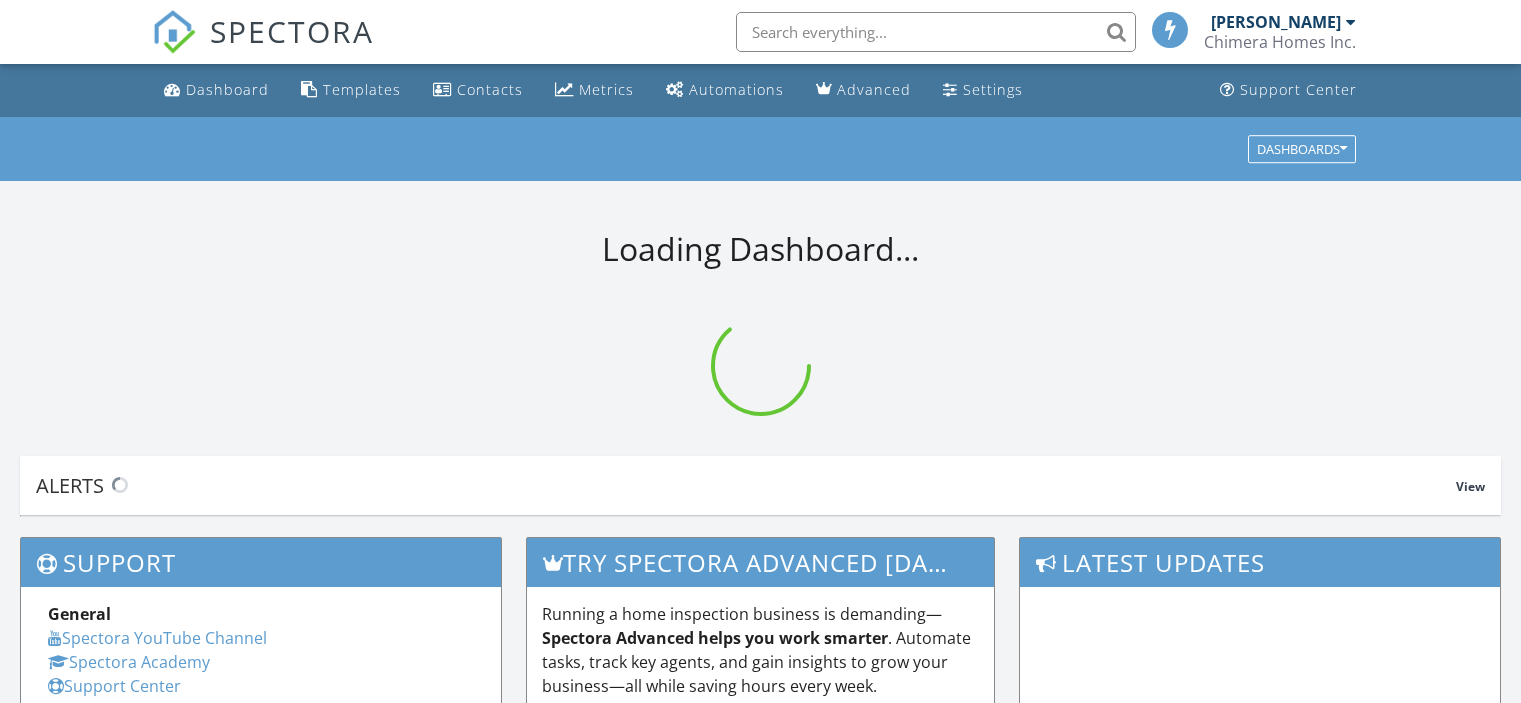 scroll, scrollTop: 0, scrollLeft: 0, axis: both 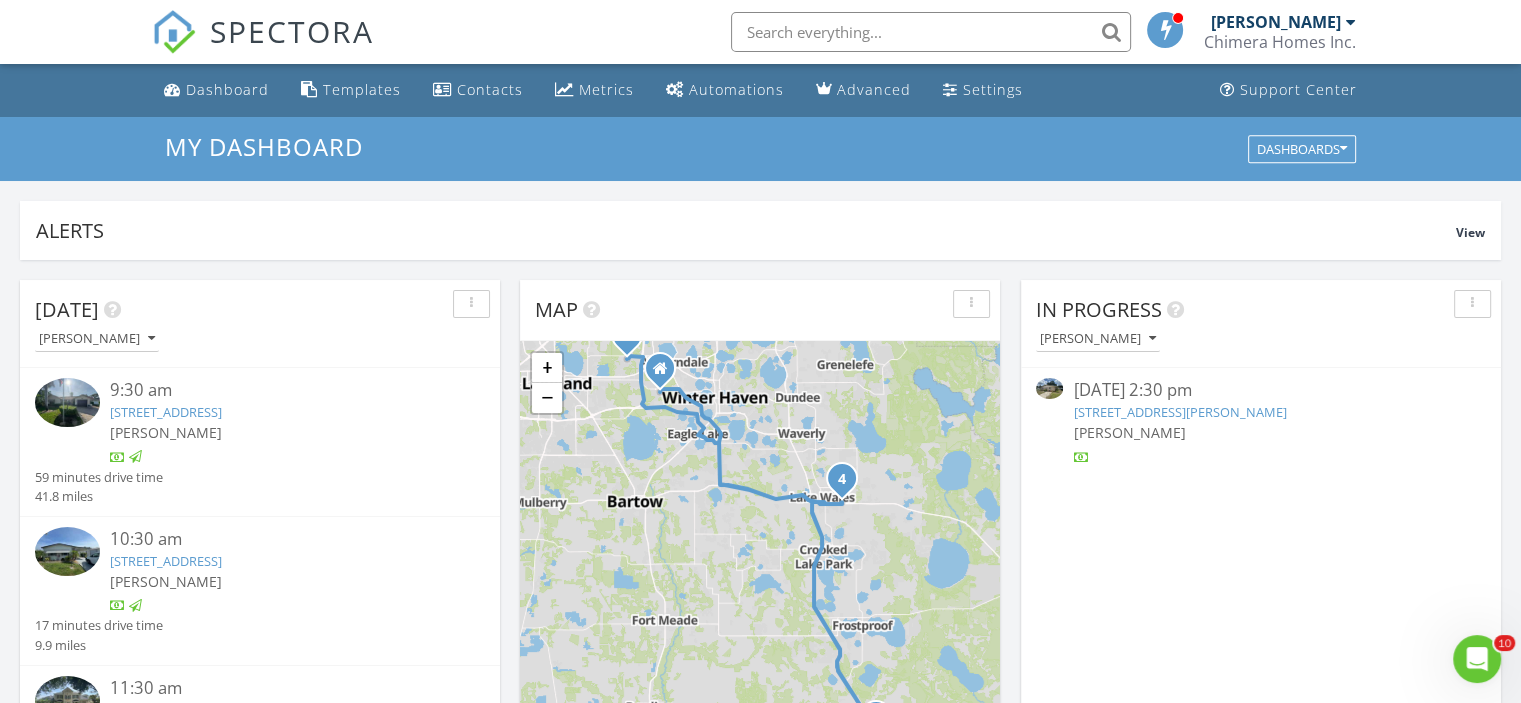 click on "[STREET_ADDRESS][PERSON_NAME]" at bounding box center (1179, 412) 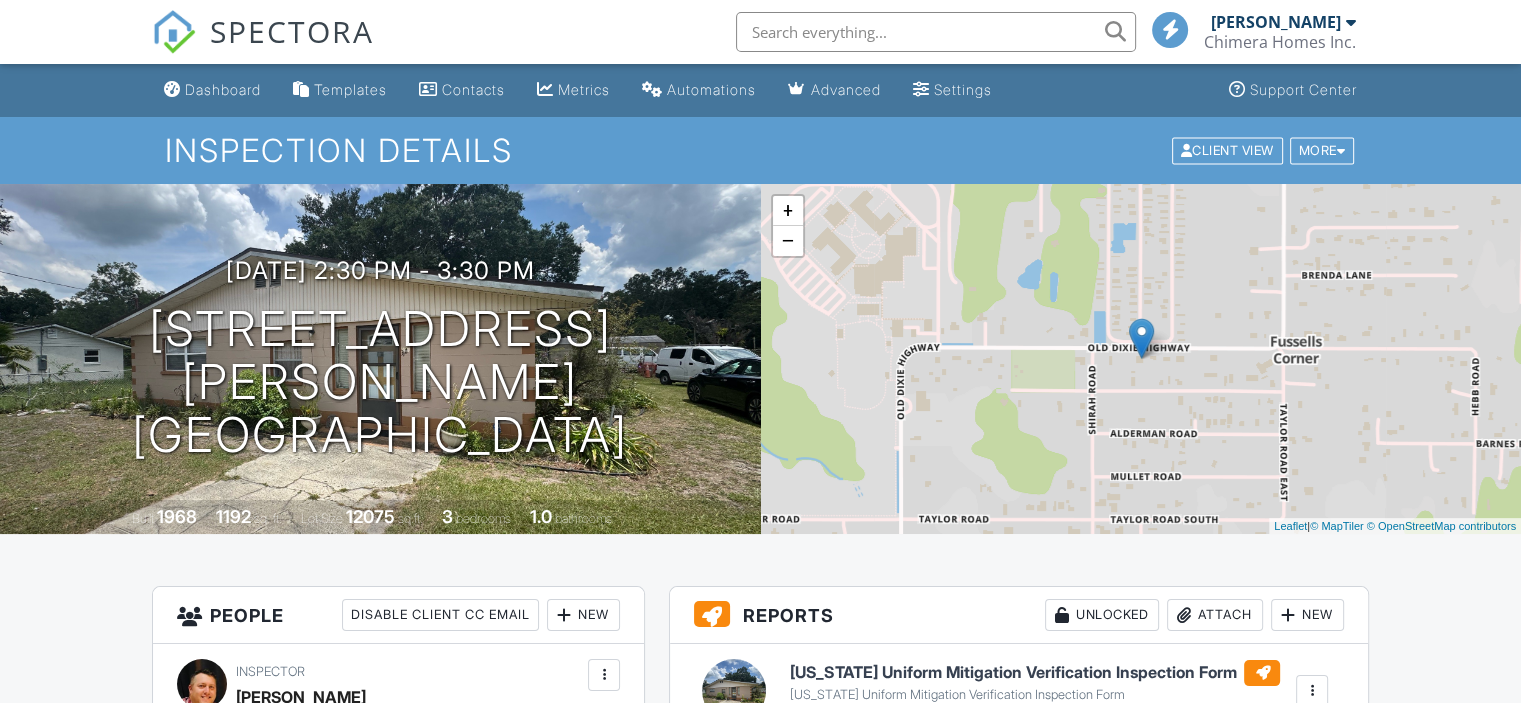 scroll, scrollTop: 300, scrollLeft: 0, axis: vertical 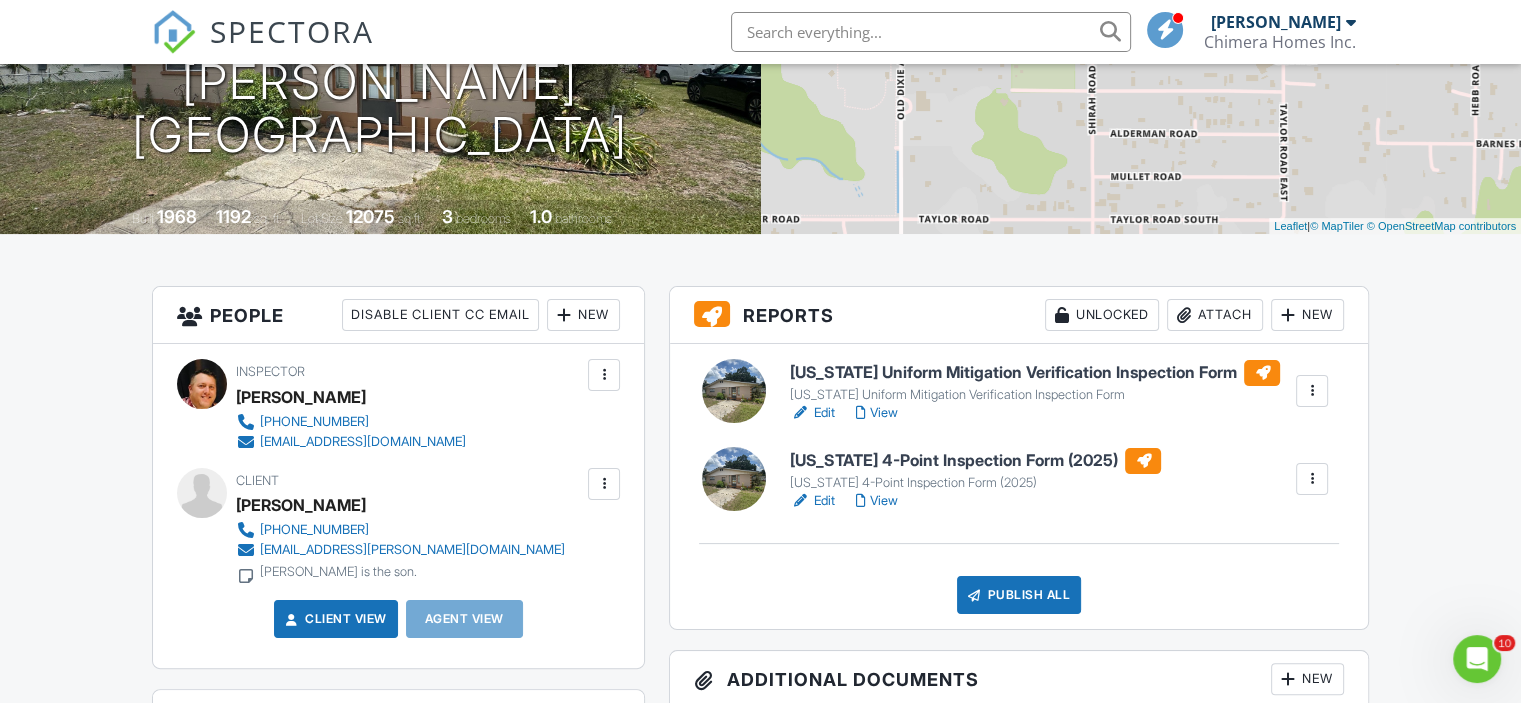 click on "Edit" at bounding box center (812, 501) 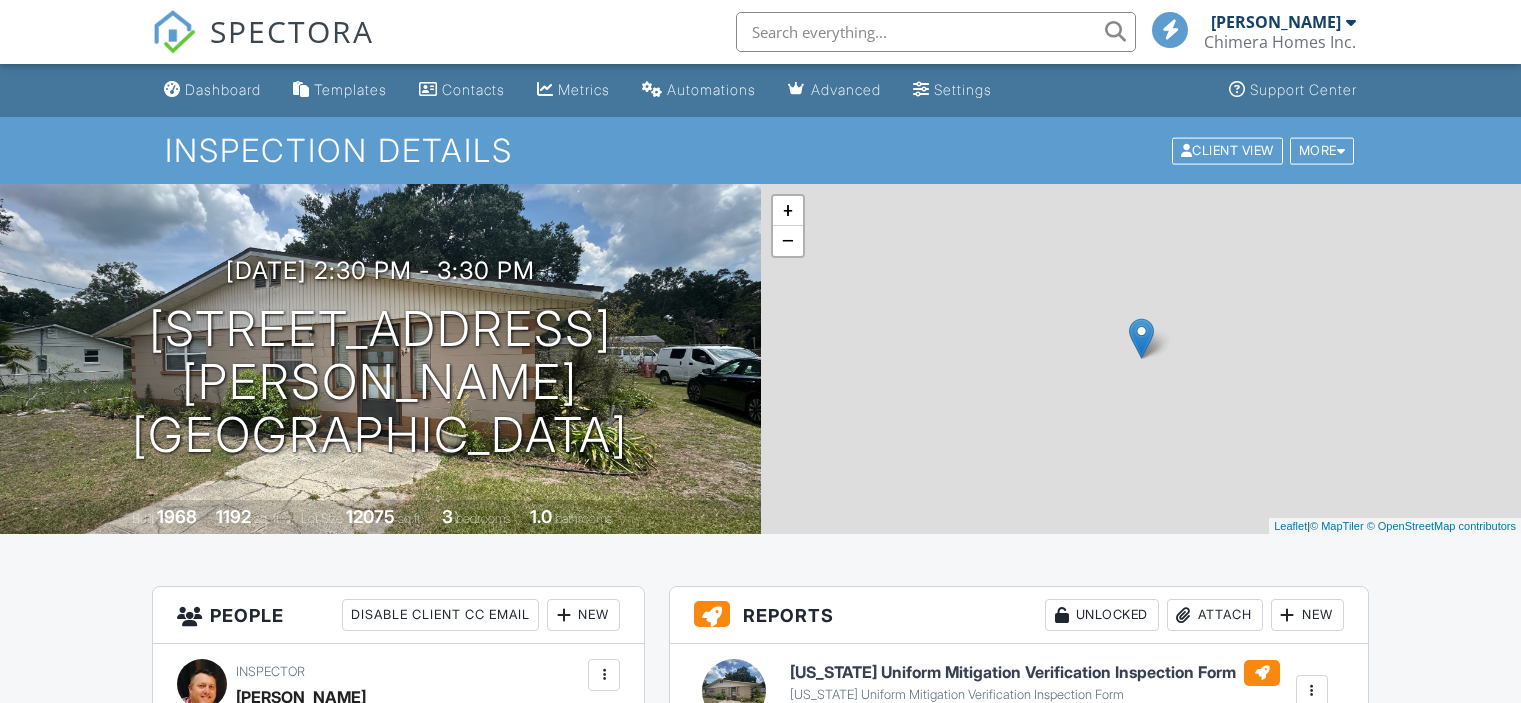 scroll, scrollTop: 400, scrollLeft: 0, axis: vertical 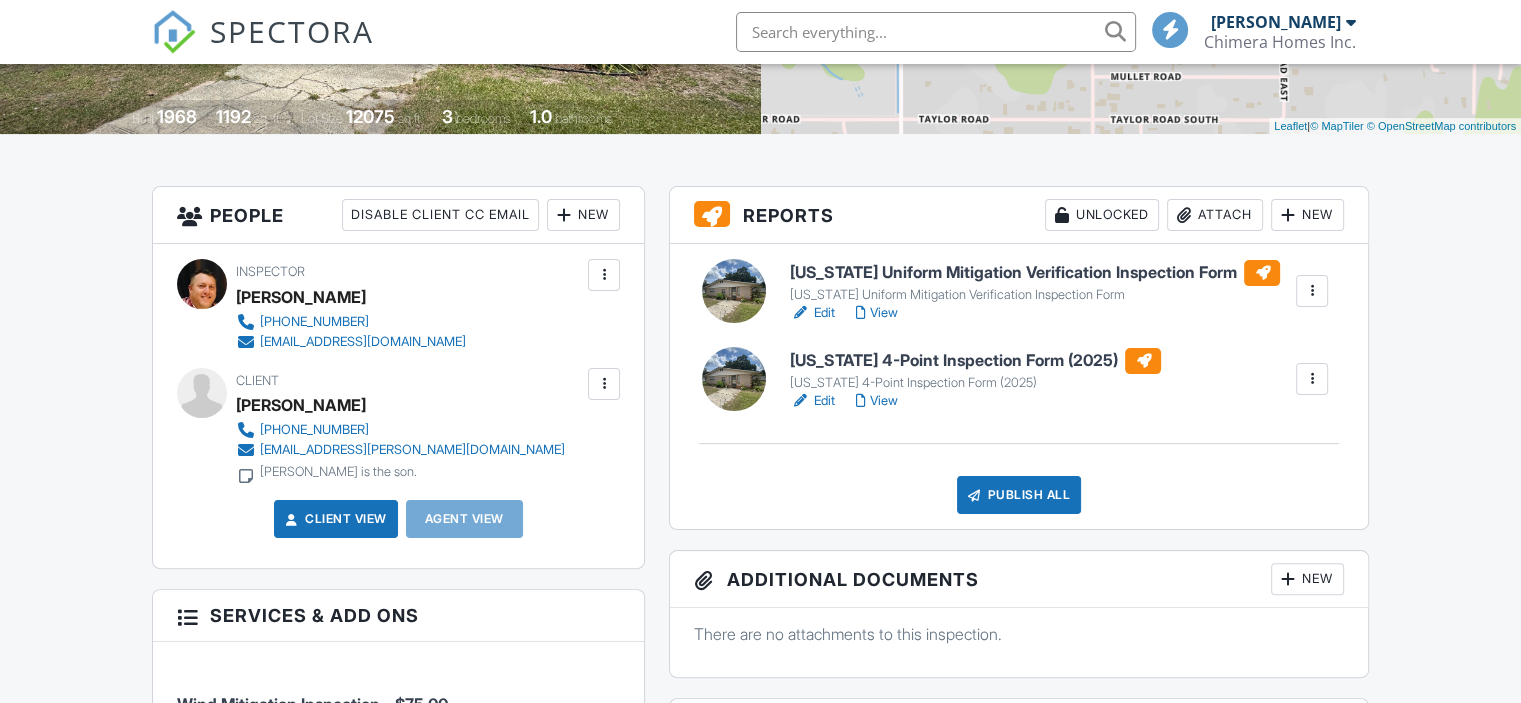 click on "Edit" at bounding box center [812, 313] 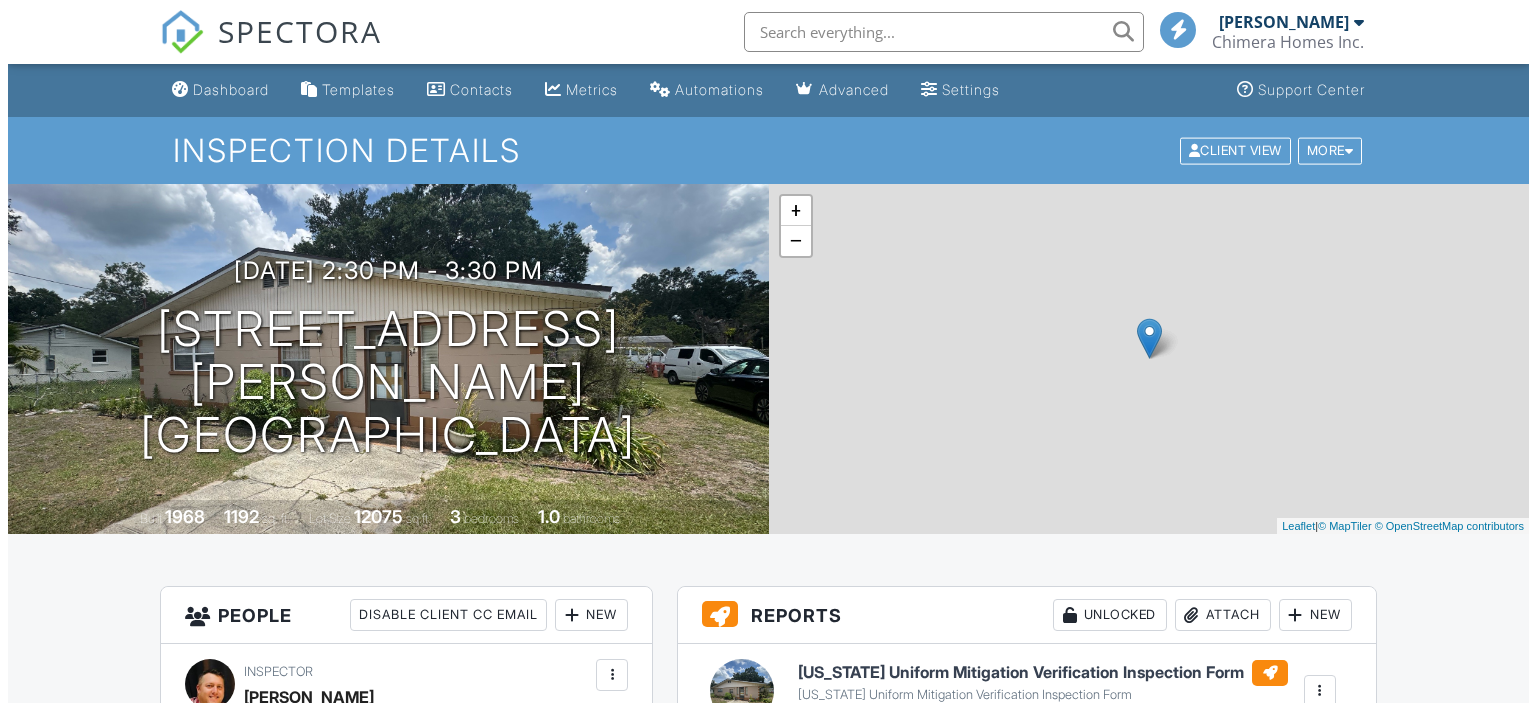 scroll, scrollTop: 400, scrollLeft: 0, axis: vertical 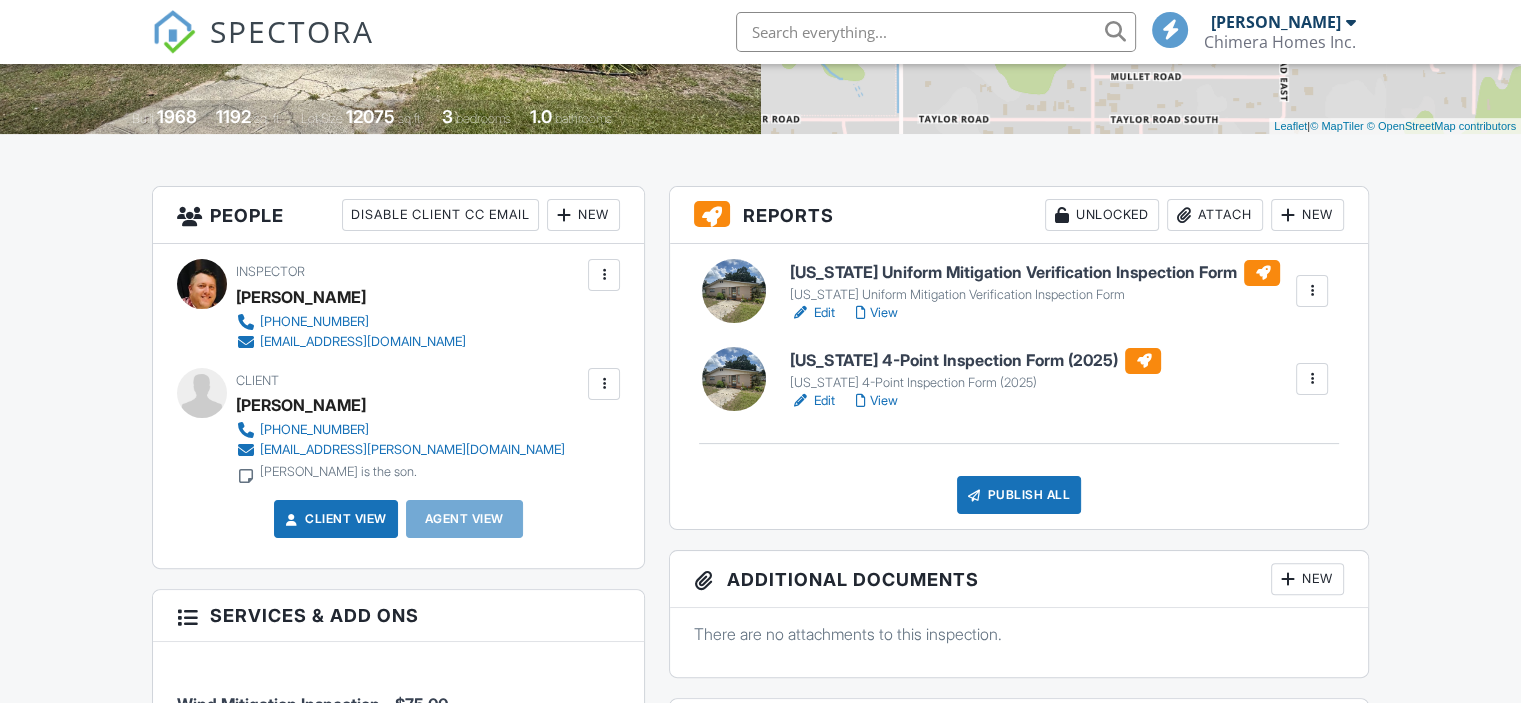 click on "Publish All" at bounding box center (1019, 495) 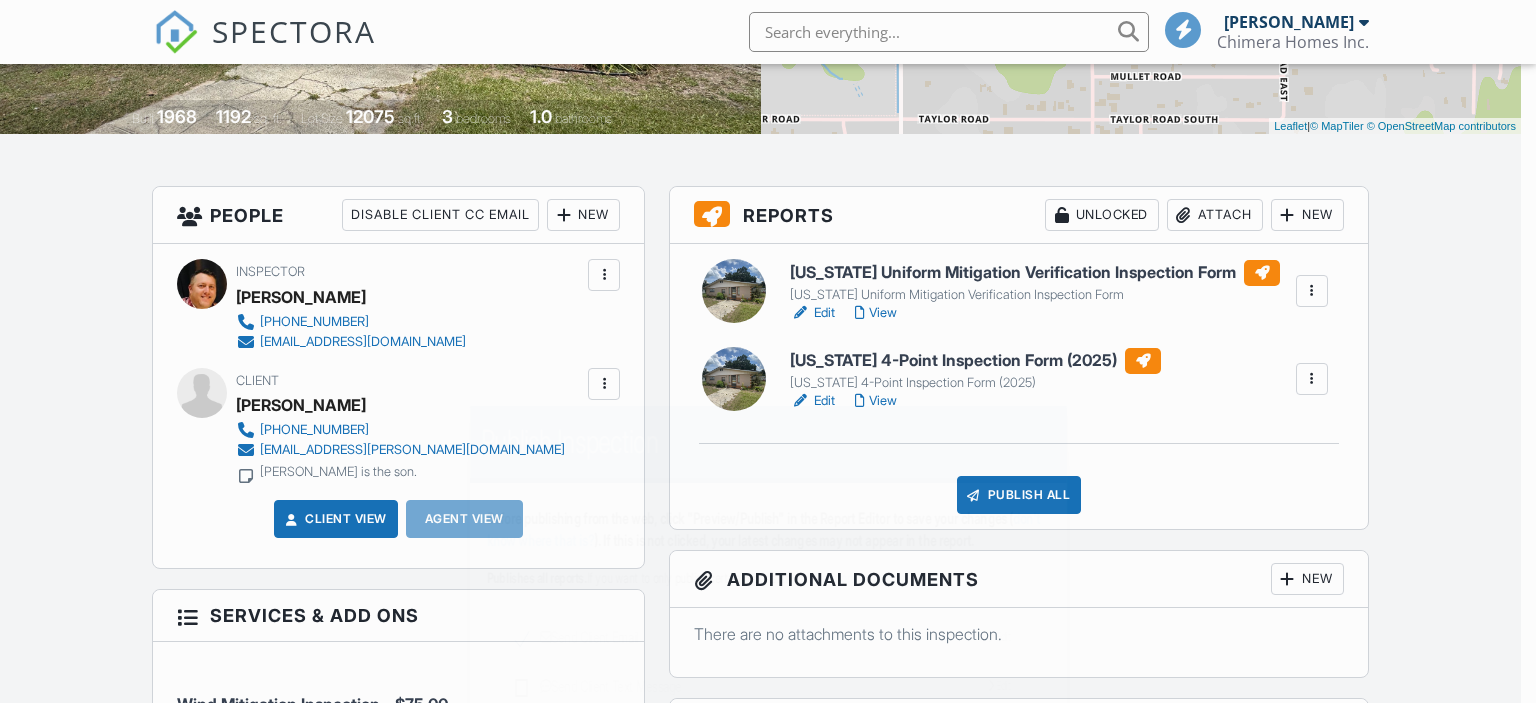 scroll, scrollTop: 400, scrollLeft: 0, axis: vertical 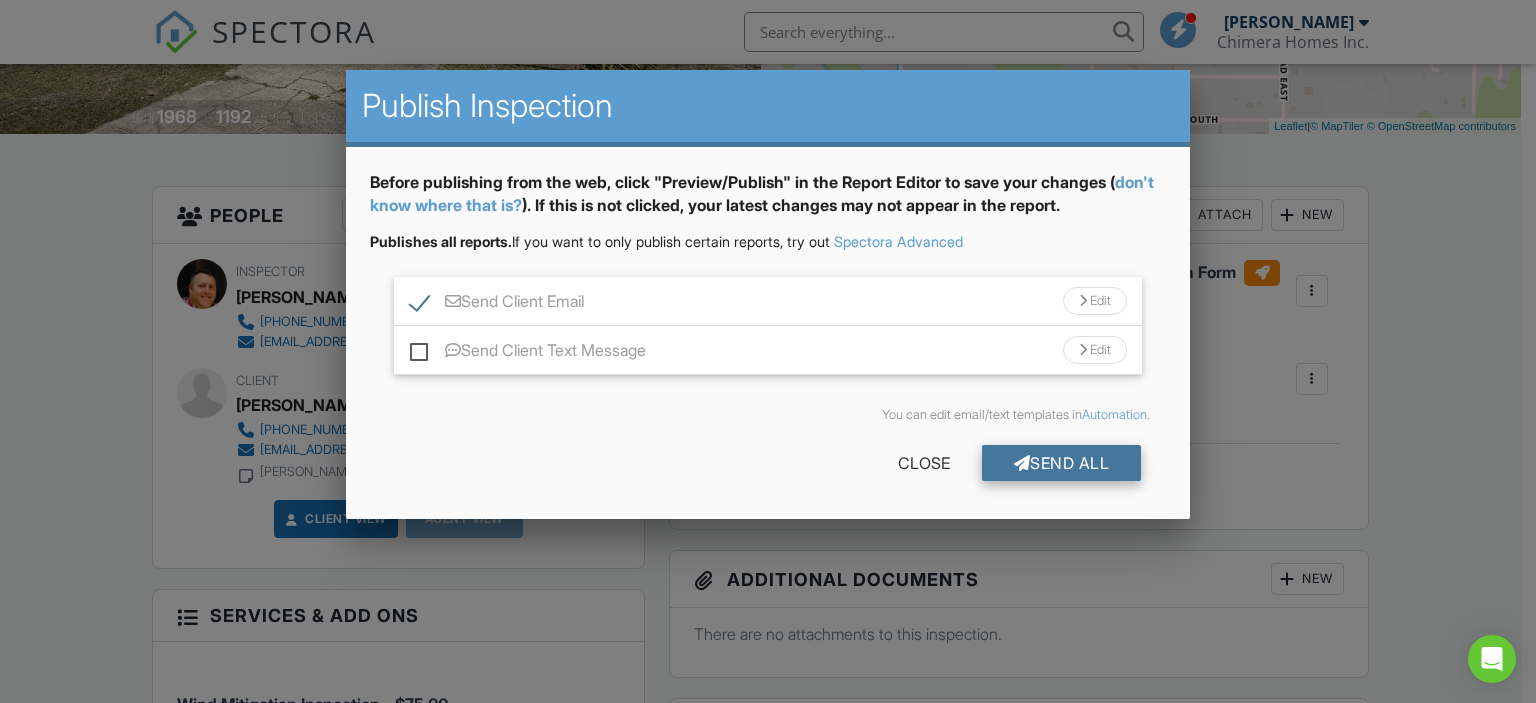 click on "Send All" at bounding box center (1062, 463) 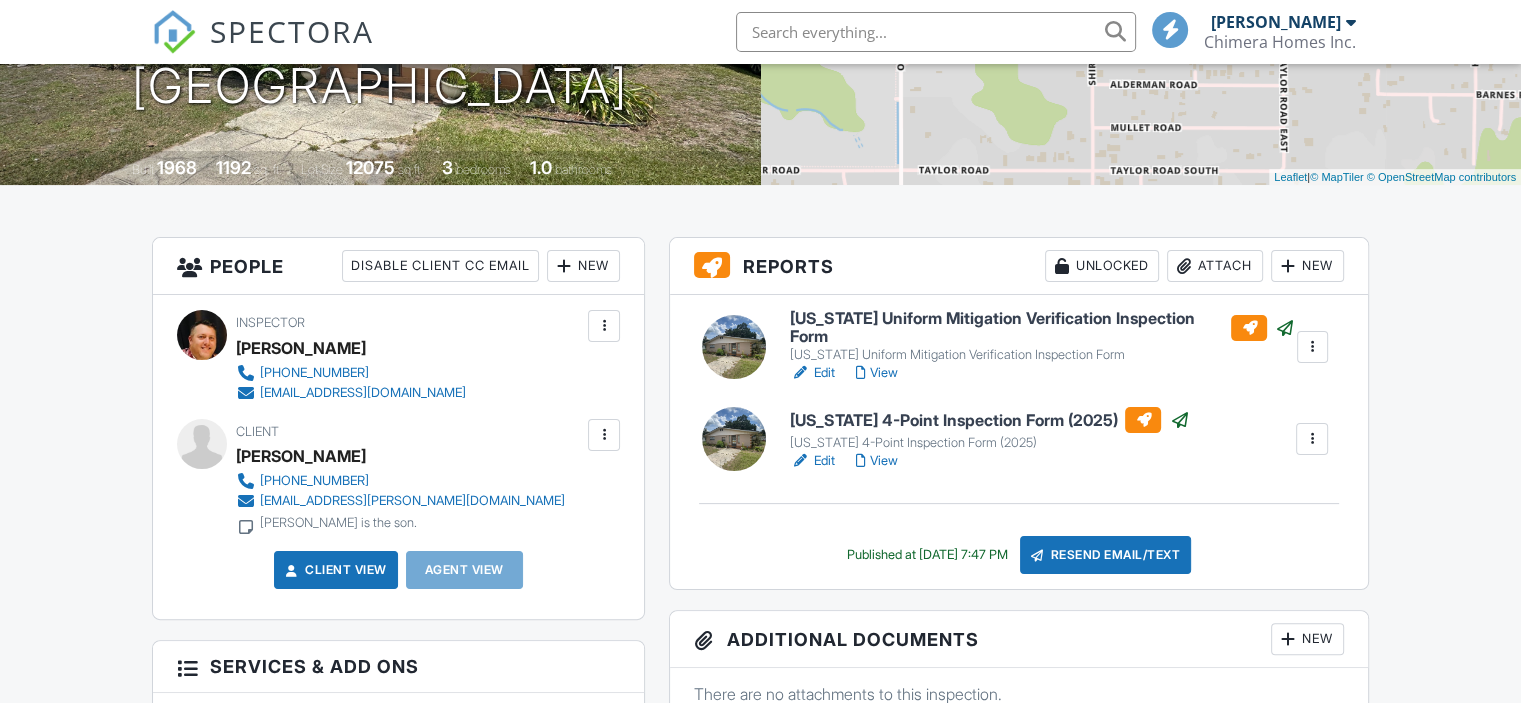 scroll, scrollTop: 0, scrollLeft: 0, axis: both 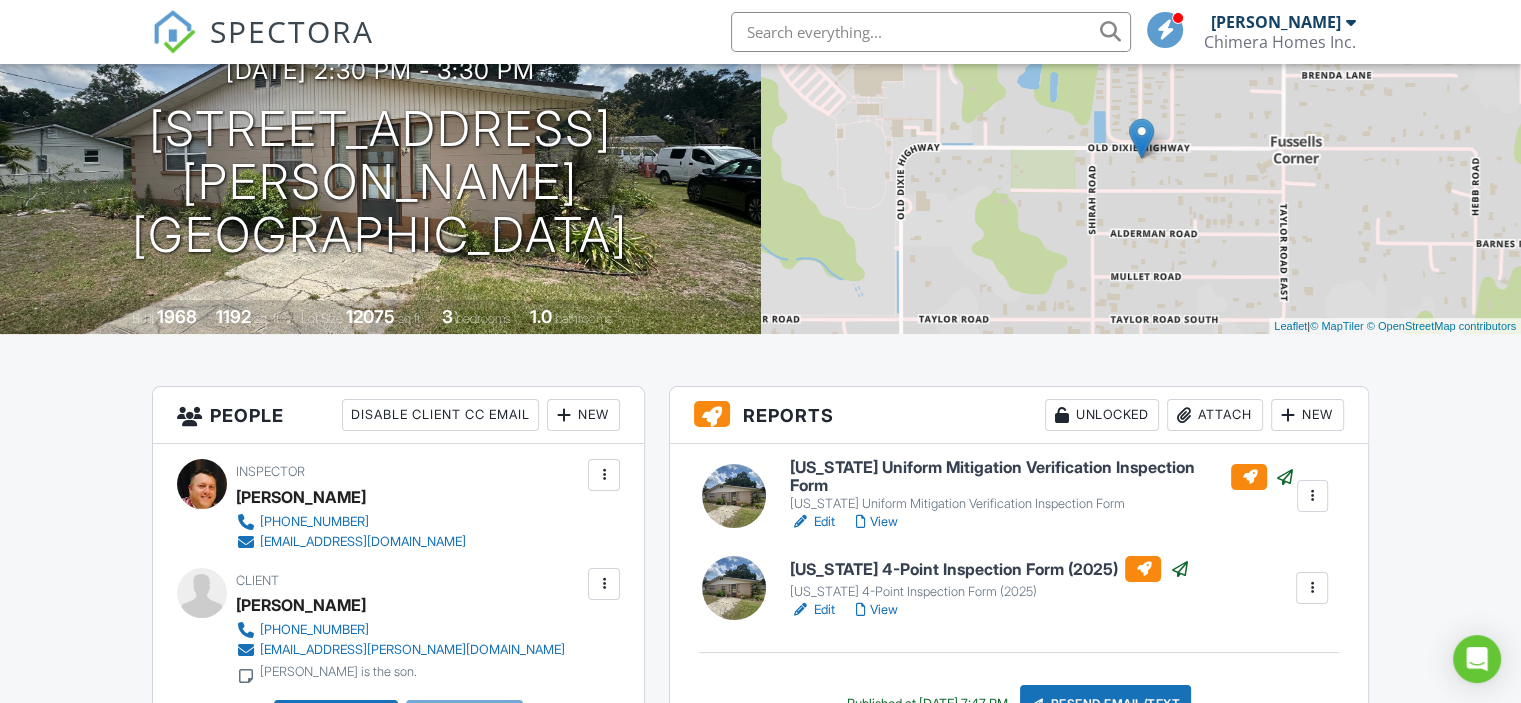 click on "New" at bounding box center (583, 415) 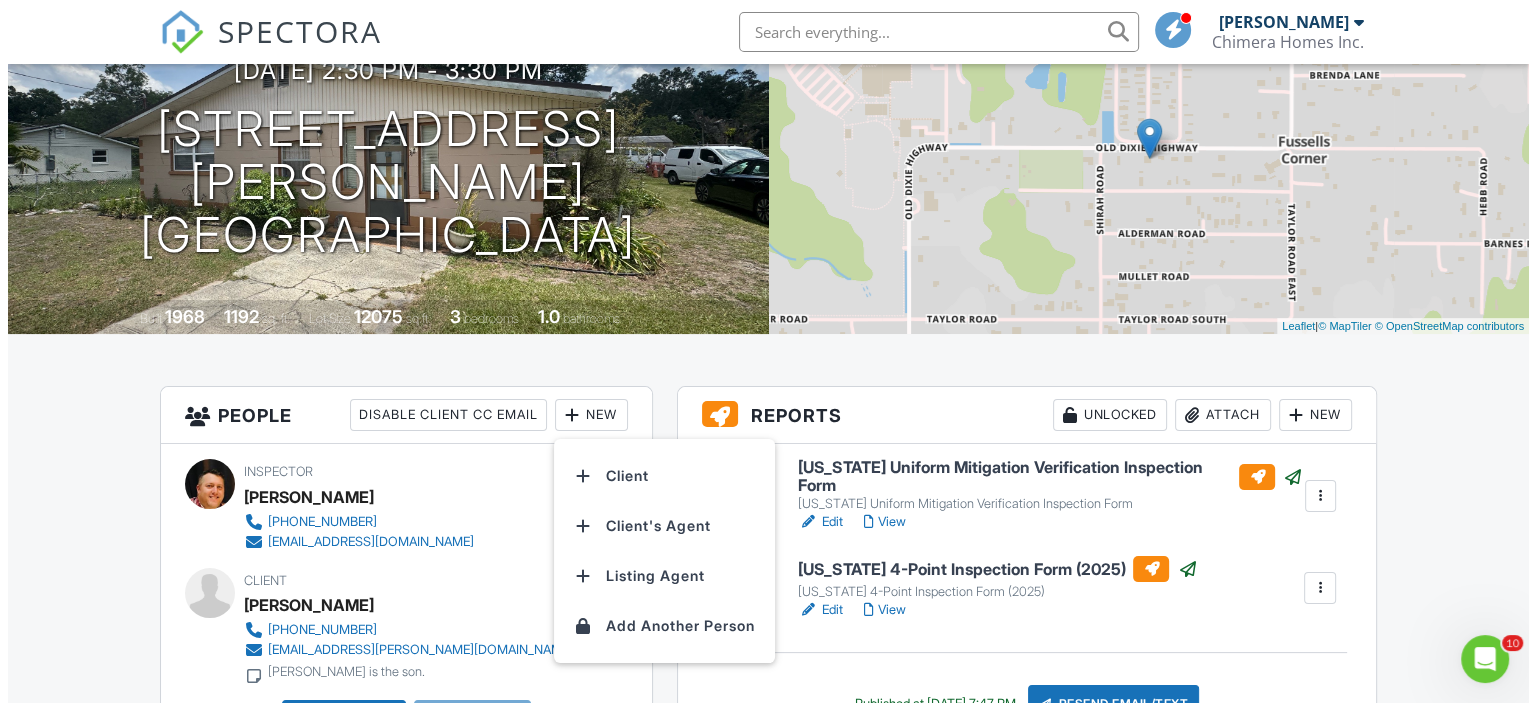 scroll, scrollTop: 0, scrollLeft: 0, axis: both 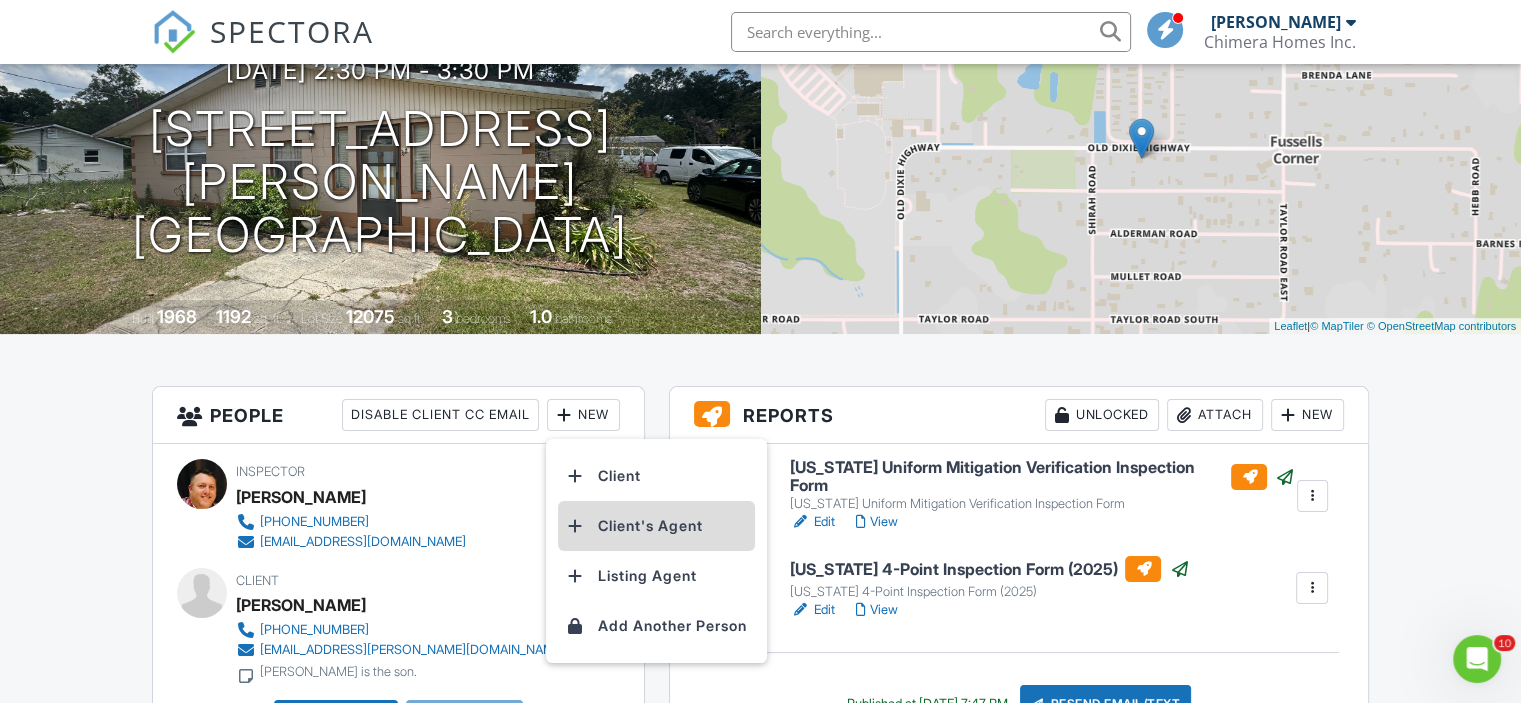 click on "Client's Agent" at bounding box center [656, 526] 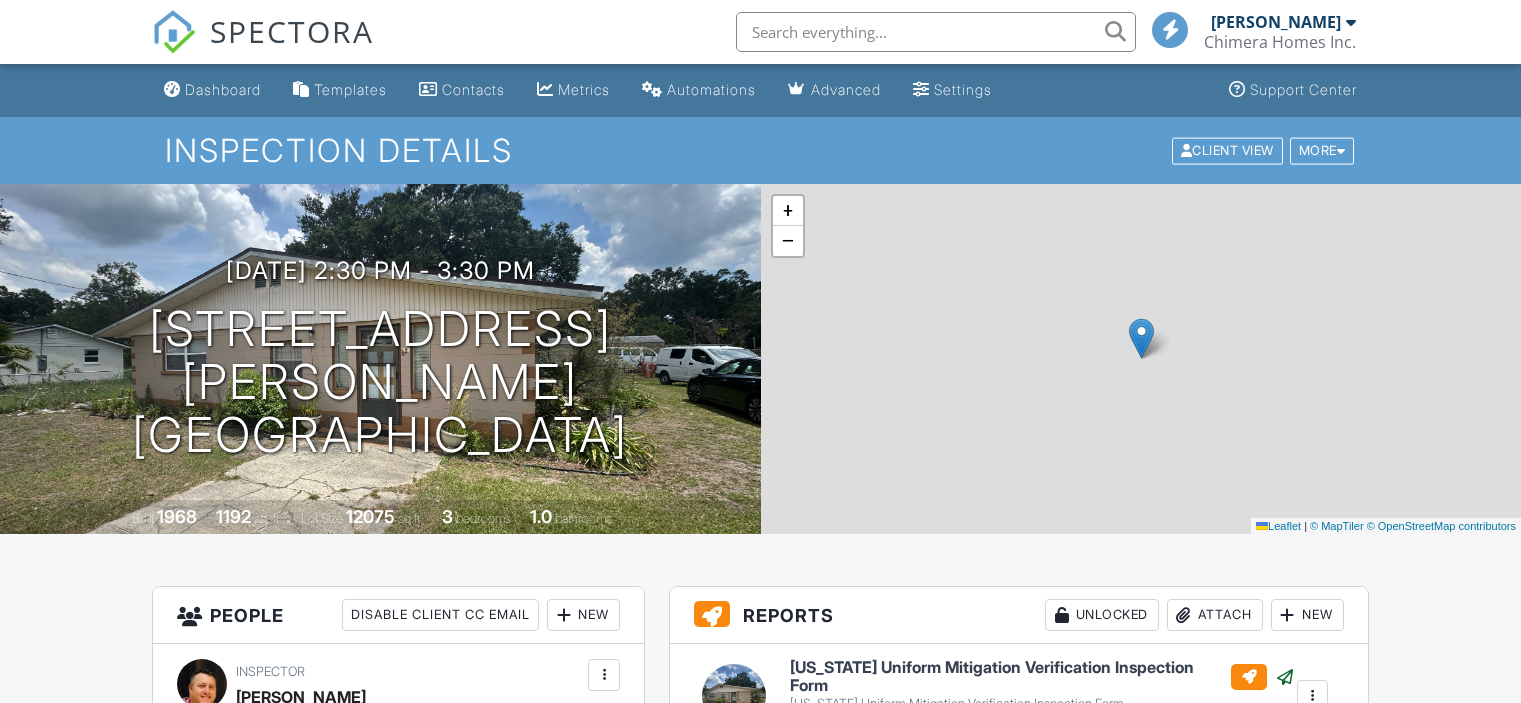 click on "Resend Email/Text" at bounding box center (1106, 904) 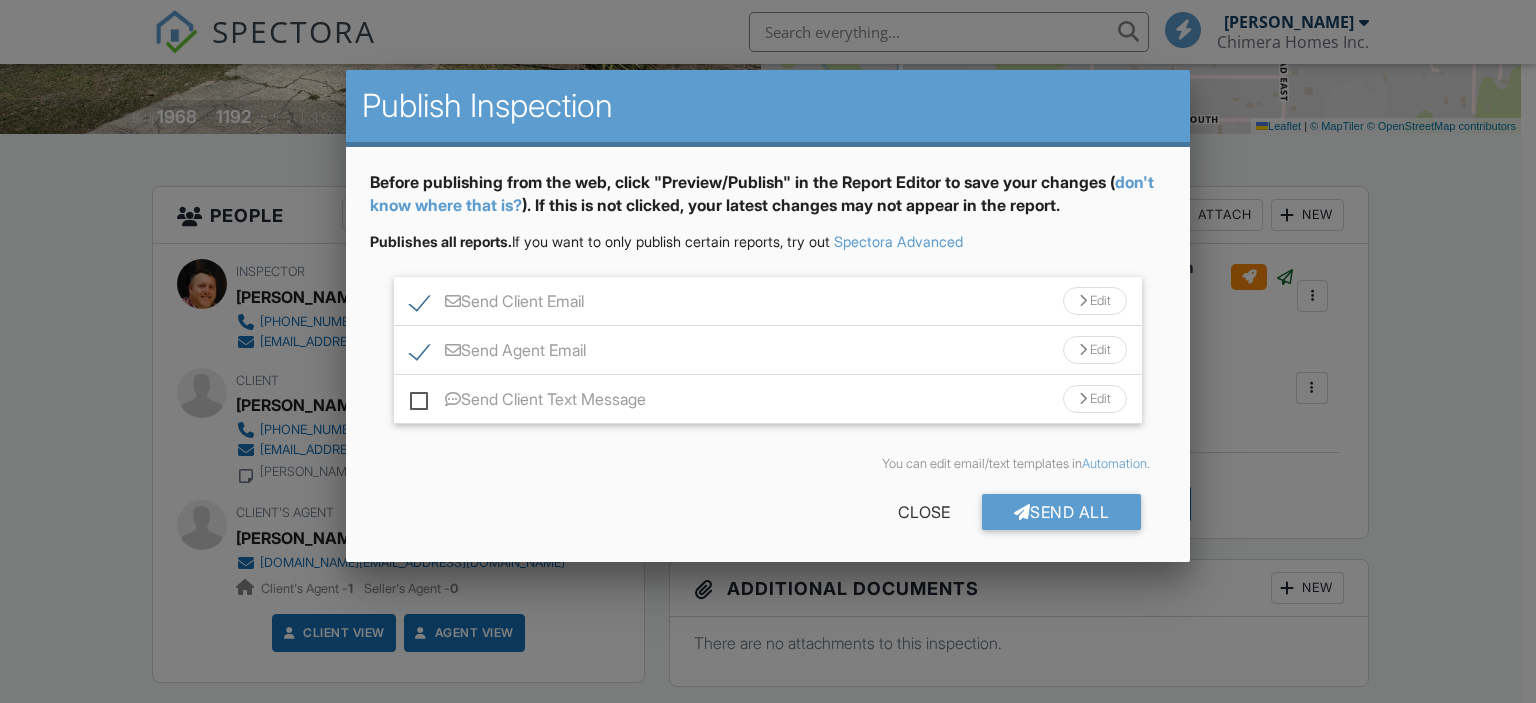 scroll, scrollTop: 400, scrollLeft: 0, axis: vertical 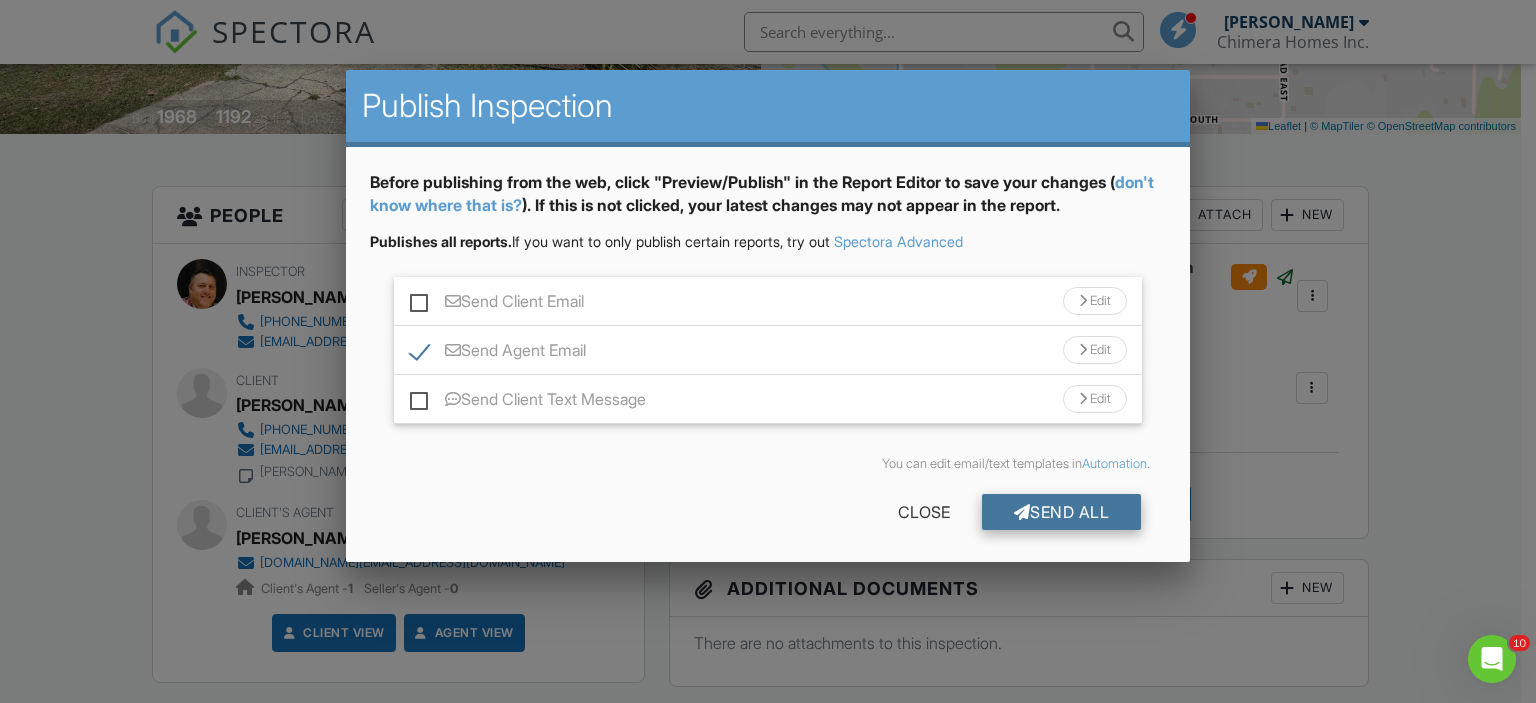 click at bounding box center [1022, 512] 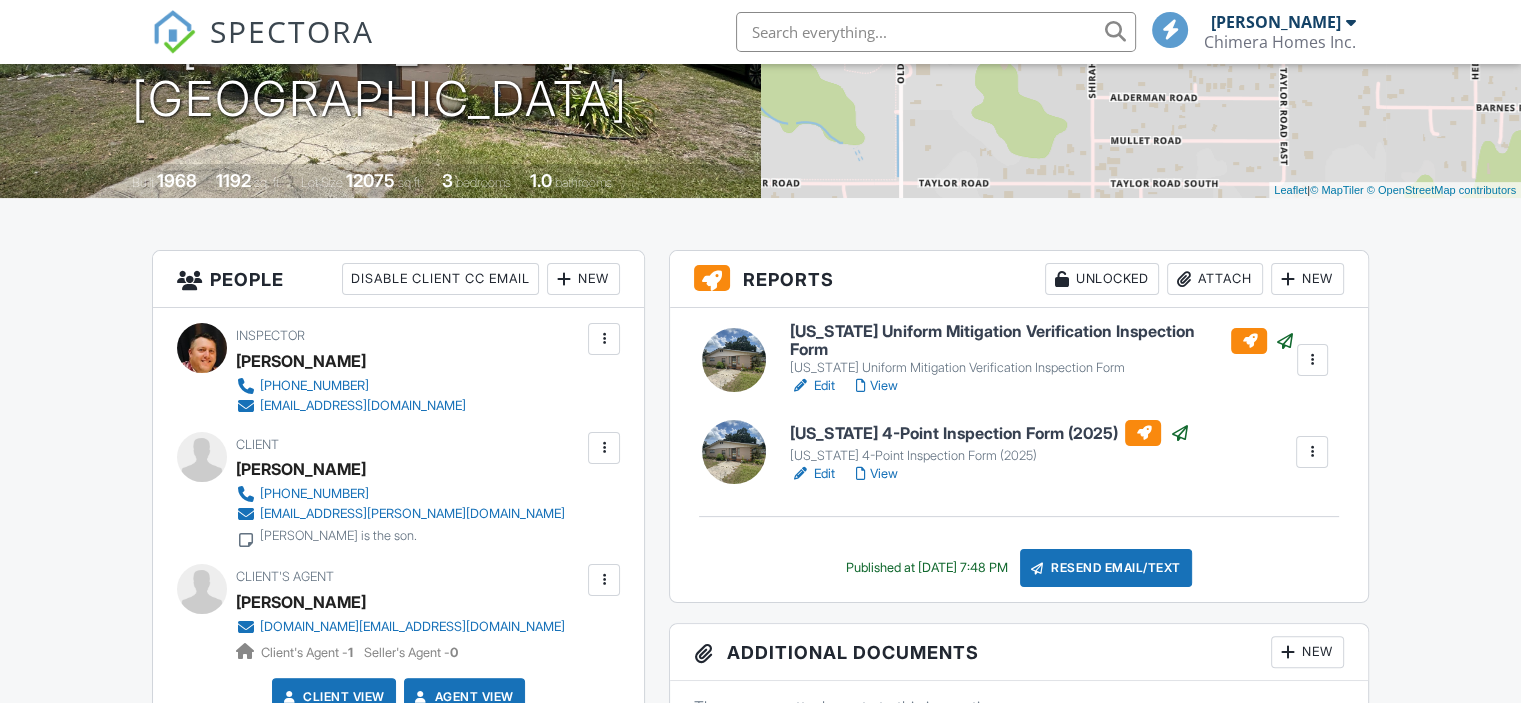 scroll, scrollTop: 0, scrollLeft: 0, axis: both 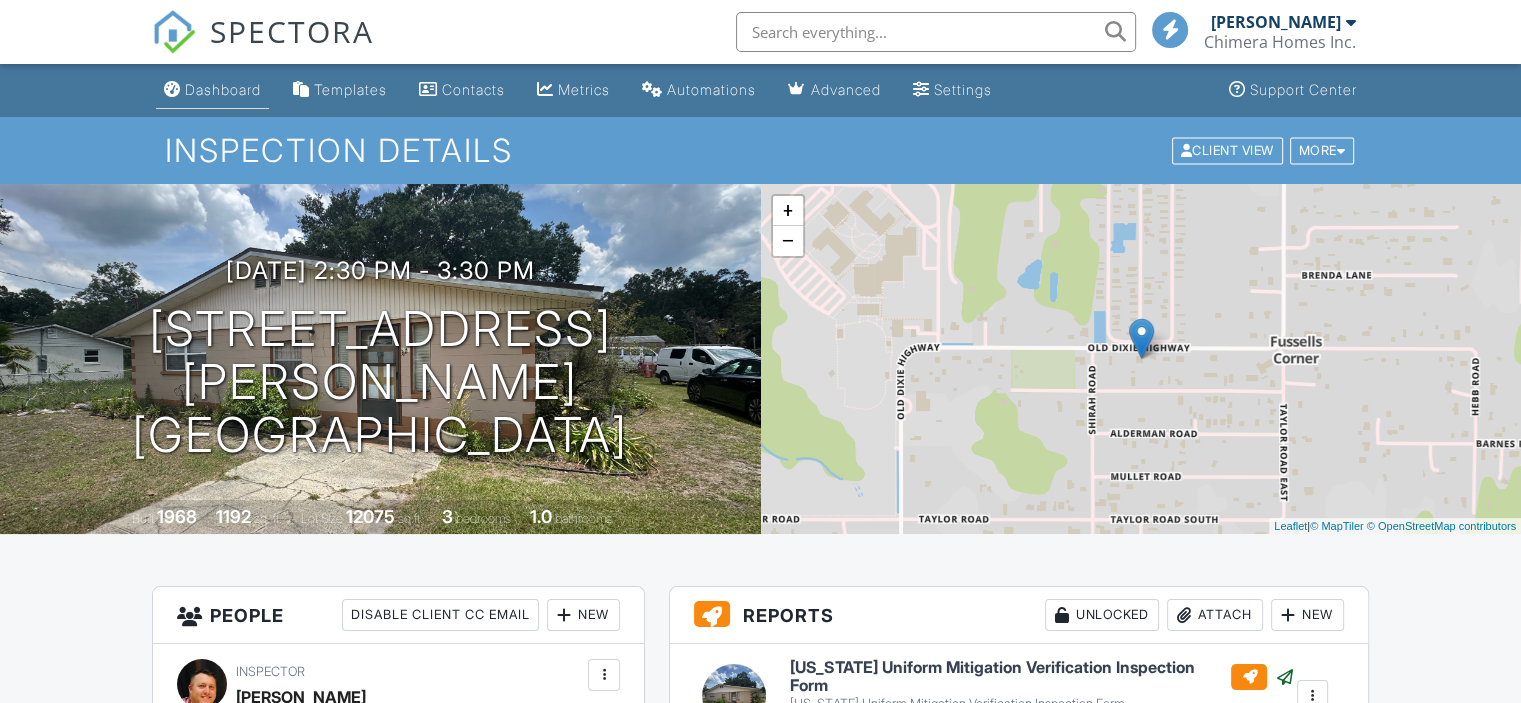 click on "Dashboard" at bounding box center (223, 89) 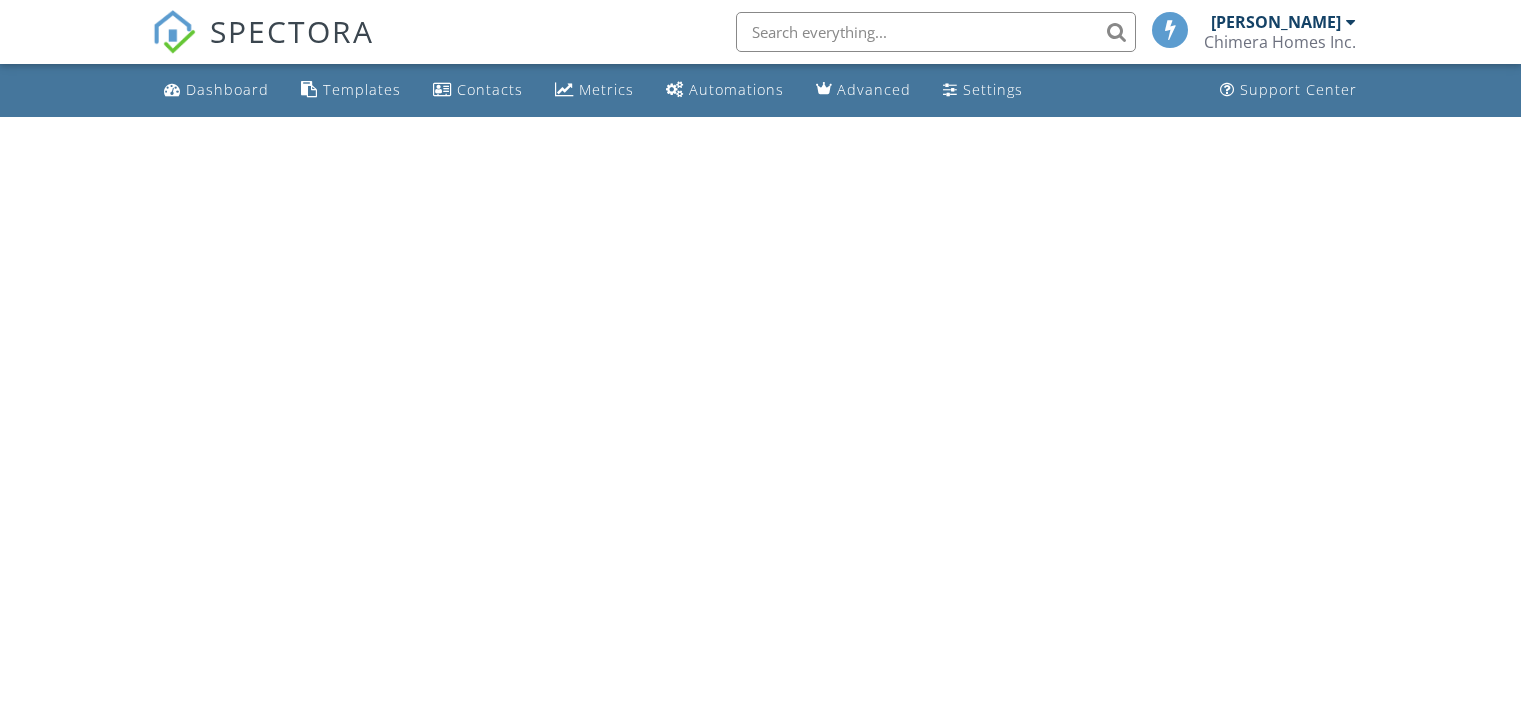 scroll, scrollTop: 0, scrollLeft: 0, axis: both 